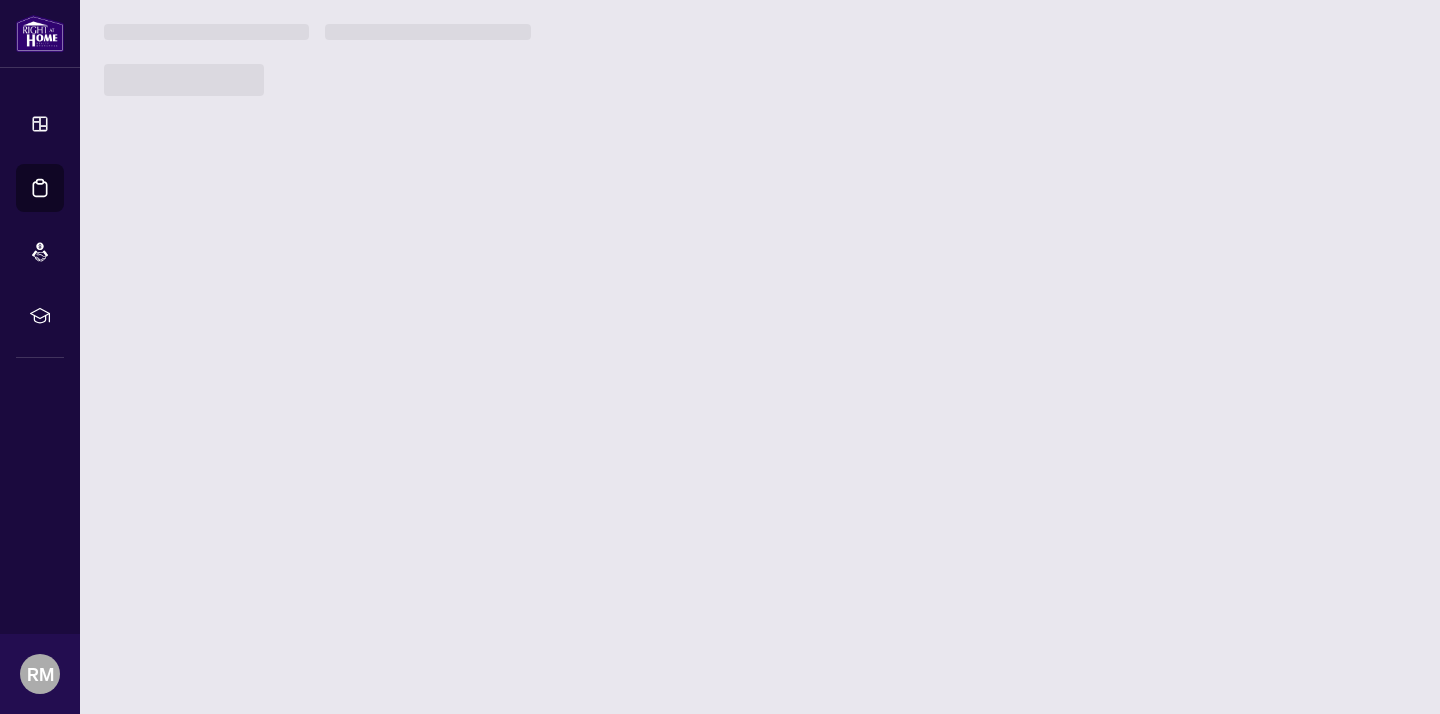 scroll, scrollTop: 0, scrollLeft: 0, axis: both 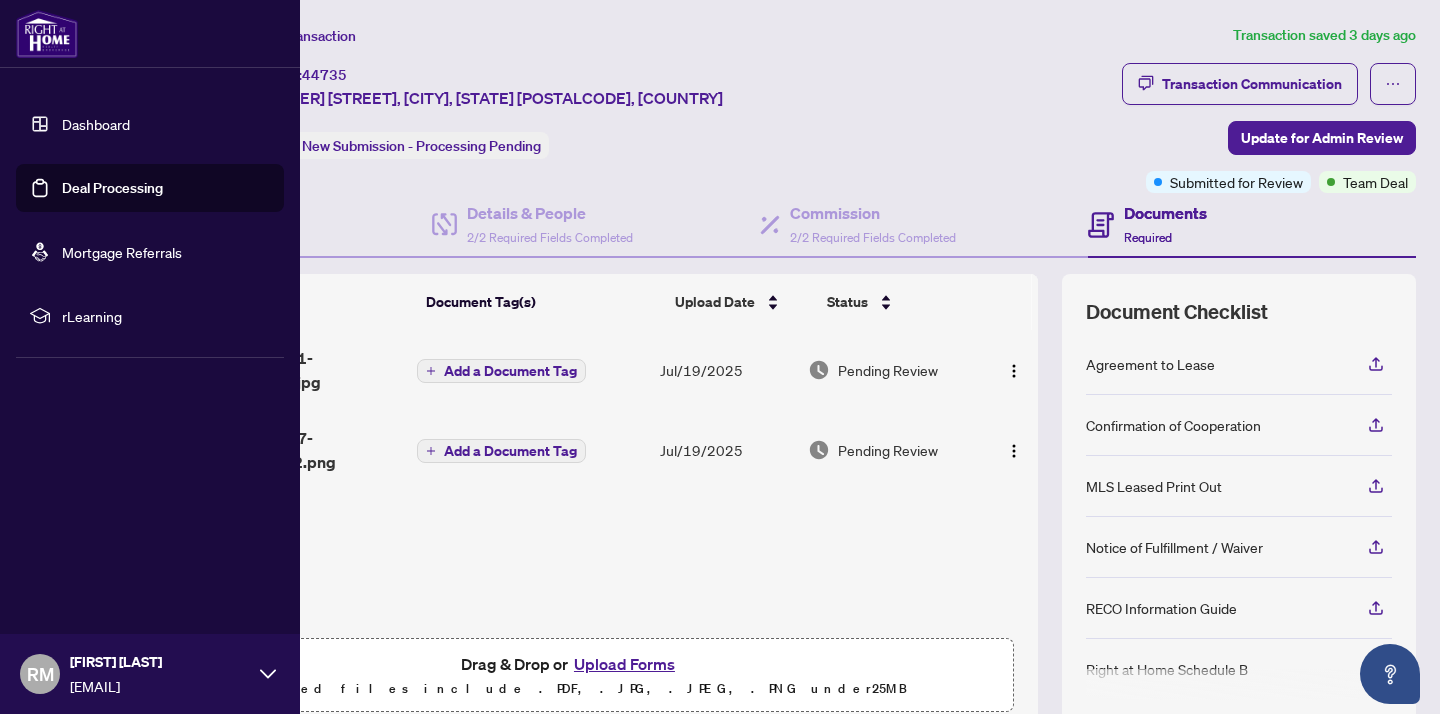 click at bounding box center [47, 34] 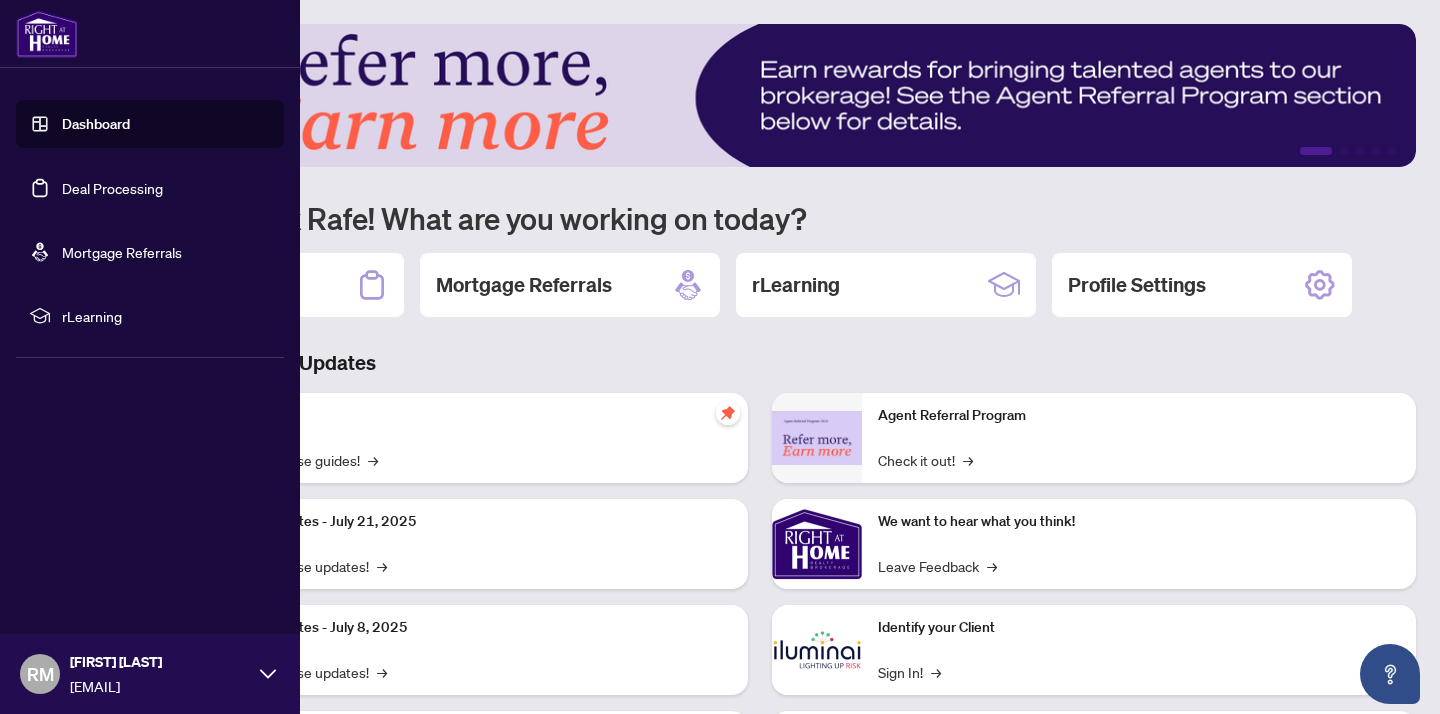 click on "Dashboard" at bounding box center (96, 124) 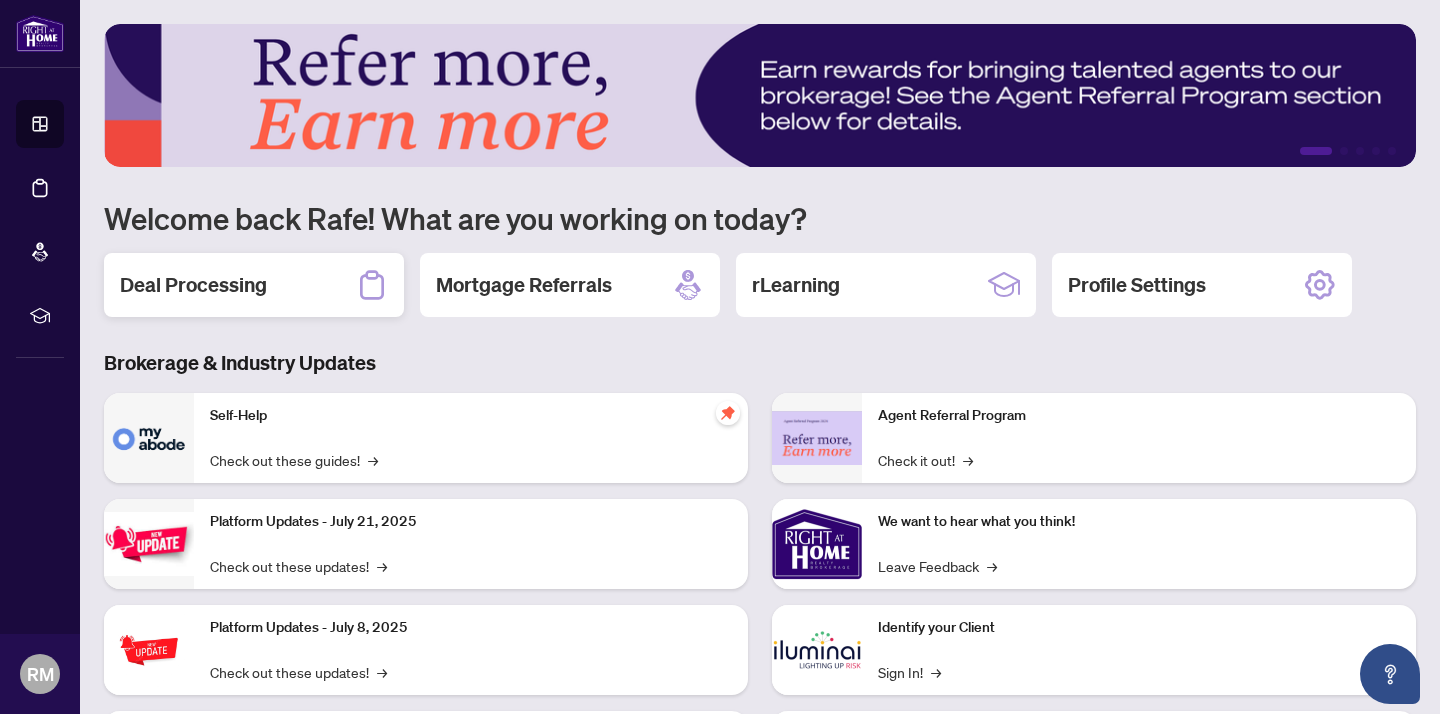 click on "Deal Processing" at bounding box center [254, 285] 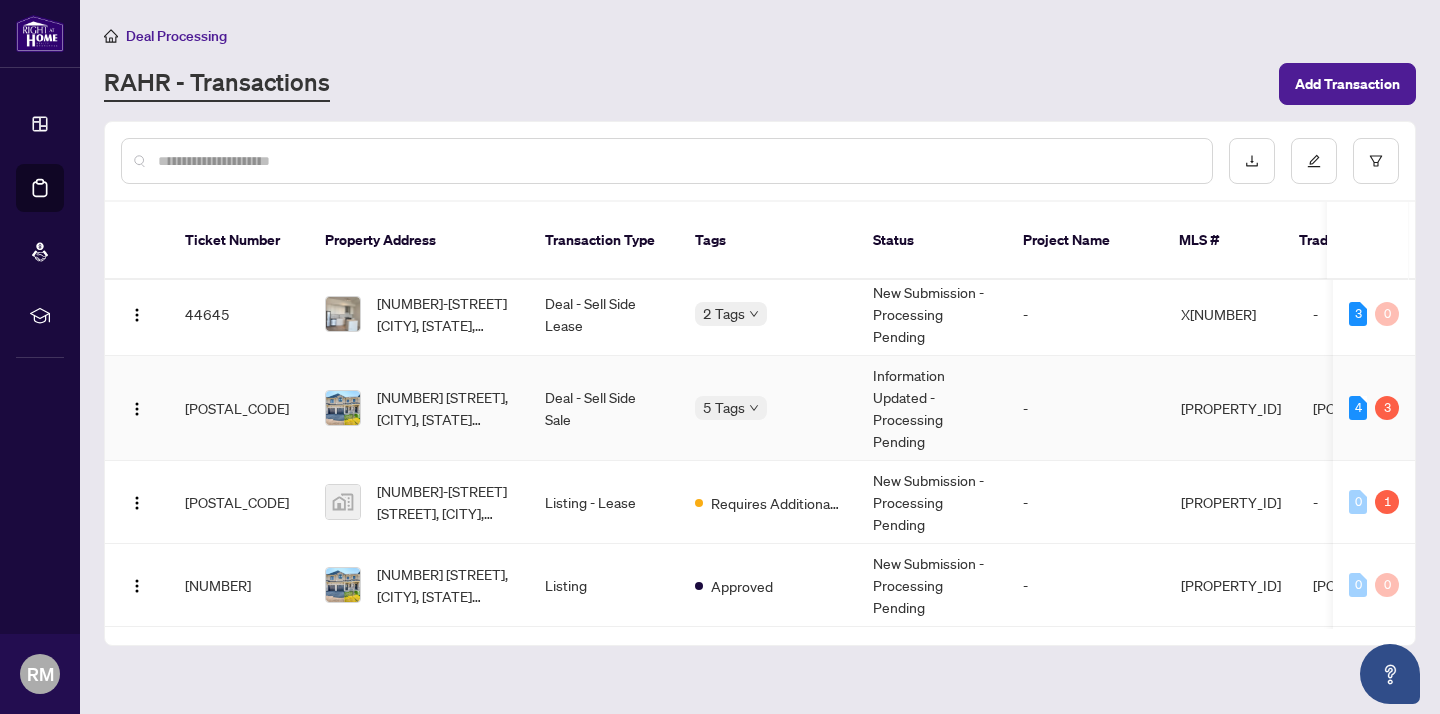 scroll, scrollTop: 88, scrollLeft: 0, axis: vertical 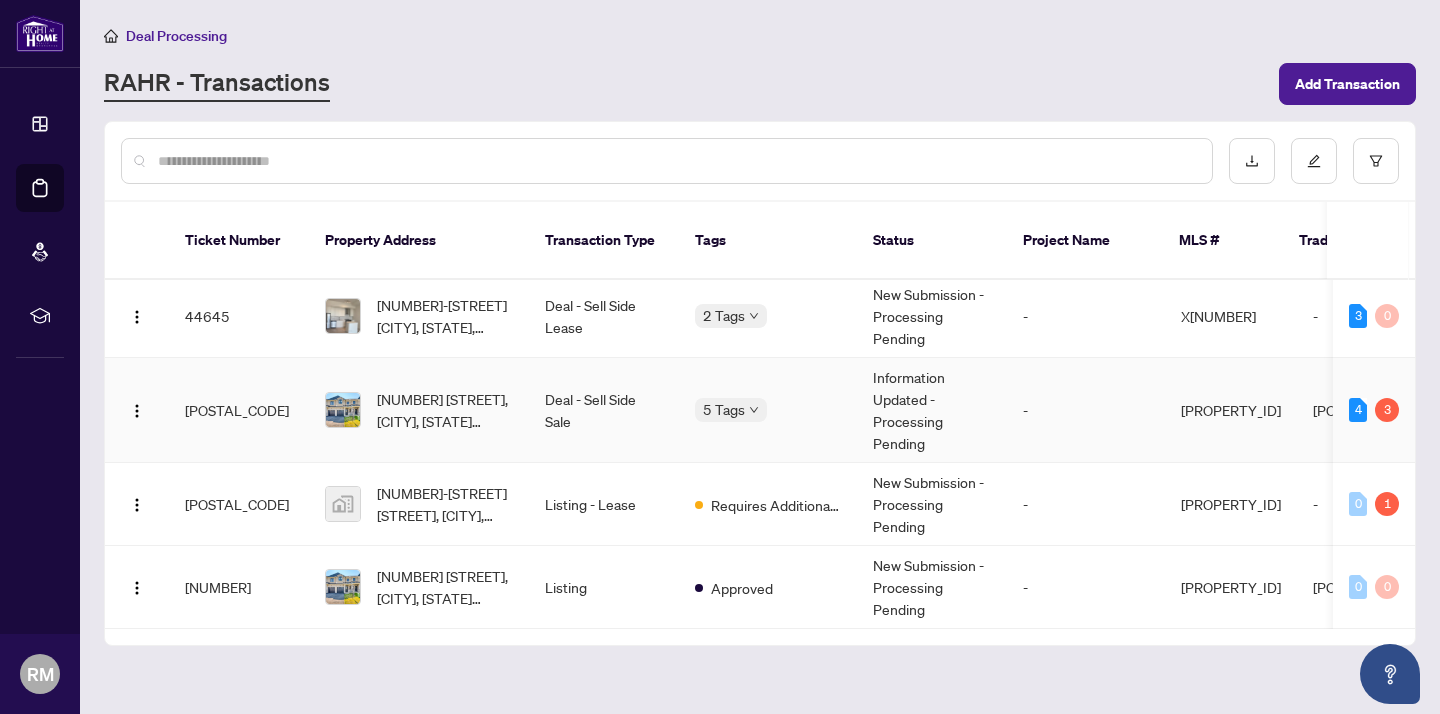 click on "Information Updated - Processing Pending" at bounding box center (932, 410) 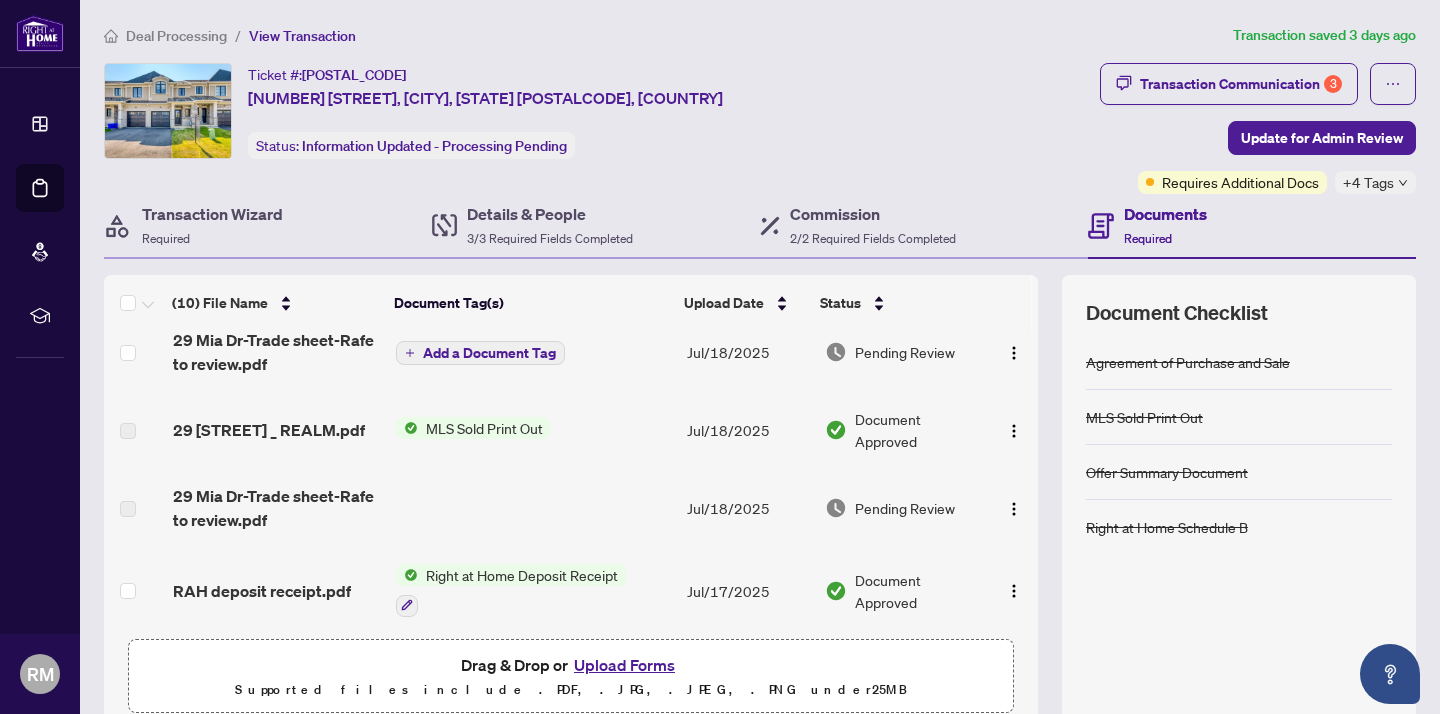 scroll, scrollTop: 159, scrollLeft: 0, axis: vertical 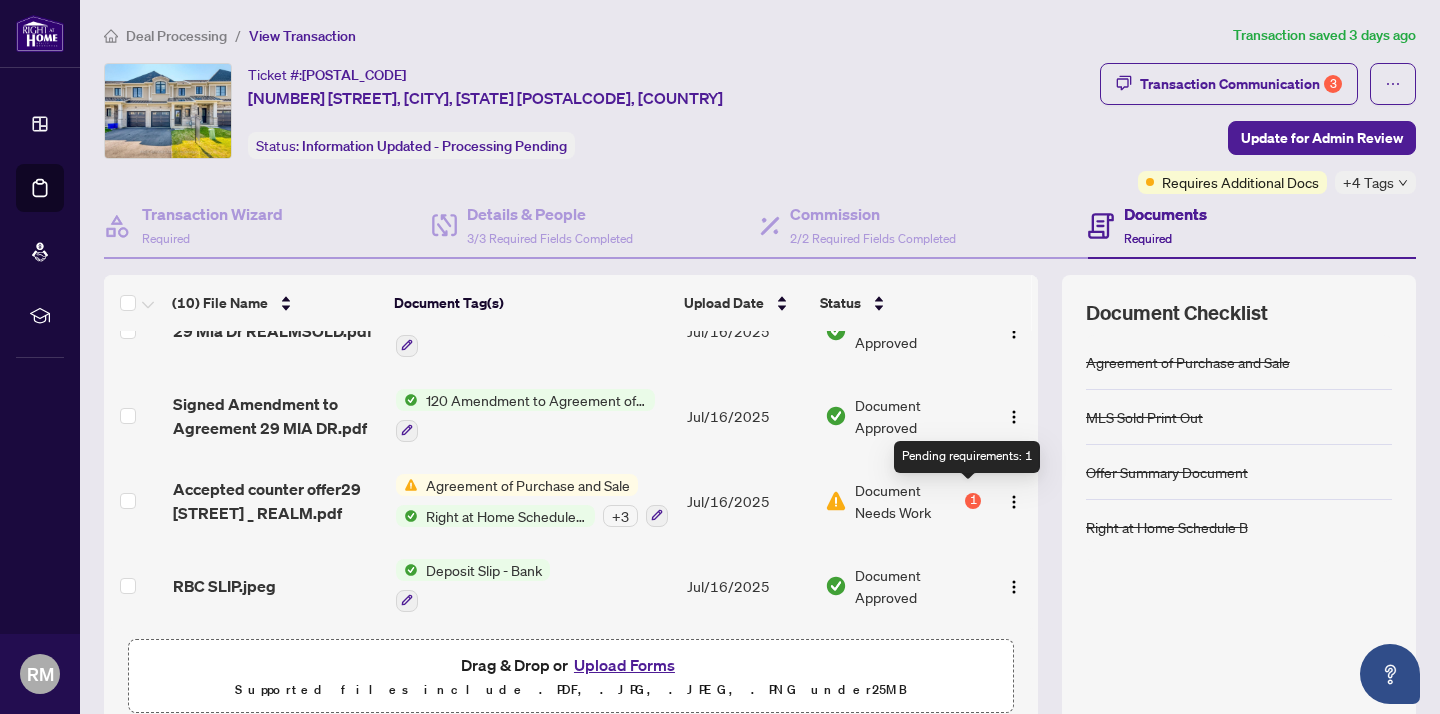 click on "1" at bounding box center [973, 501] 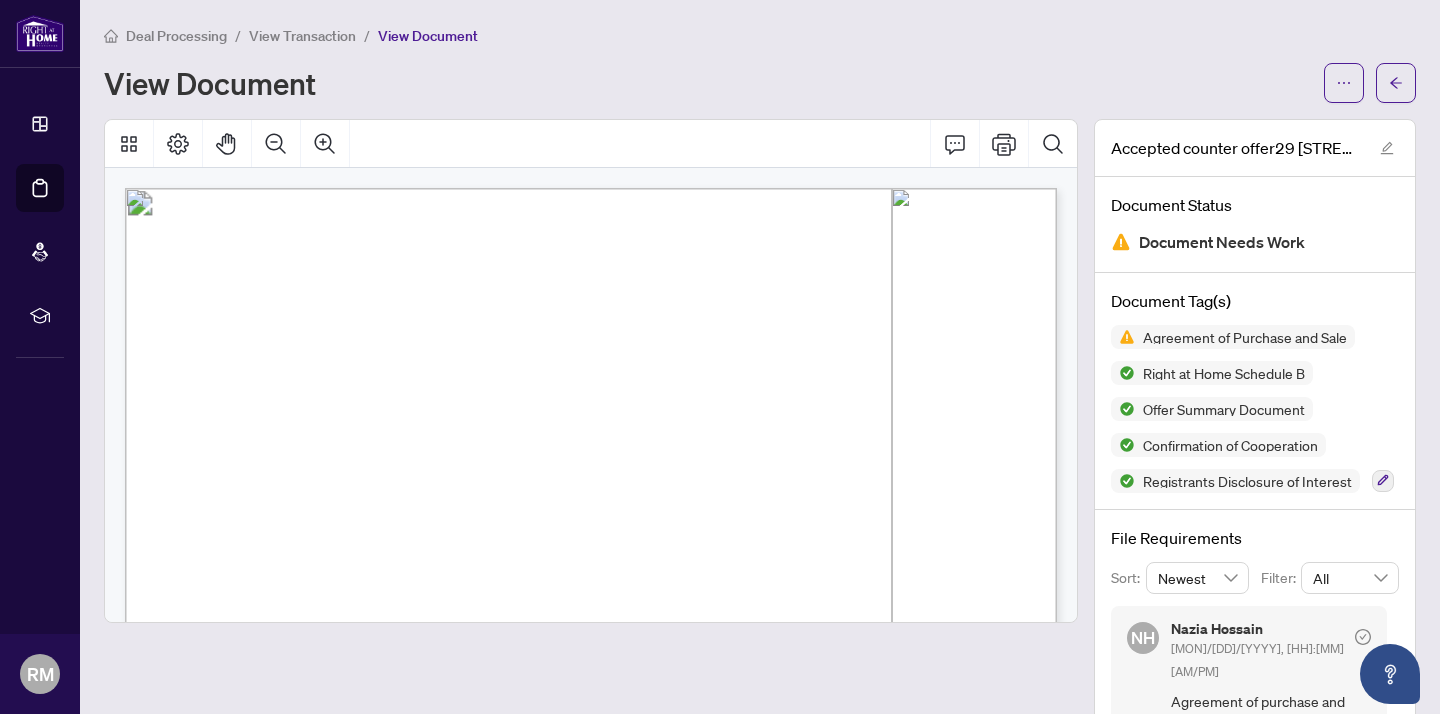 scroll, scrollTop: 0, scrollLeft: 0, axis: both 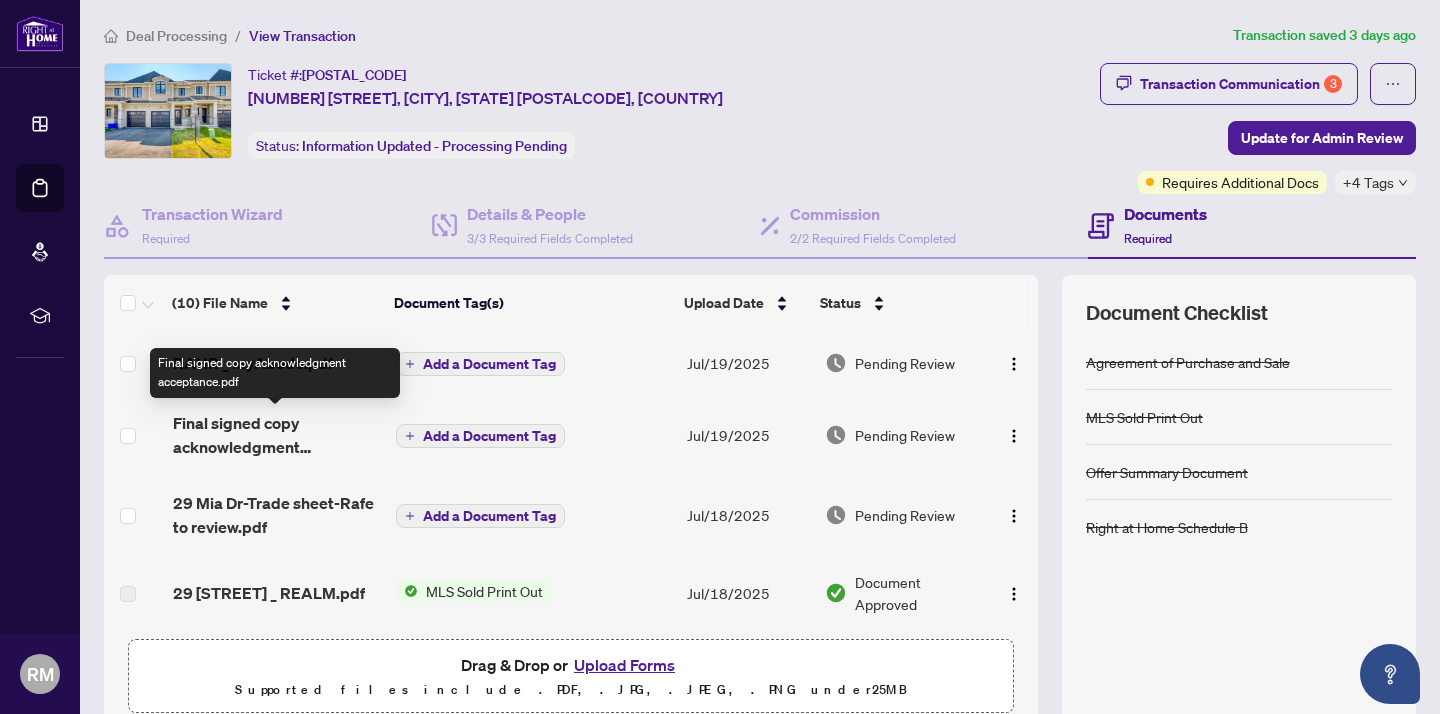 click on "Final signed copy acknowledgment acceptance.pdf" at bounding box center [276, 435] 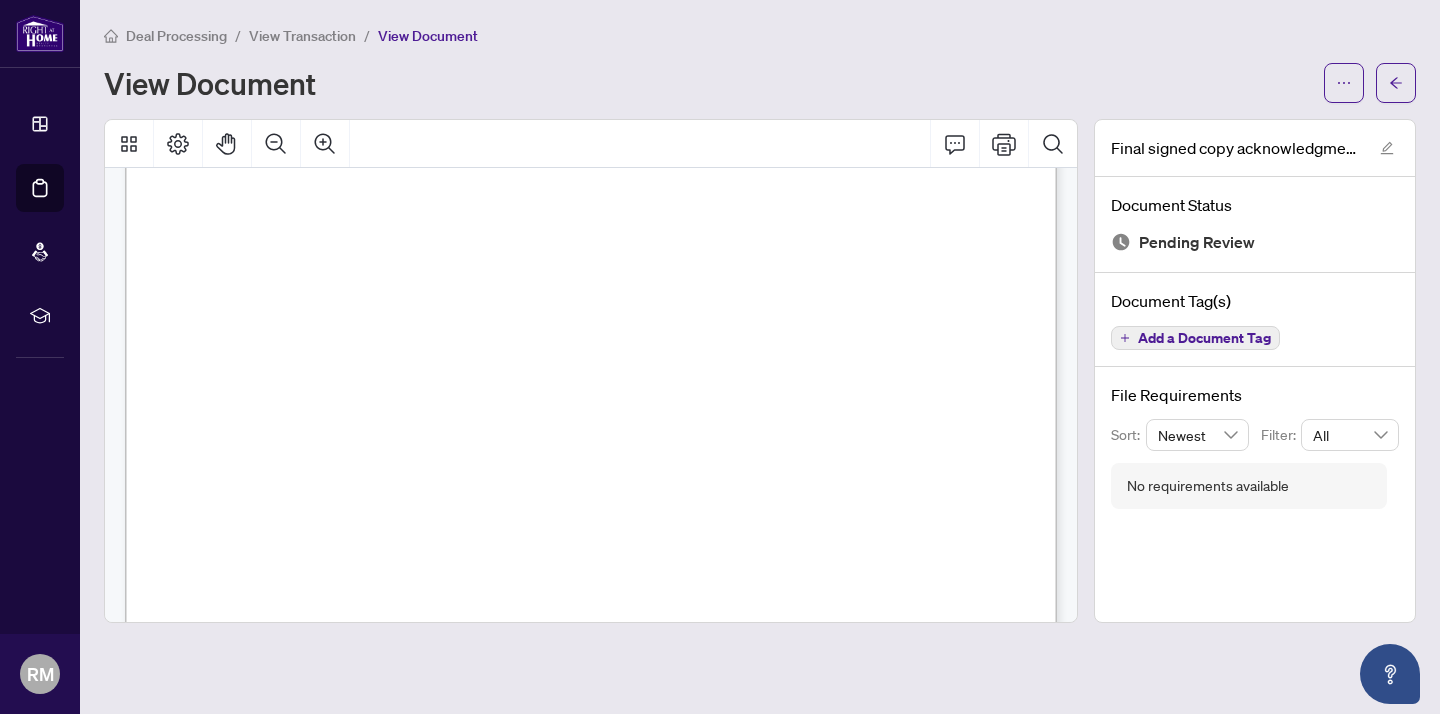 scroll, scrollTop: 2449, scrollLeft: 0, axis: vertical 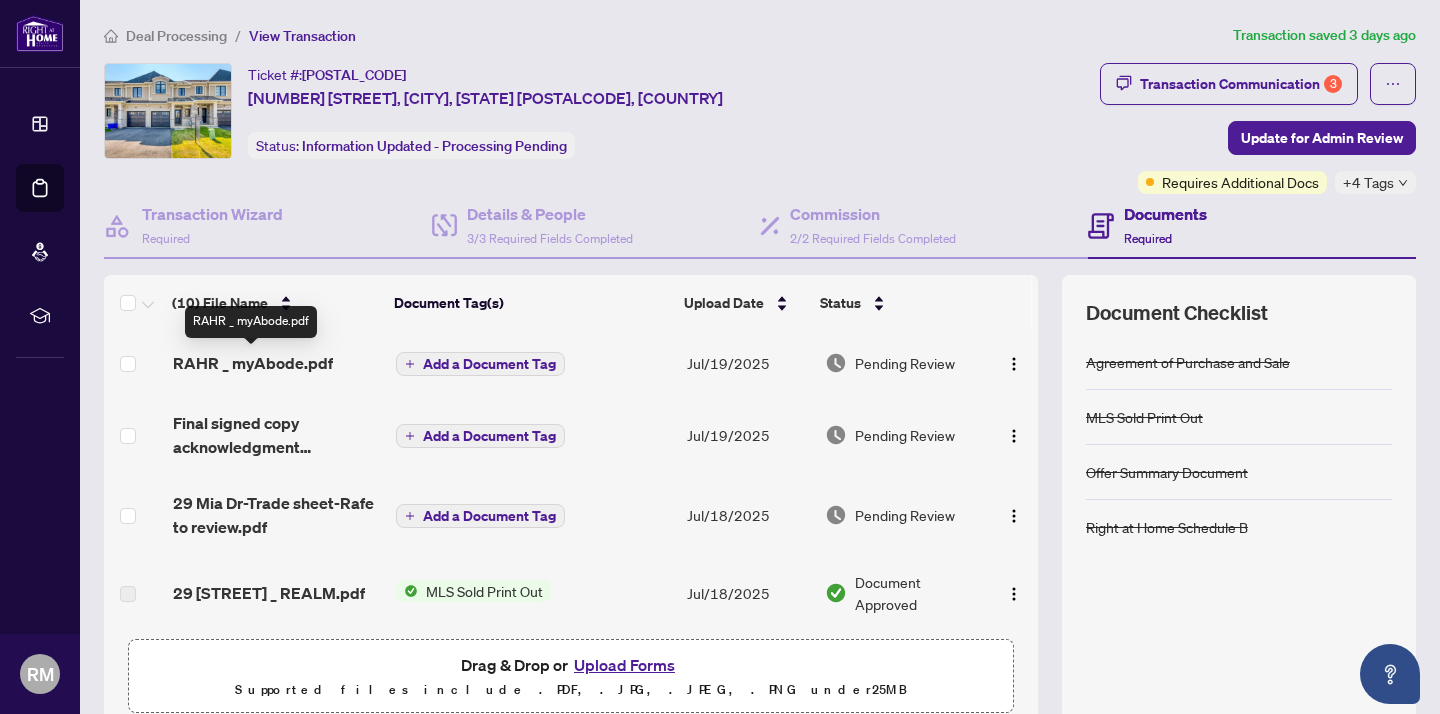 click on "RAHR _ myAbode.pdf" at bounding box center [253, 363] 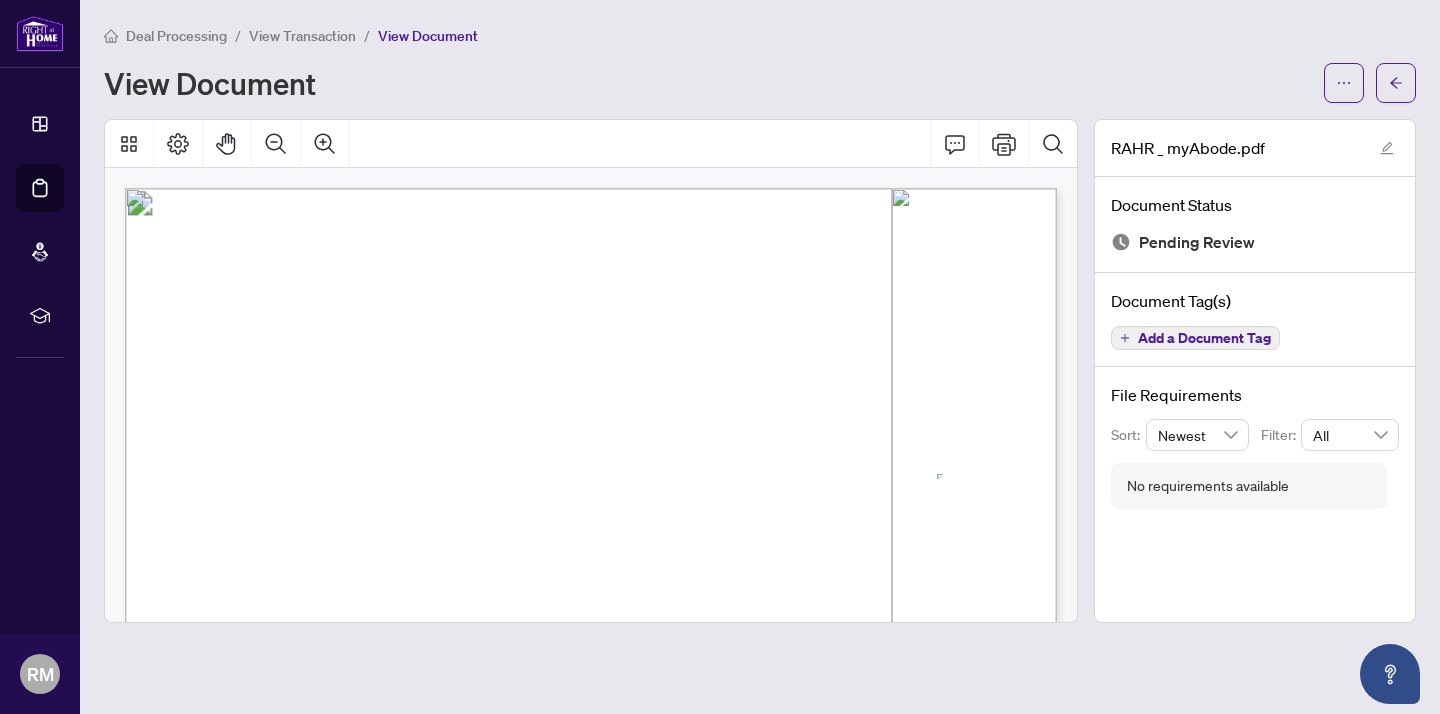 scroll, scrollTop: 0, scrollLeft: 0, axis: both 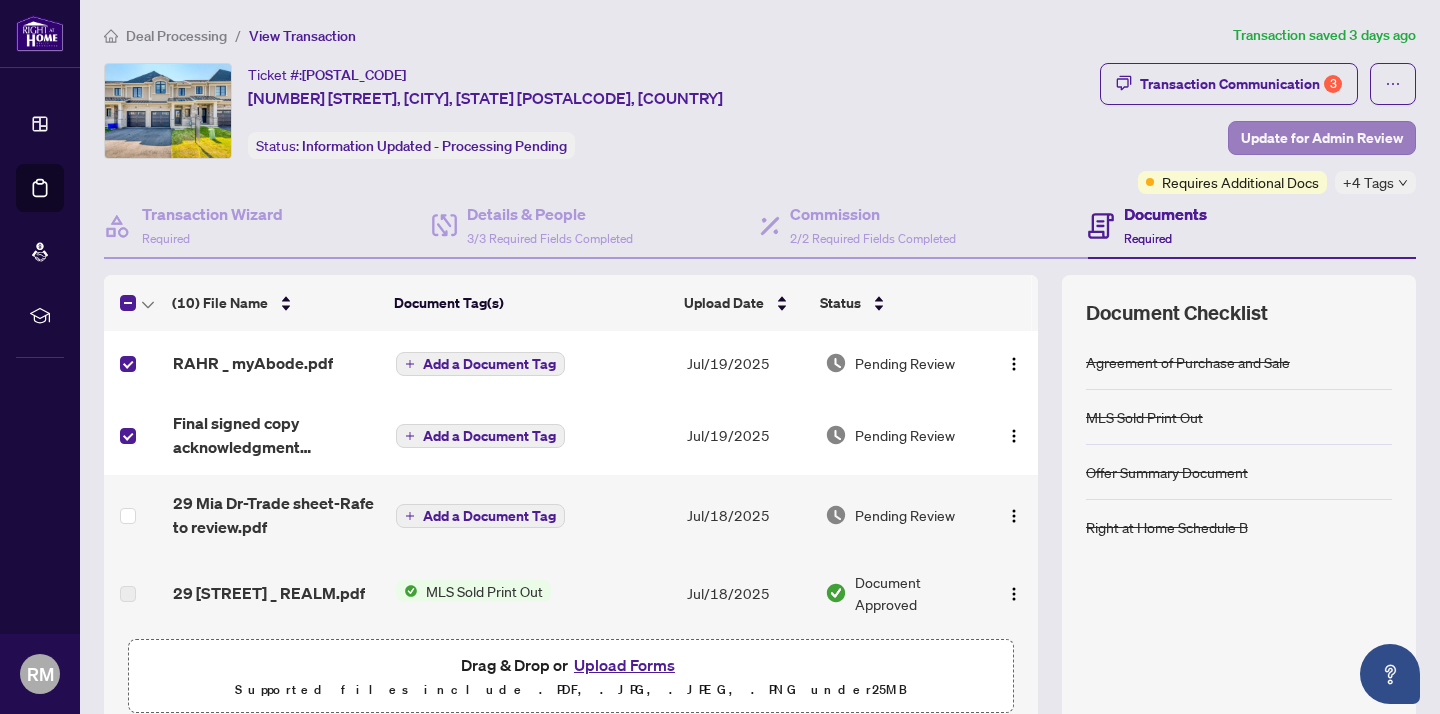 click on "Update for Admin Review" at bounding box center [1322, 138] 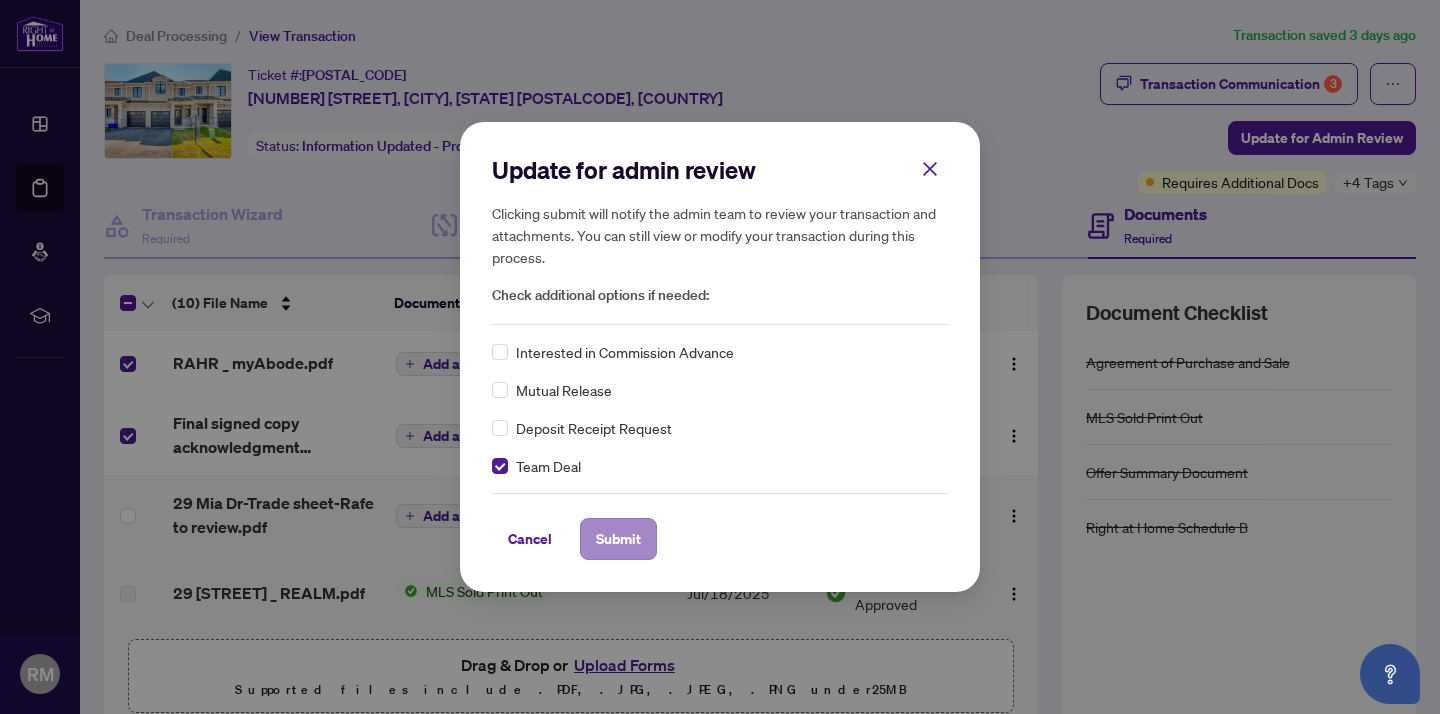 click on "Submit" at bounding box center [618, 539] 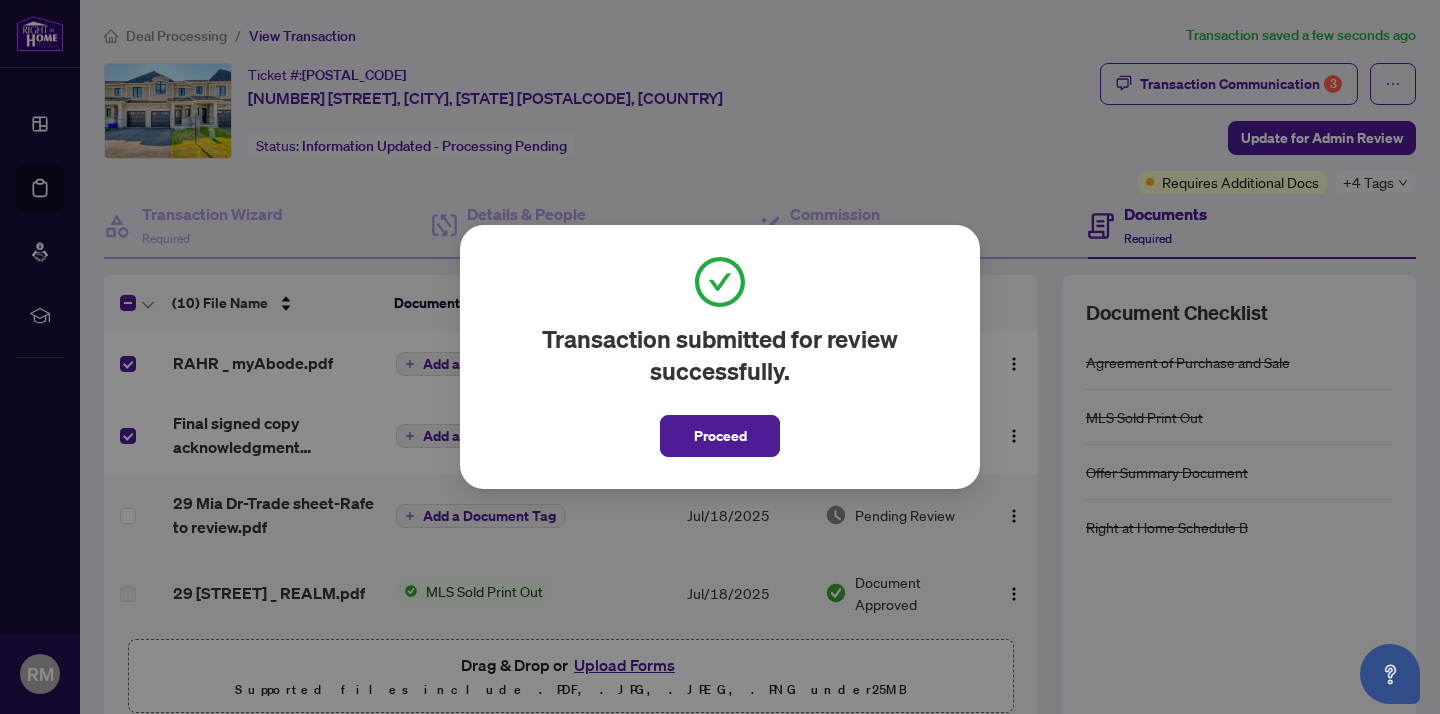 click on "Proceed" at bounding box center (720, 436) 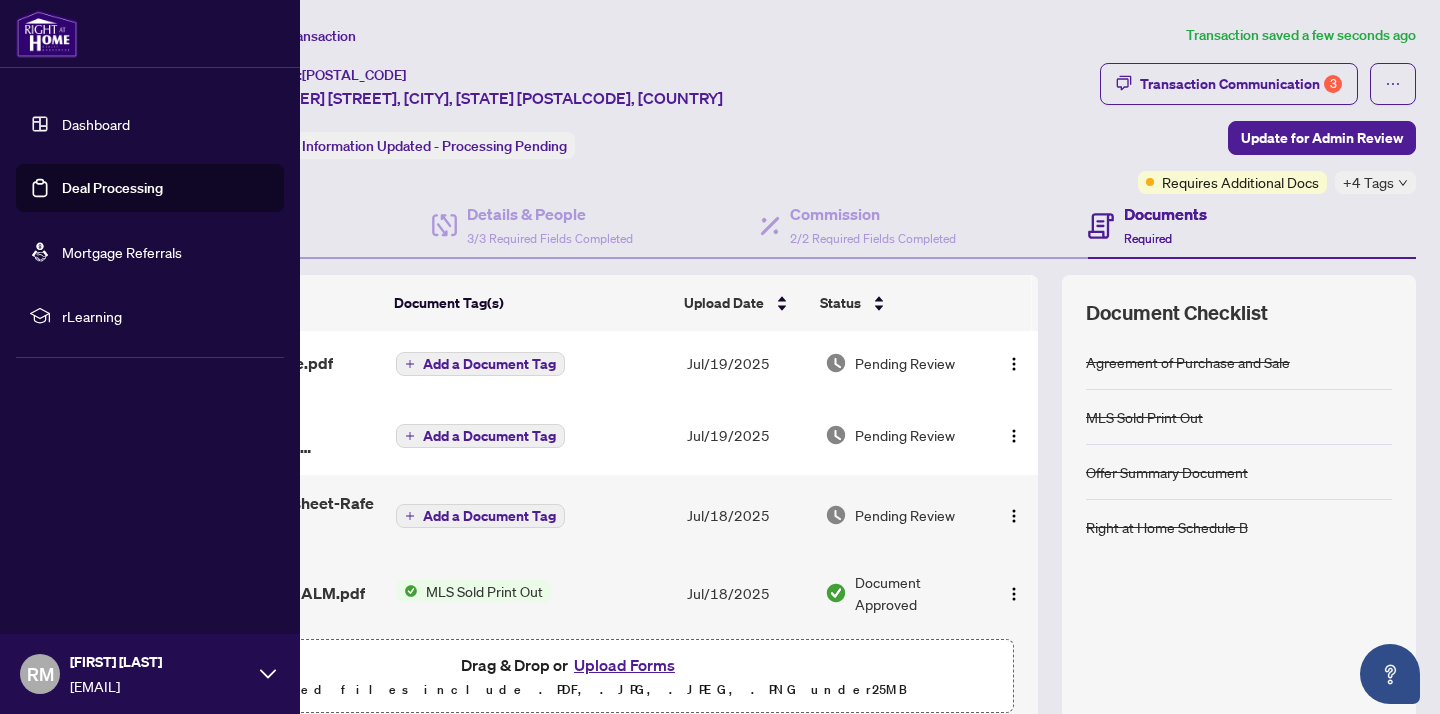 click on "Dashboard" at bounding box center (96, 124) 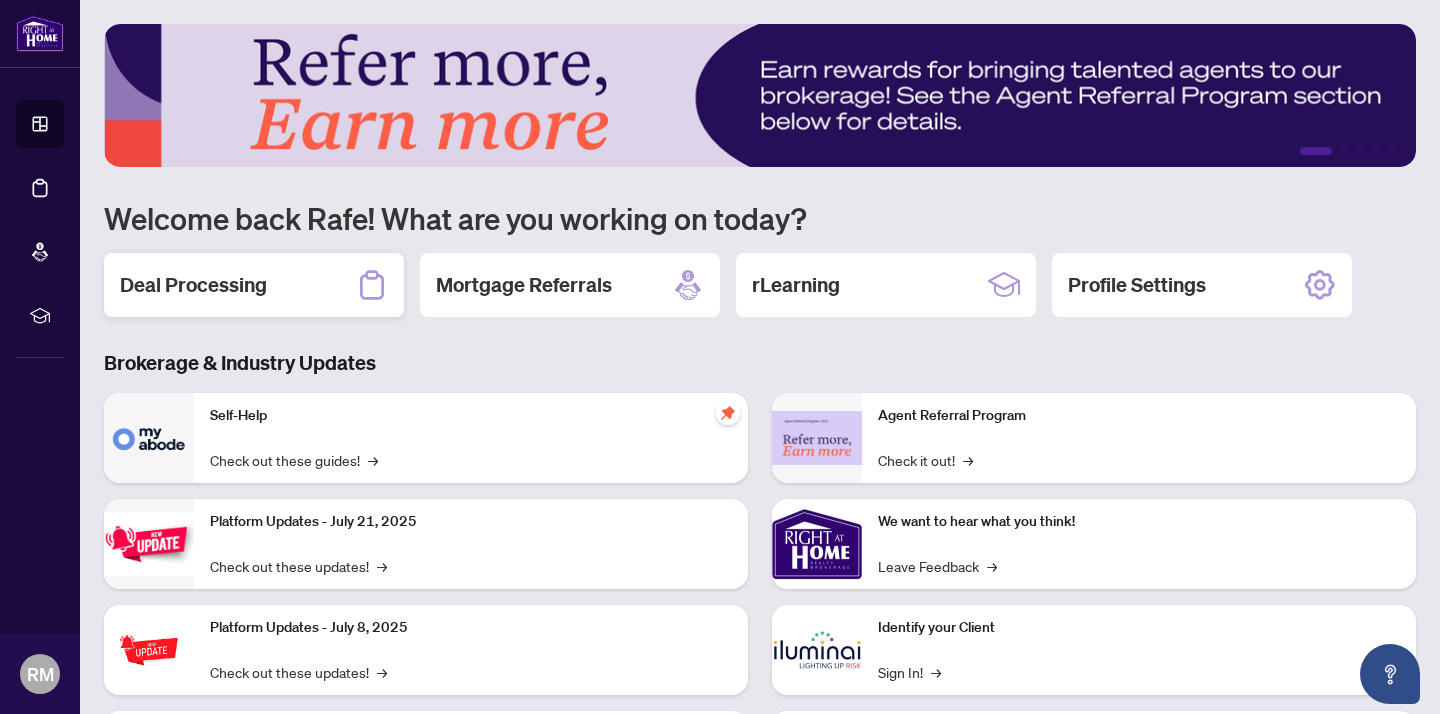 click on "Deal Processing" at bounding box center [254, 285] 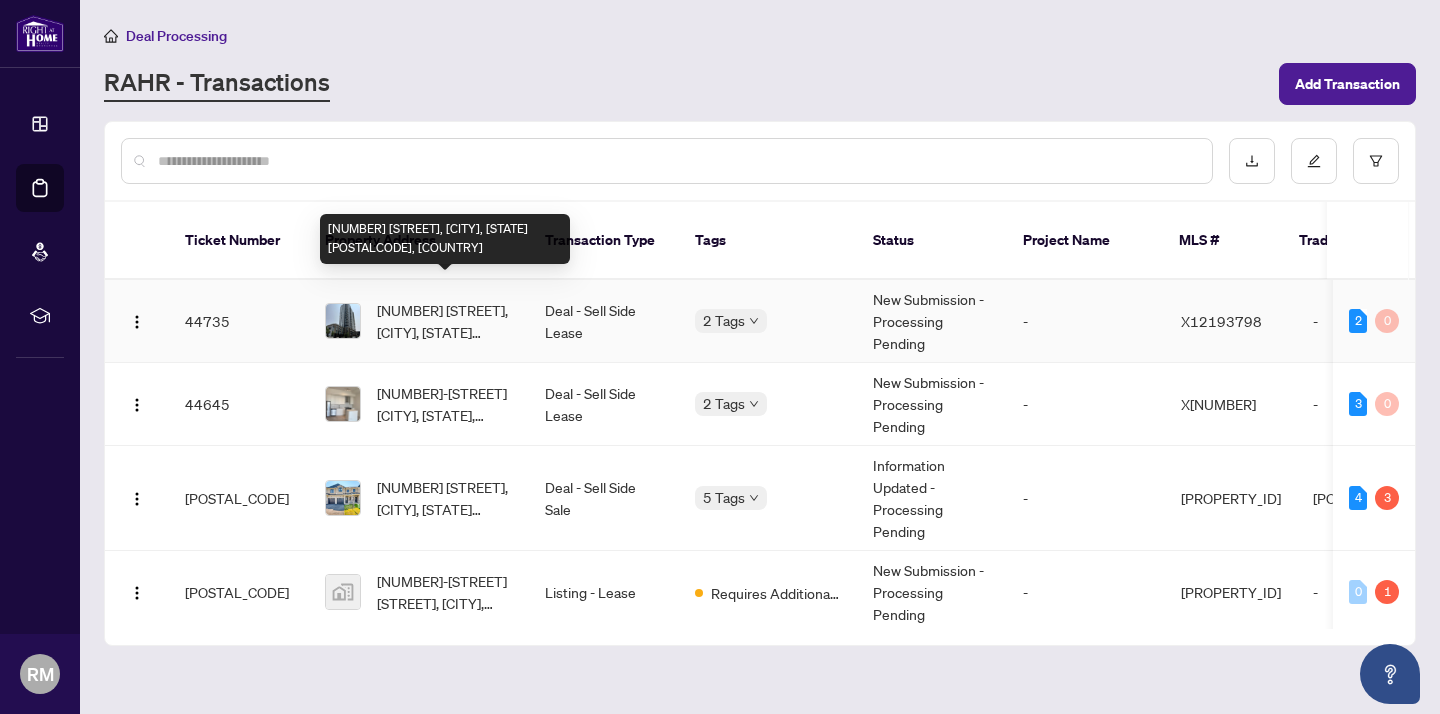 click on "[NUMBER] [STREET], [CITY], [STATE] [POSTALCODE], [COUNTRY]" at bounding box center (445, 321) 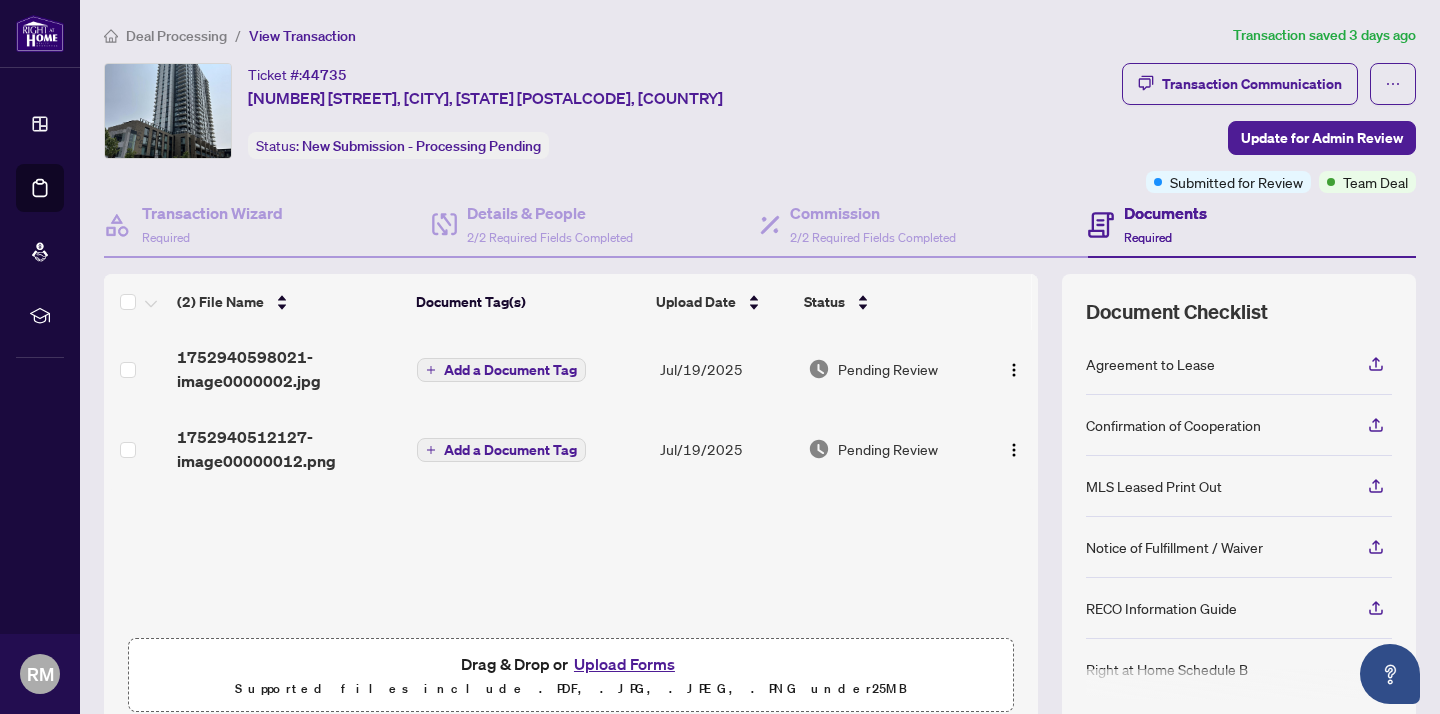 scroll, scrollTop: 1, scrollLeft: 0, axis: vertical 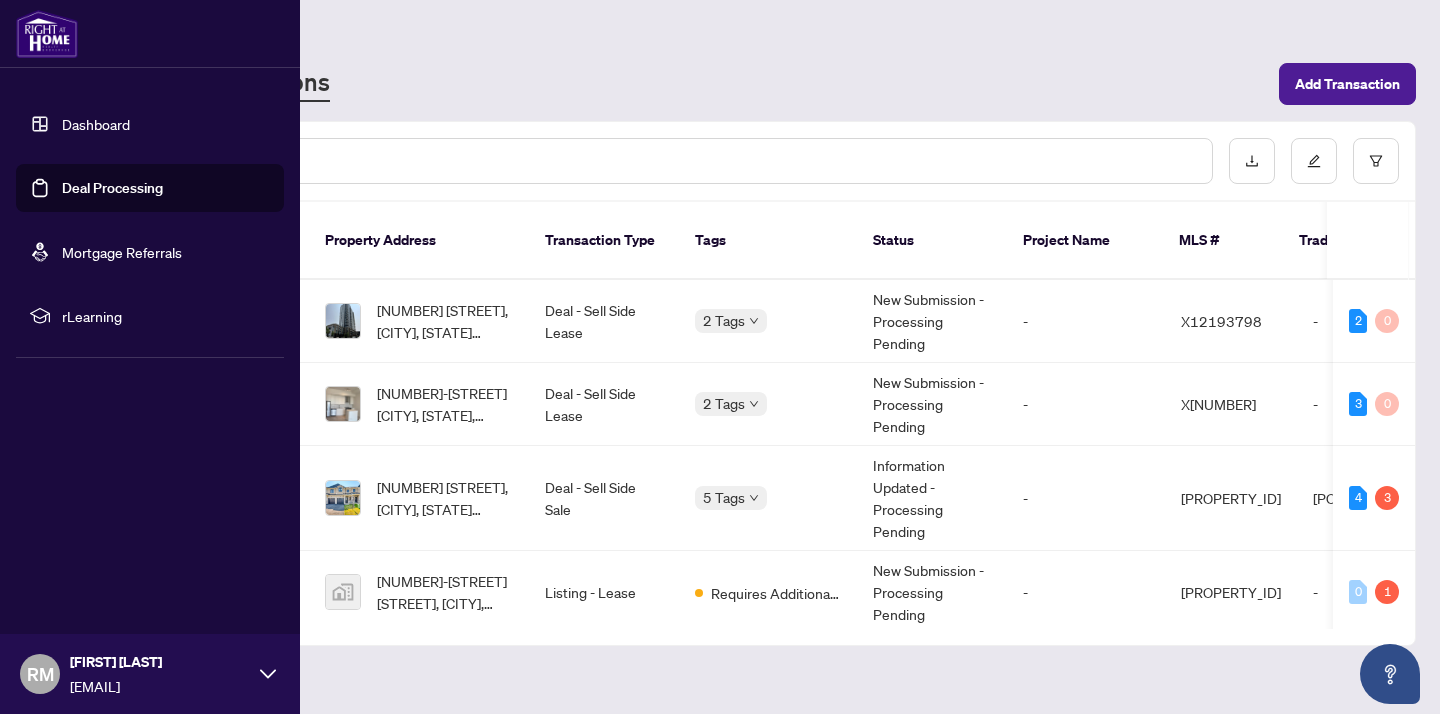 click on "Dashboard" at bounding box center [96, 124] 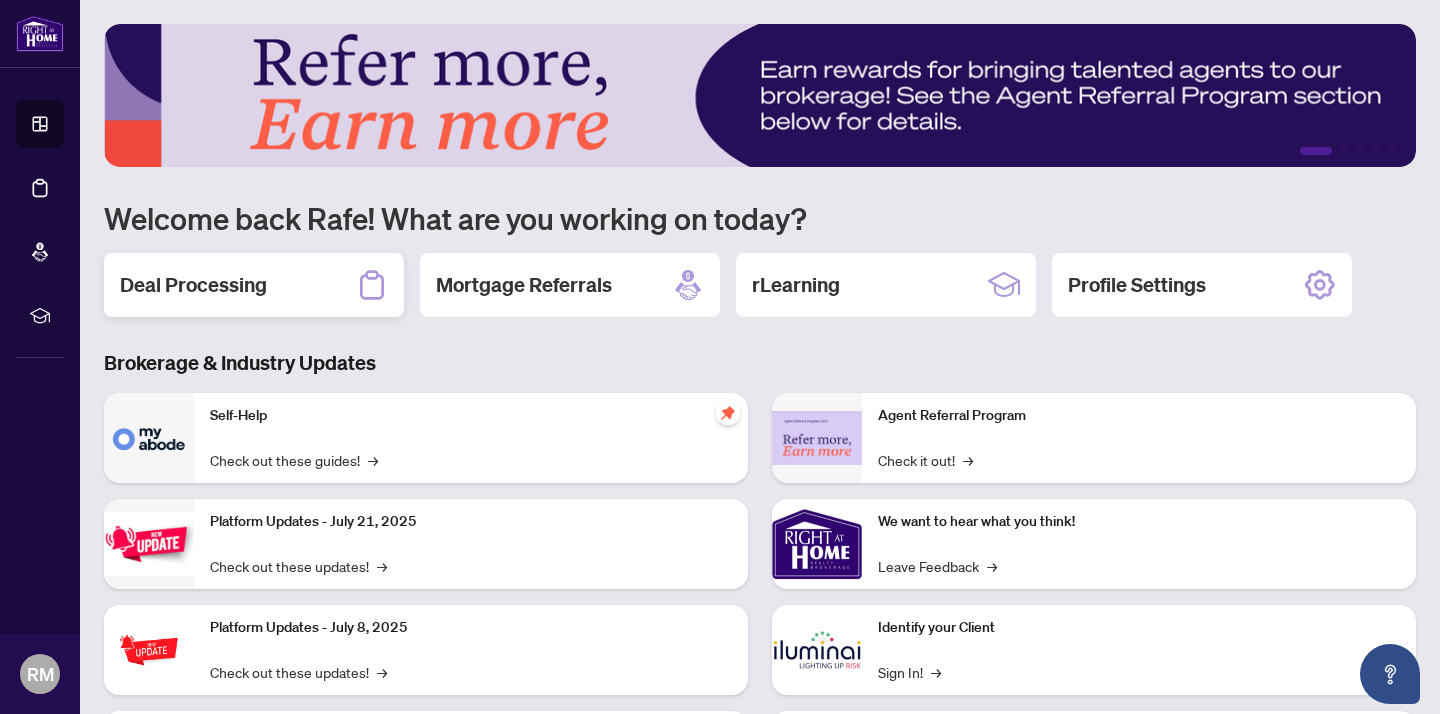 click on "Deal Processing" at bounding box center (193, 285) 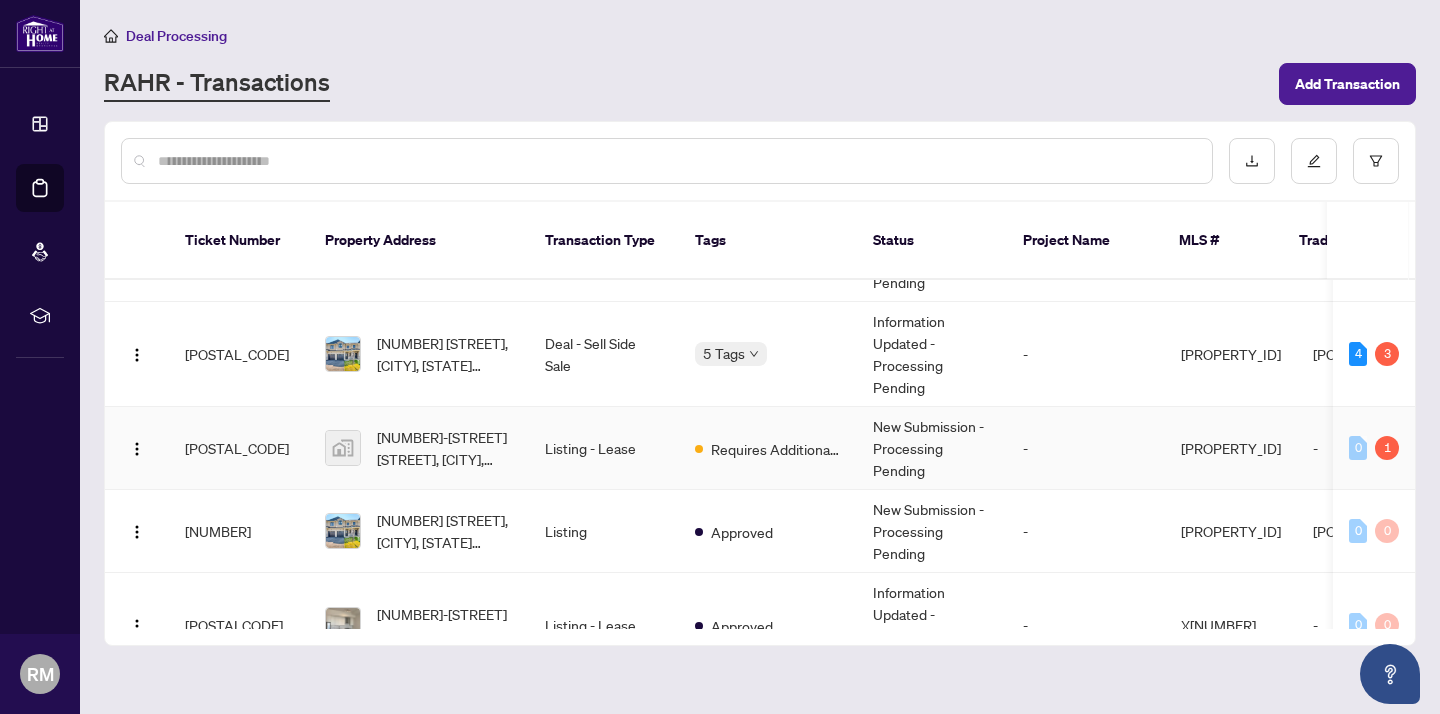 scroll, scrollTop: 145, scrollLeft: 0, axis: vertical 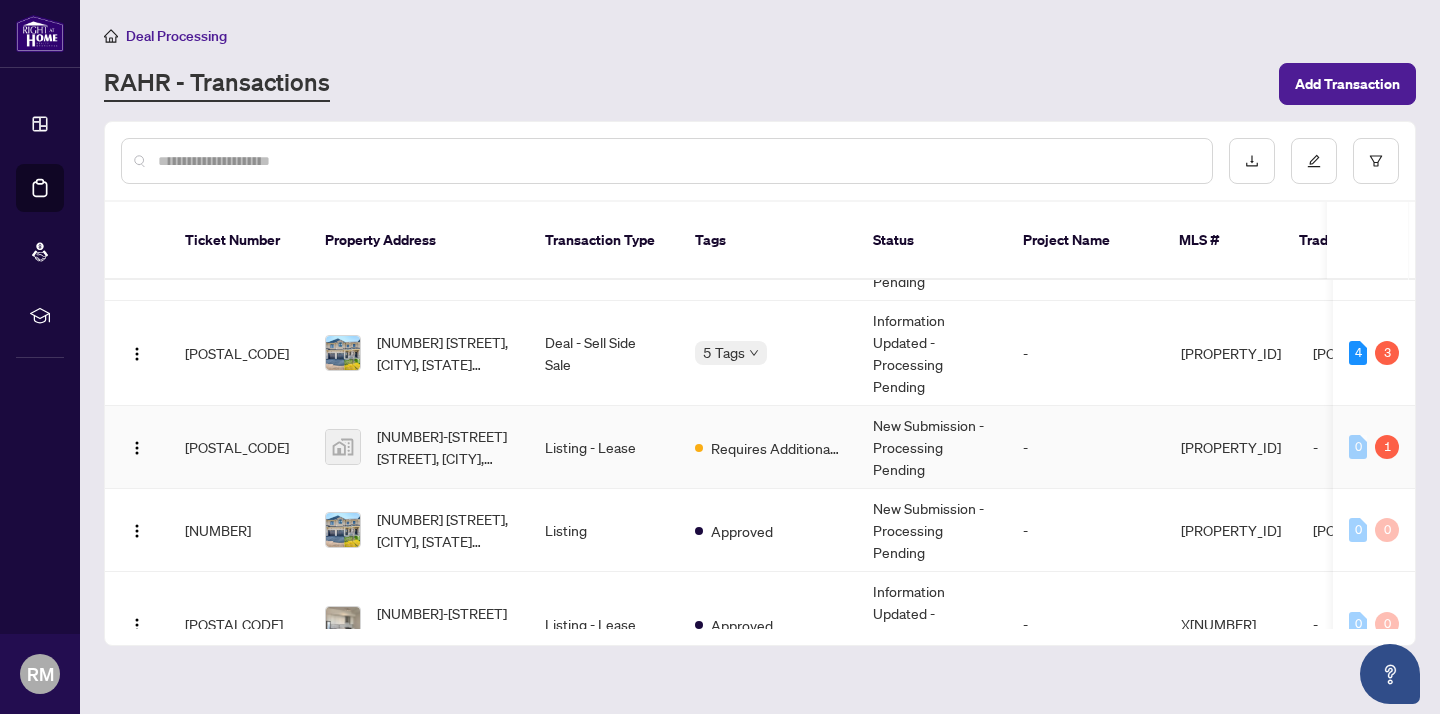 click on "Listing - Lease" at bounding box center [604, 447] 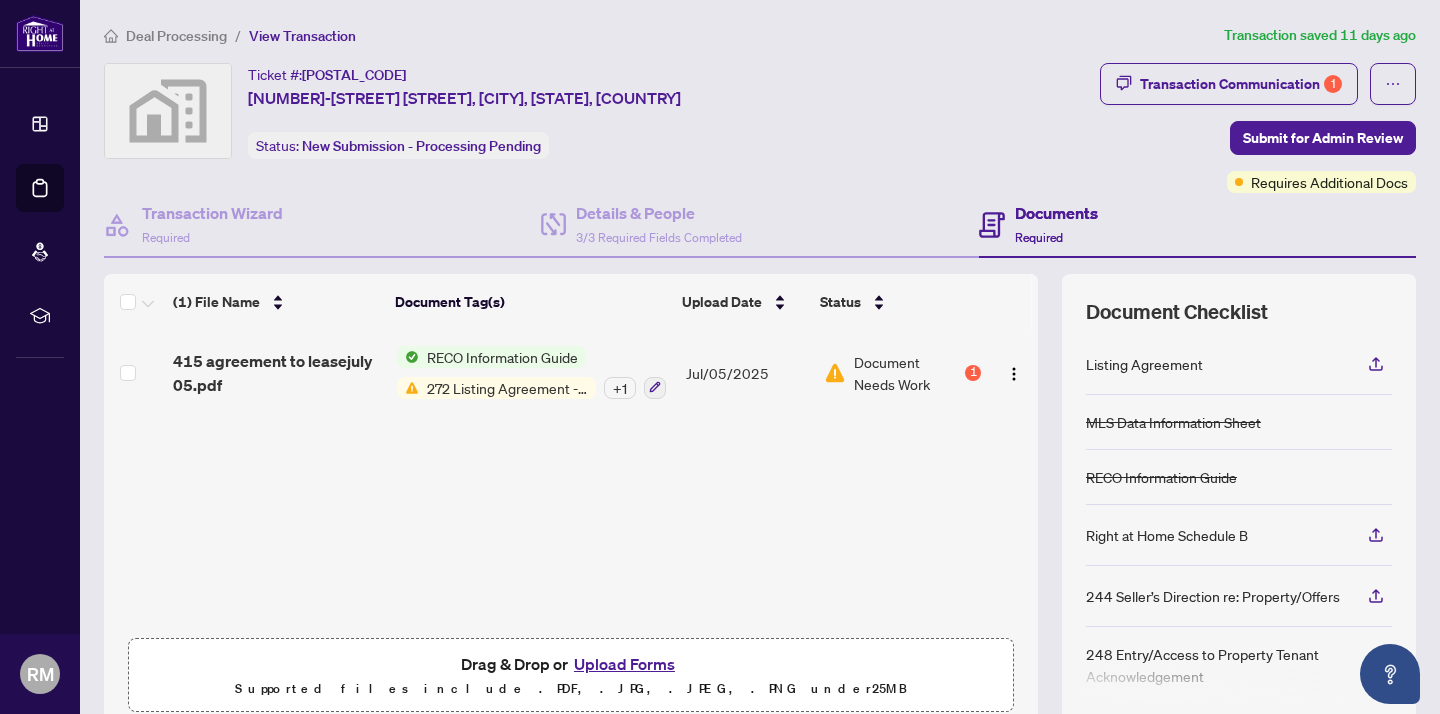 click on "272 Listing Agreement - Landlord Designated Representation Agreement Authority
to Offer for Lease" at bounding box center (507, 388) 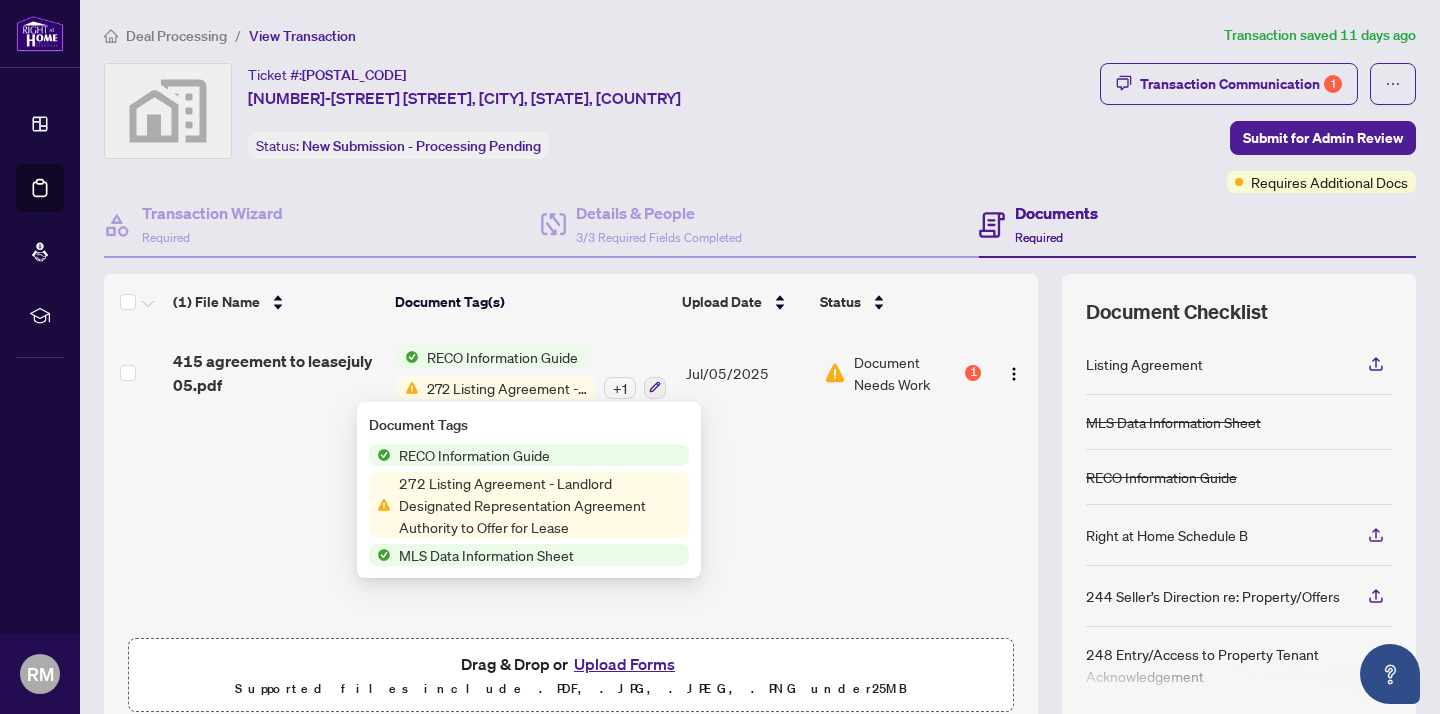 click on "272 Listing Agreement - Landlord Designated Representation Agreement Authority
to Offer for Lease" at bounding box center [540, 505] 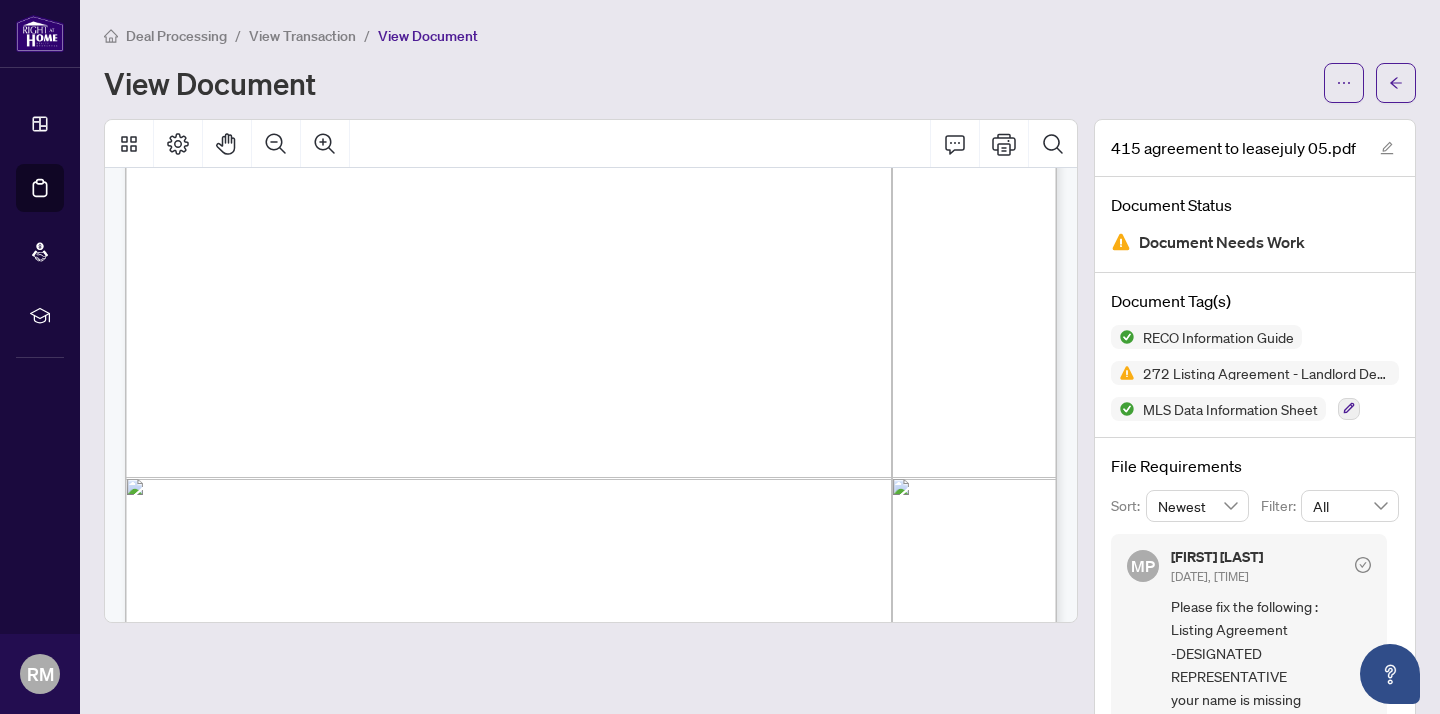 scroll, scrollTop: 1723, scrollLeft: 0, axis: vertical 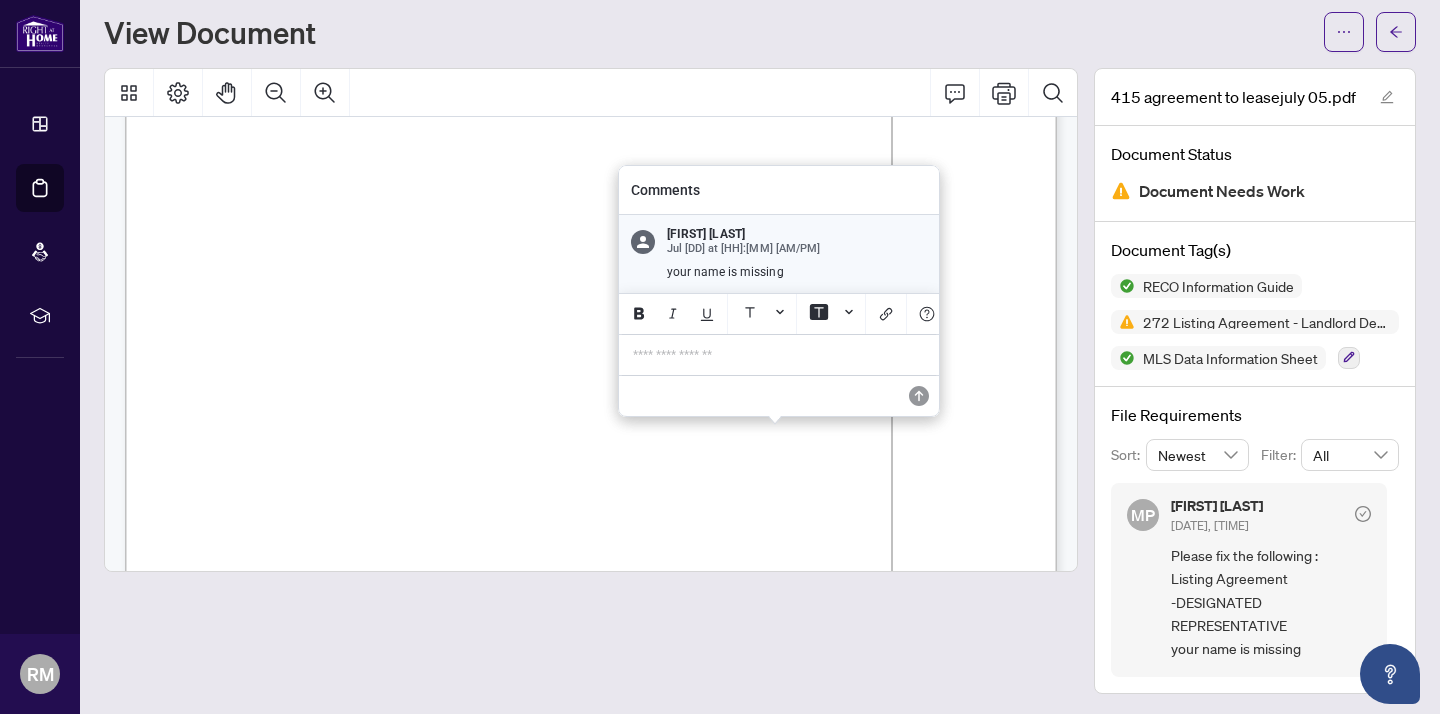 click on "**********" at bounding box center [779, 355] 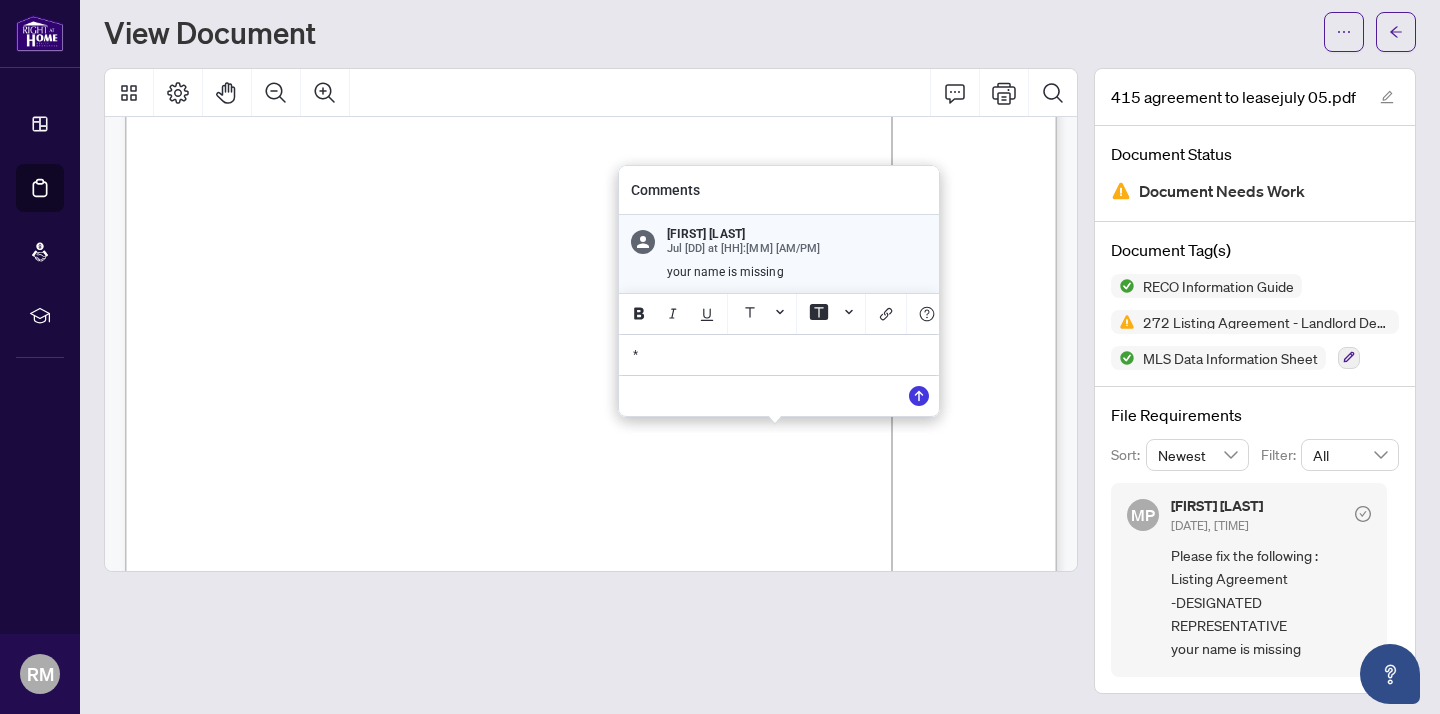type 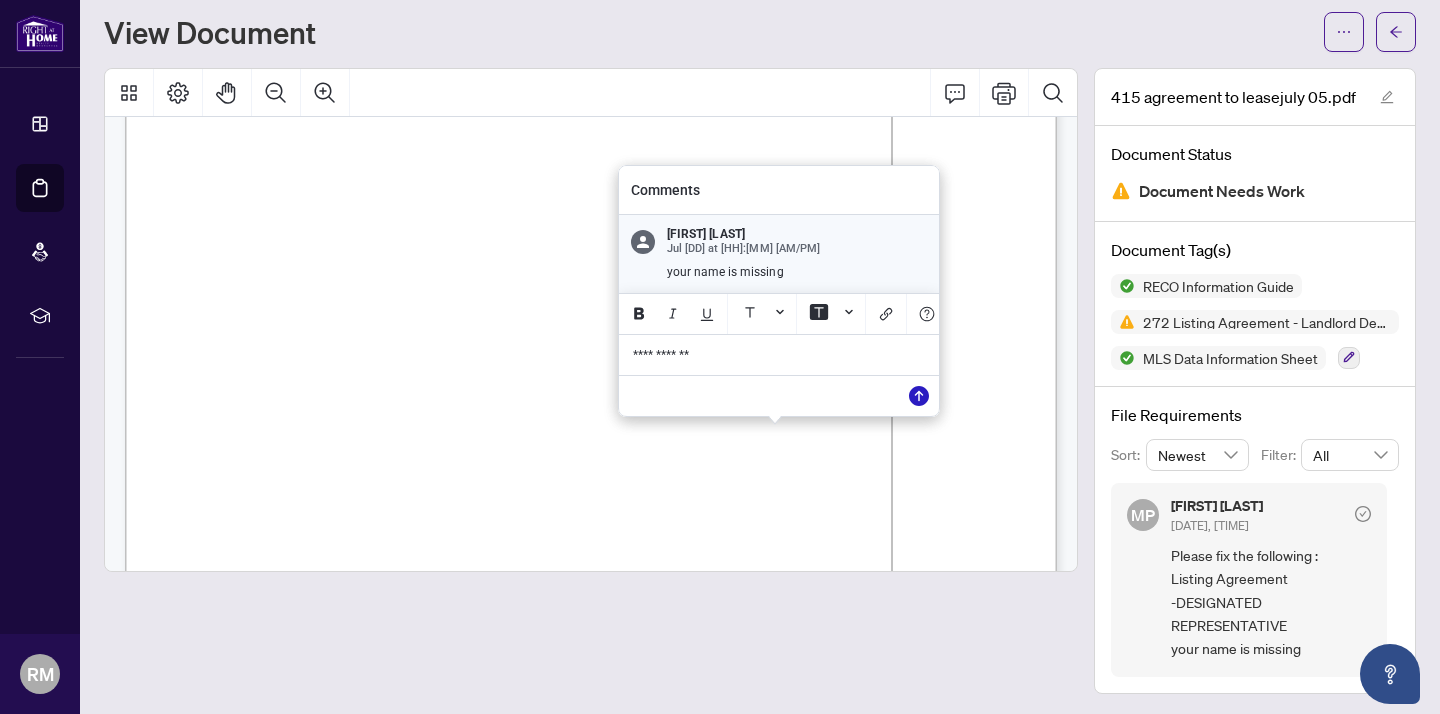 click 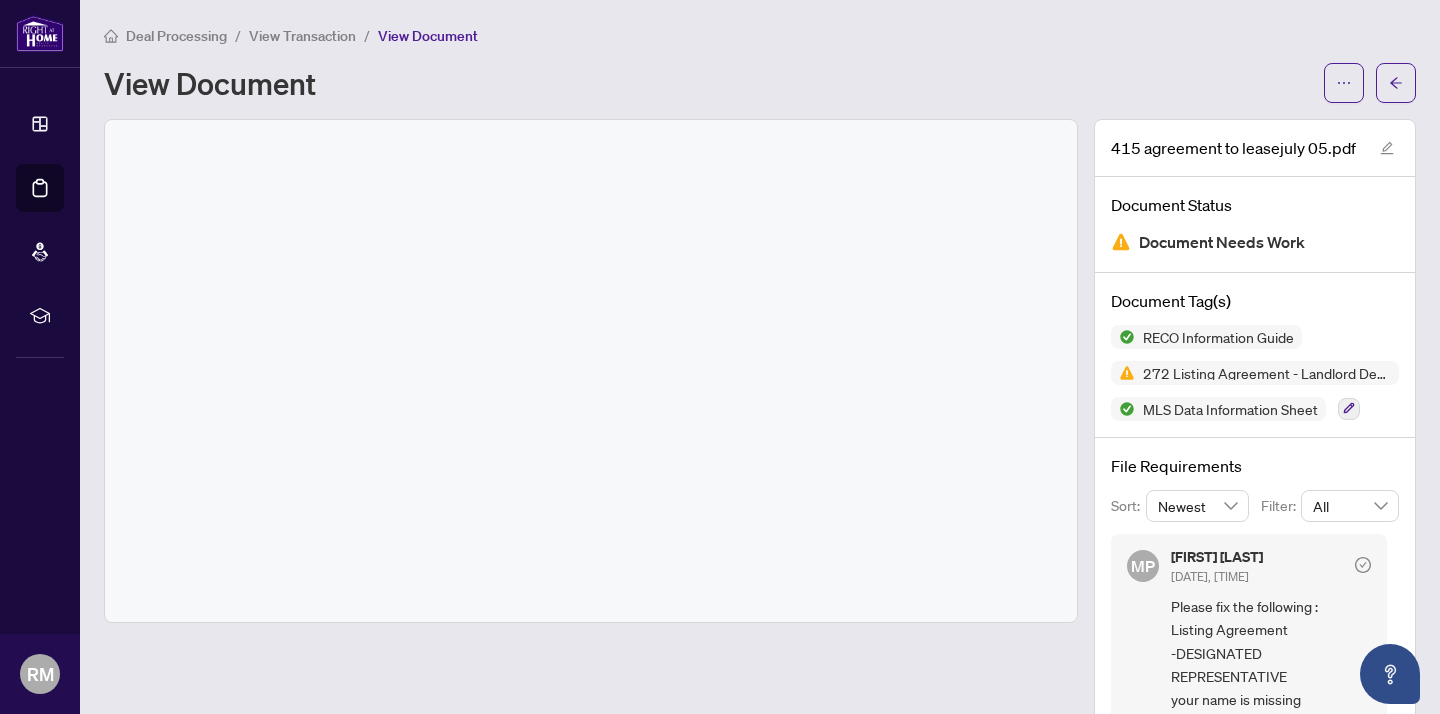scroll, scrollTop: 0, scrollLeft: 0, axis: both 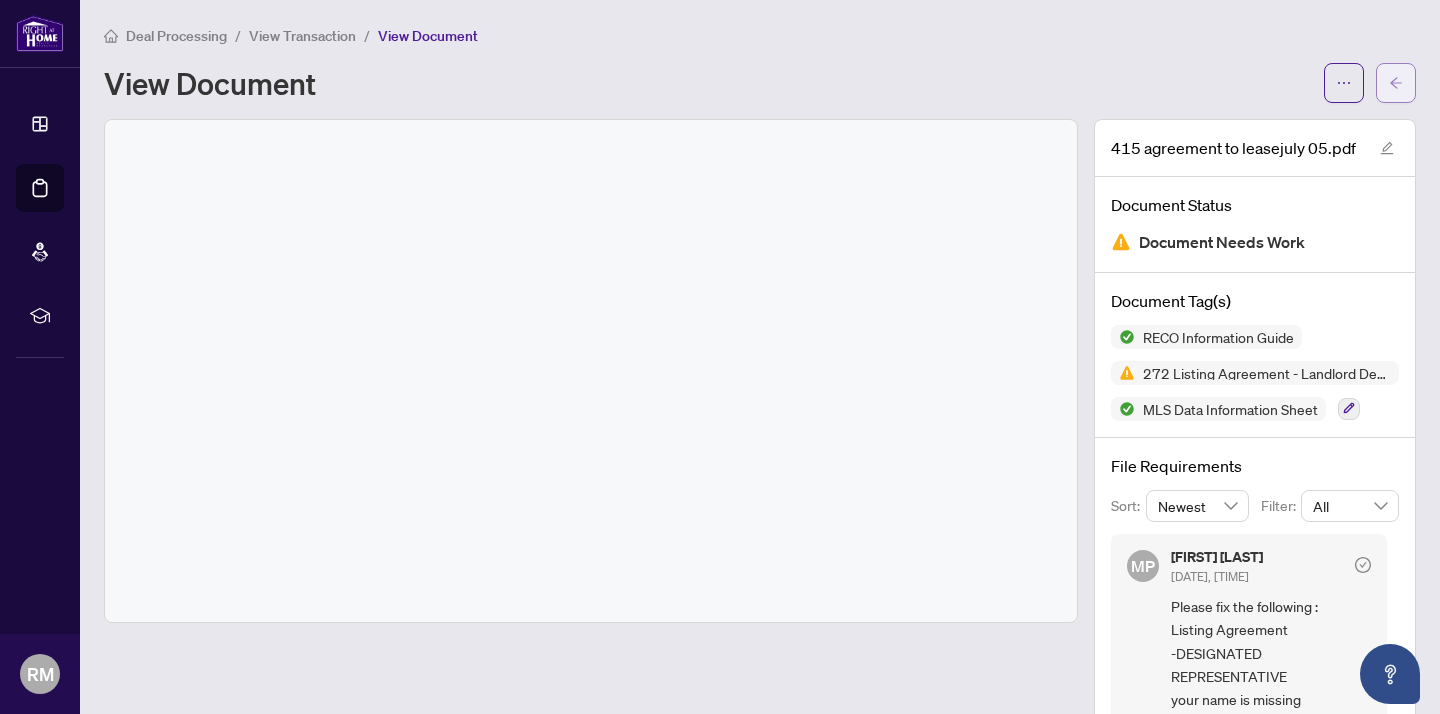 click at bounding box center [1396, 83] 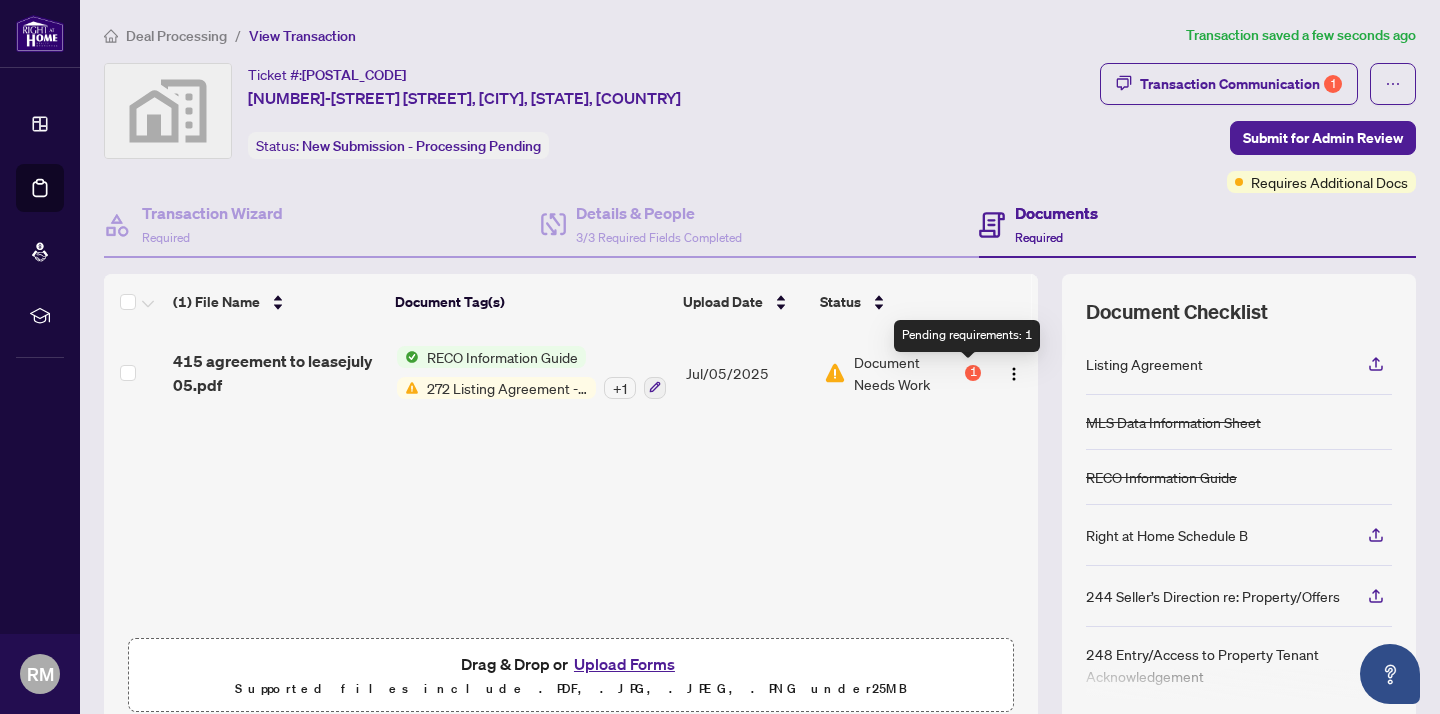click on "1" at bounding box center [973, 373] 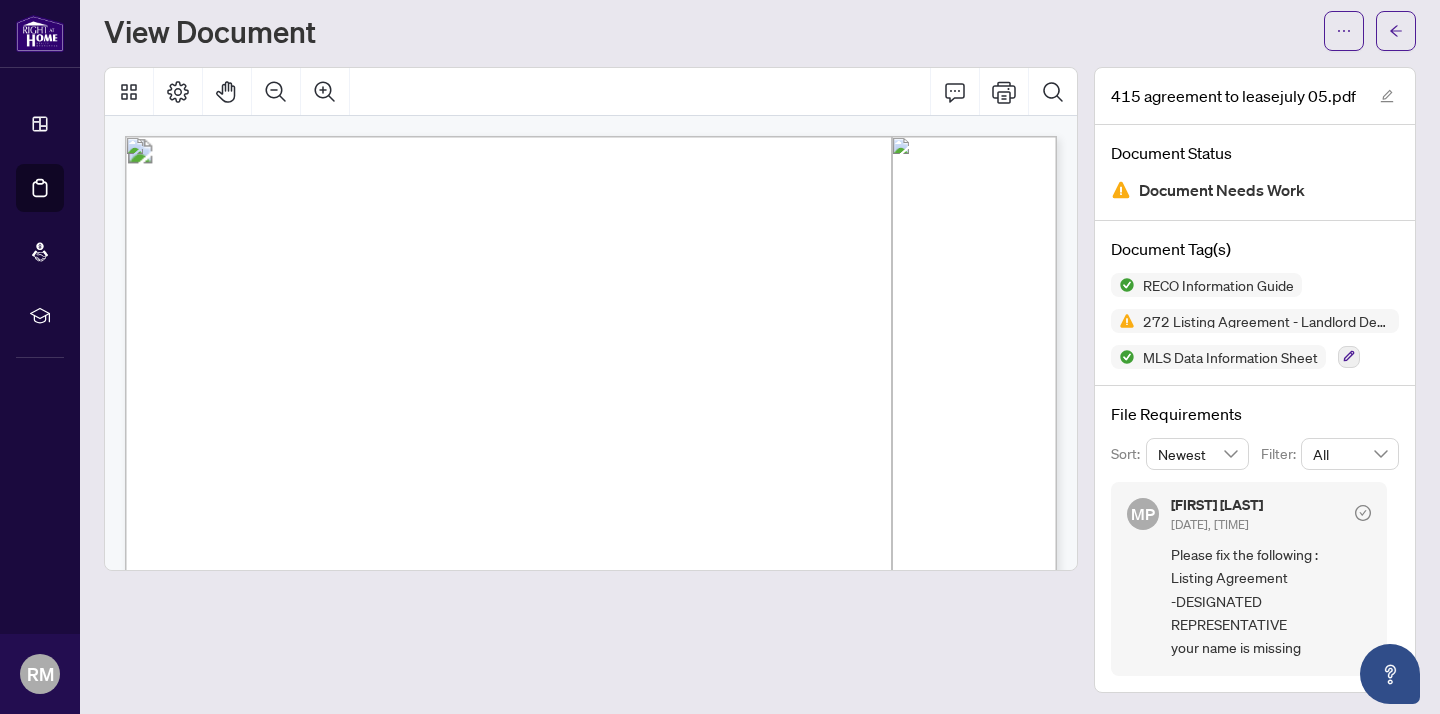 scroll, scrollTop: 51, scrollLeft: 0, axis: vertical 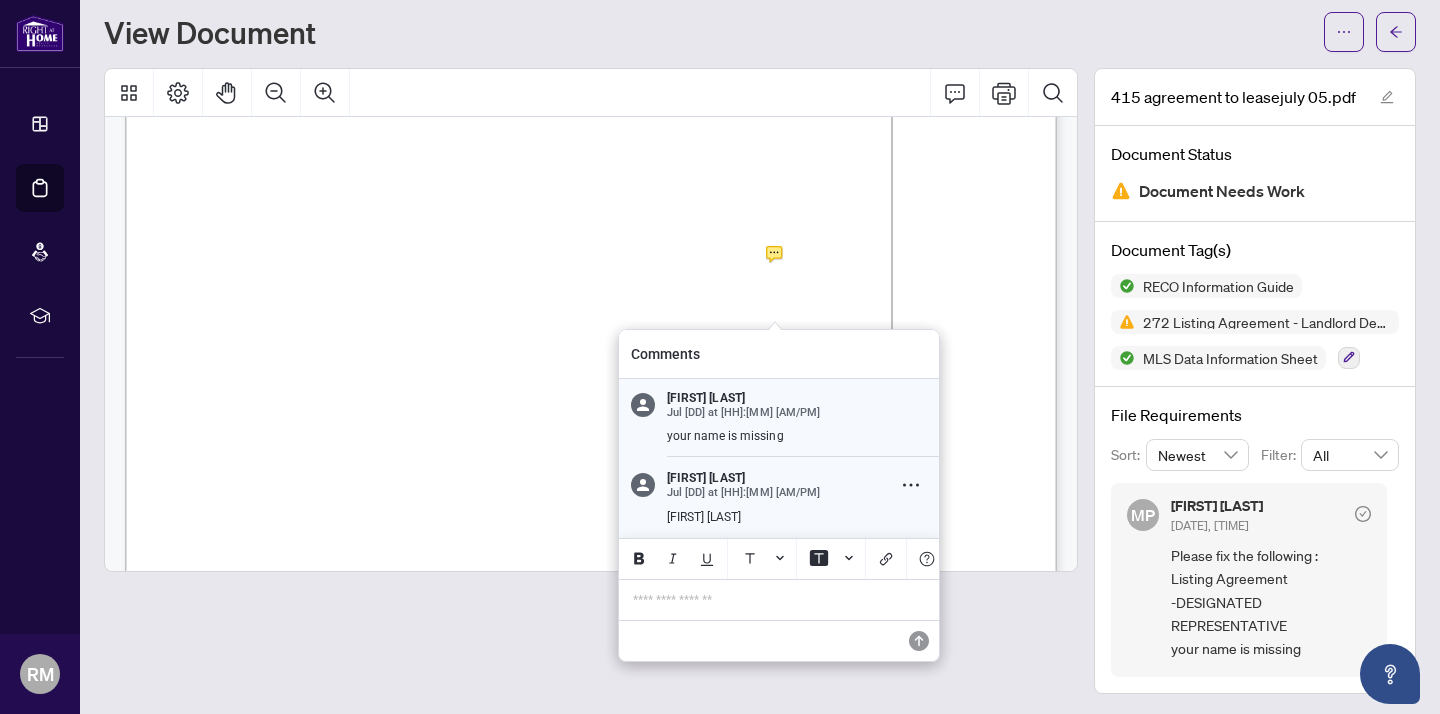 click on "[FIRST] [LAST]" at bounding box center (777, 478) 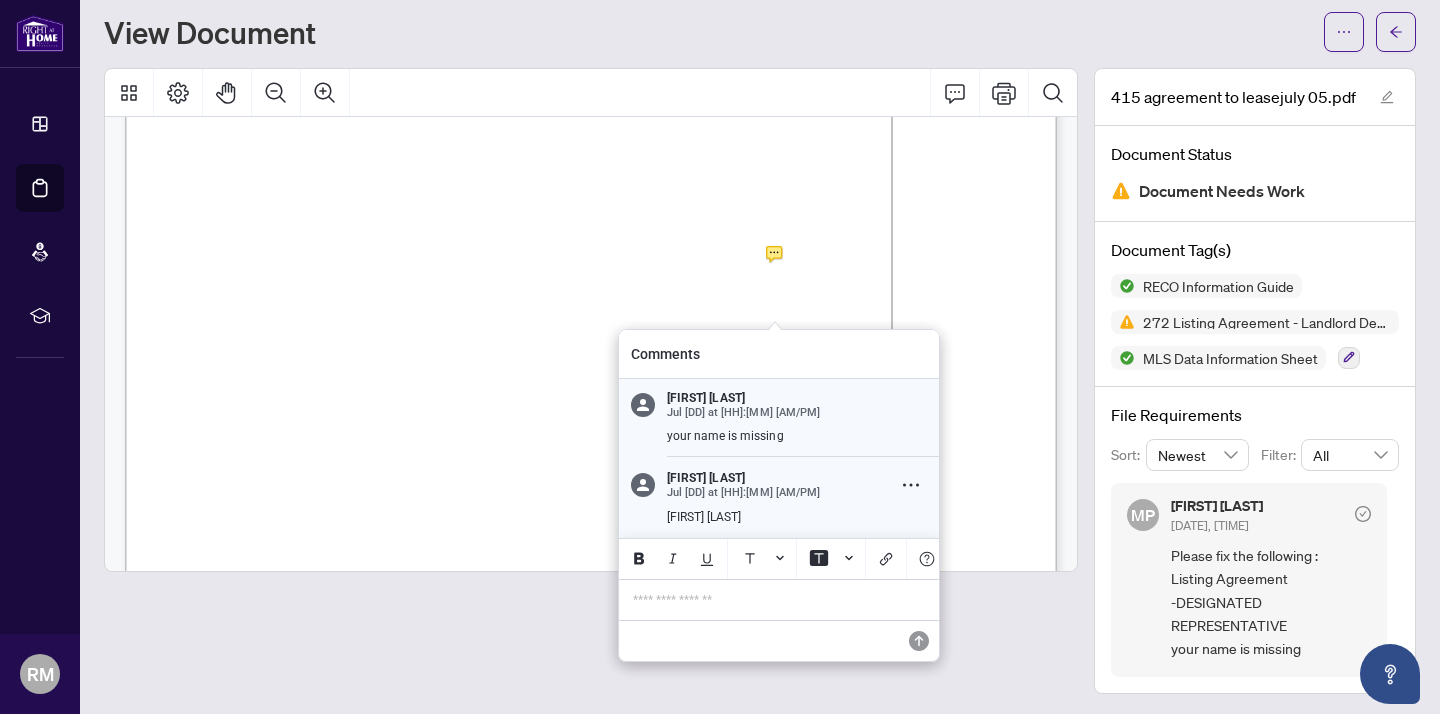 click on "**********" at bounding box center (779, 600) 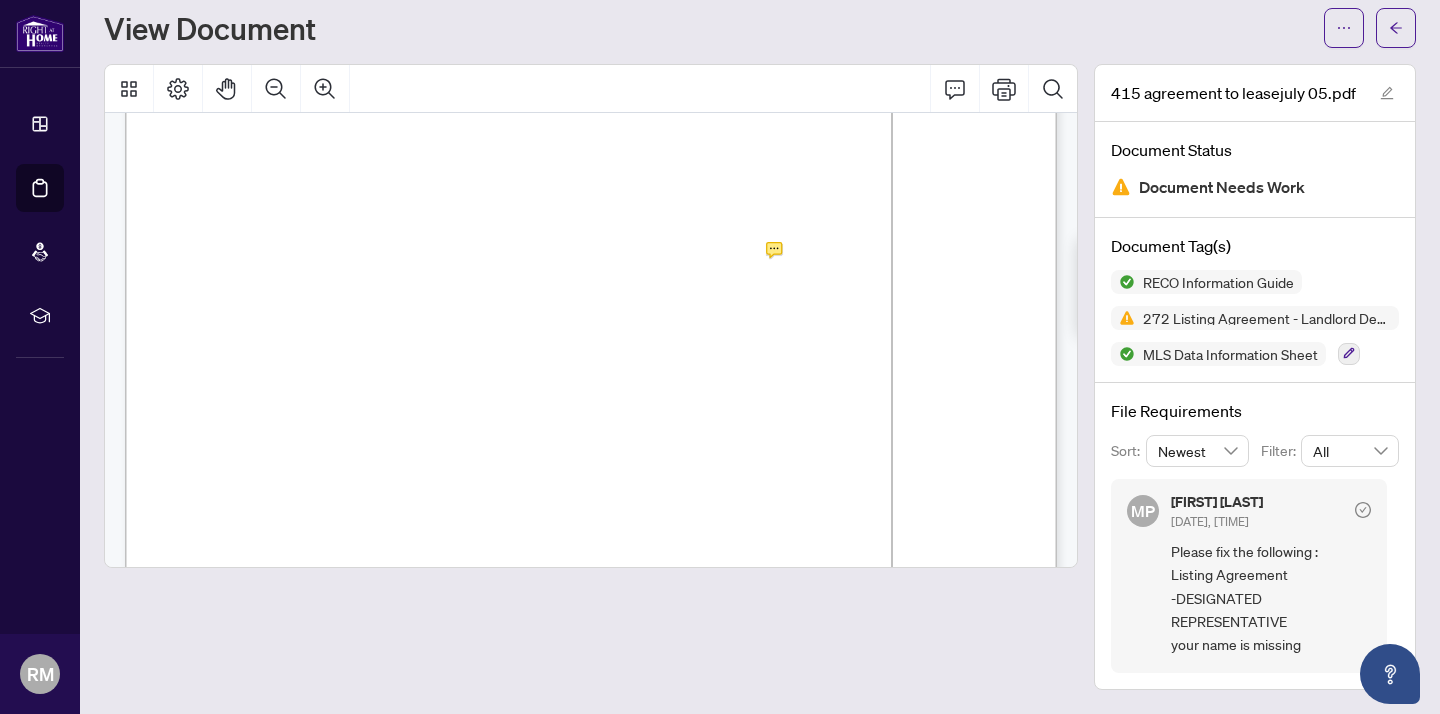 scroll, scrollTop: 51, scrollLeft: 0, axis: vertical 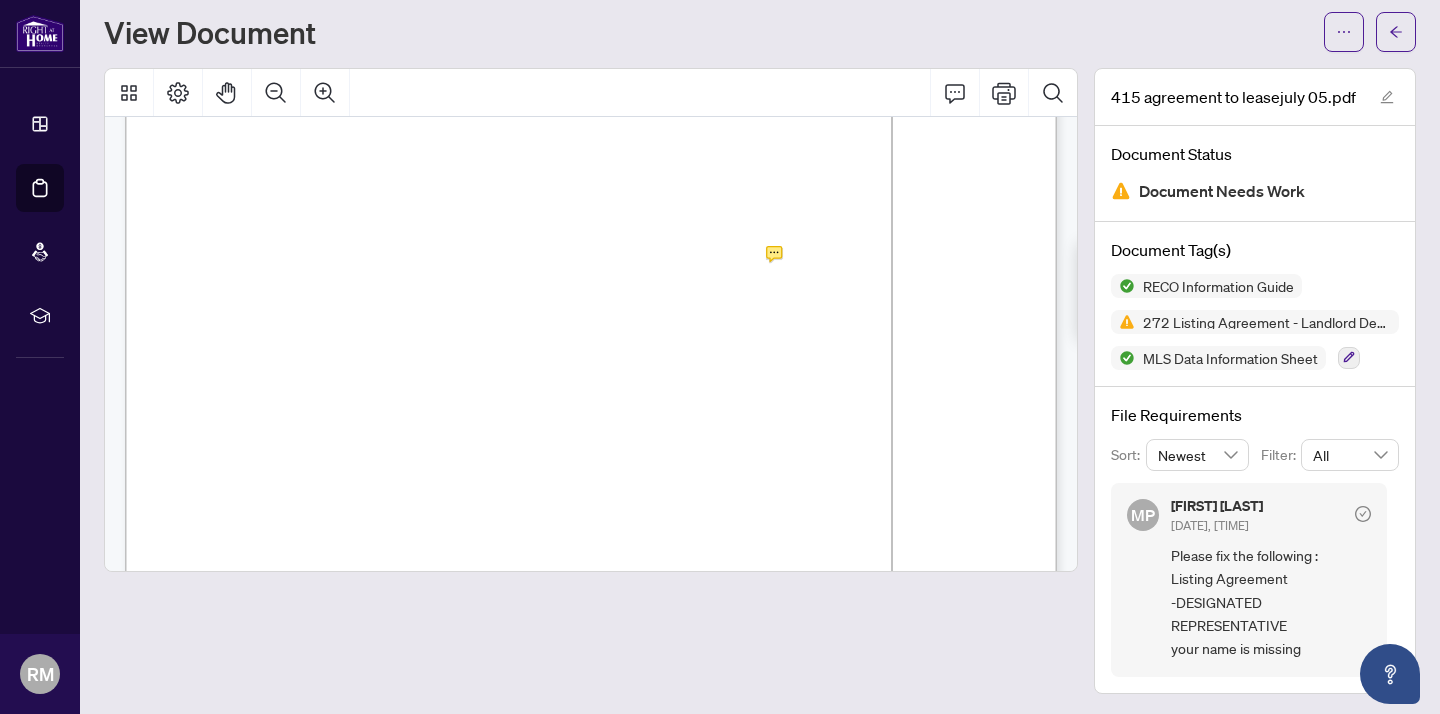 click on "One thousand eight hundred fifty and 00/100" at bounding box center (372, 525) 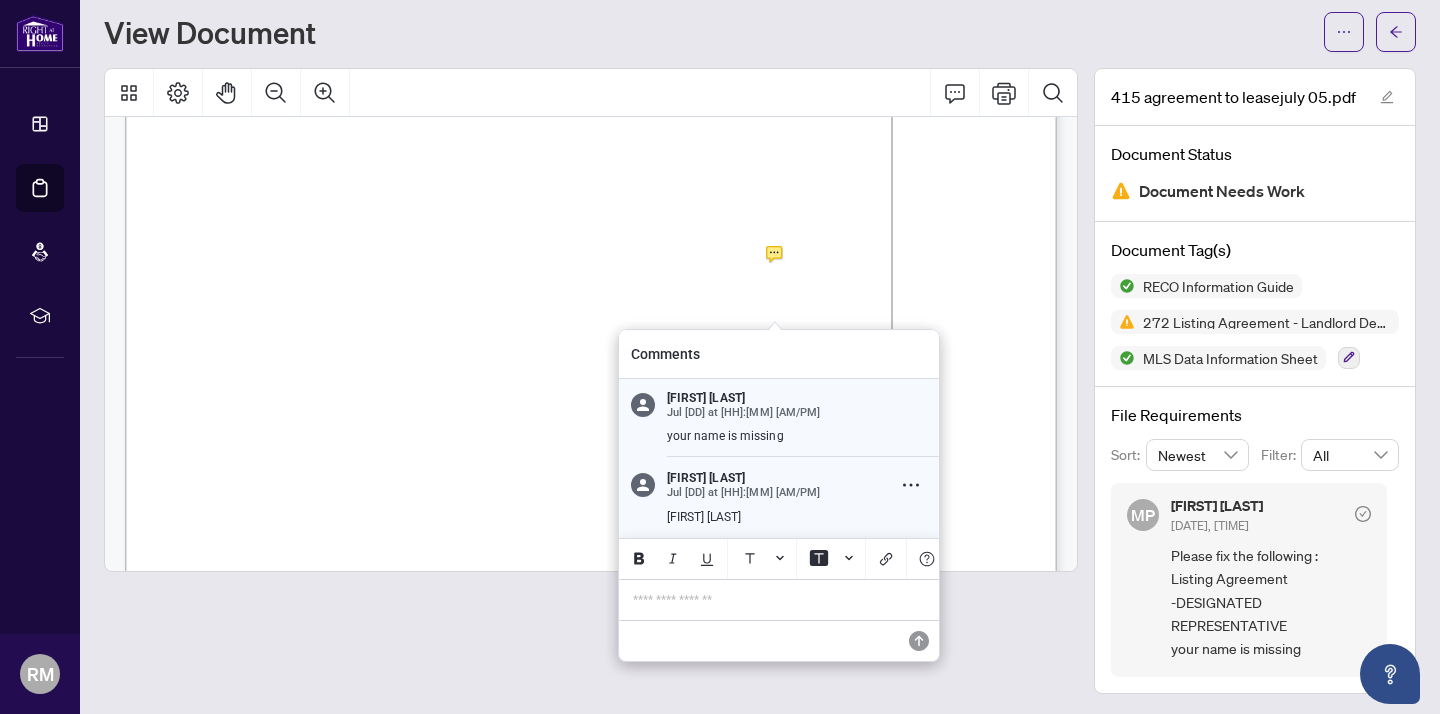 click on "**********" at bounding box center (779, 600) 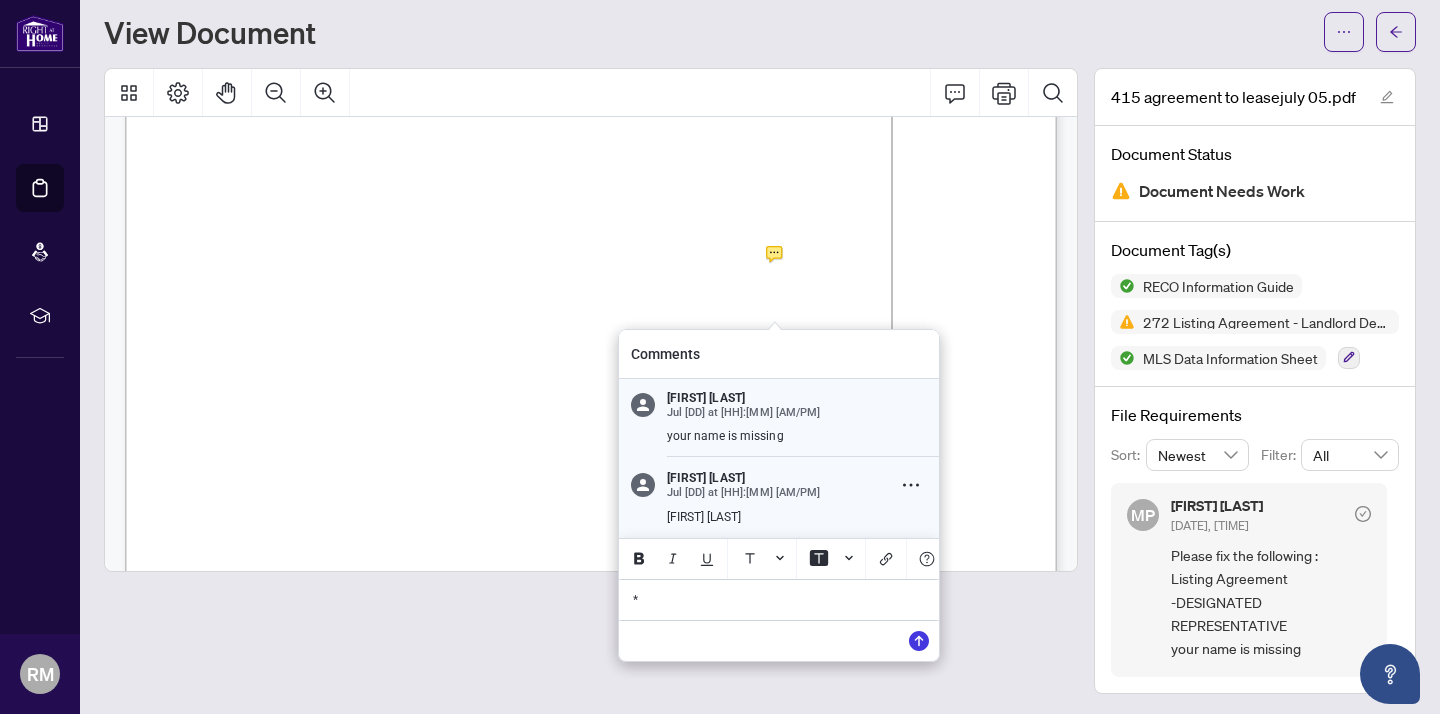 type 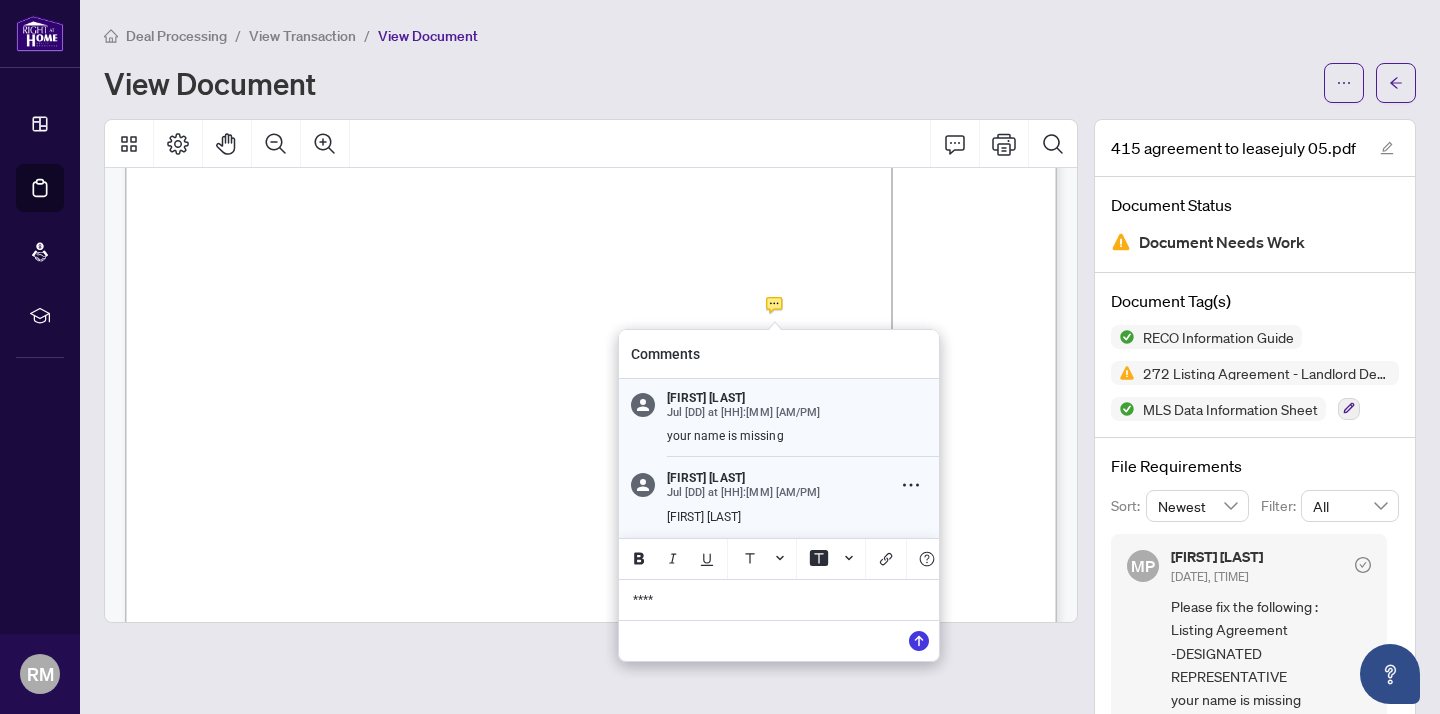 scroll, scrollTop: 0, scrollLeft: 0, axis: both 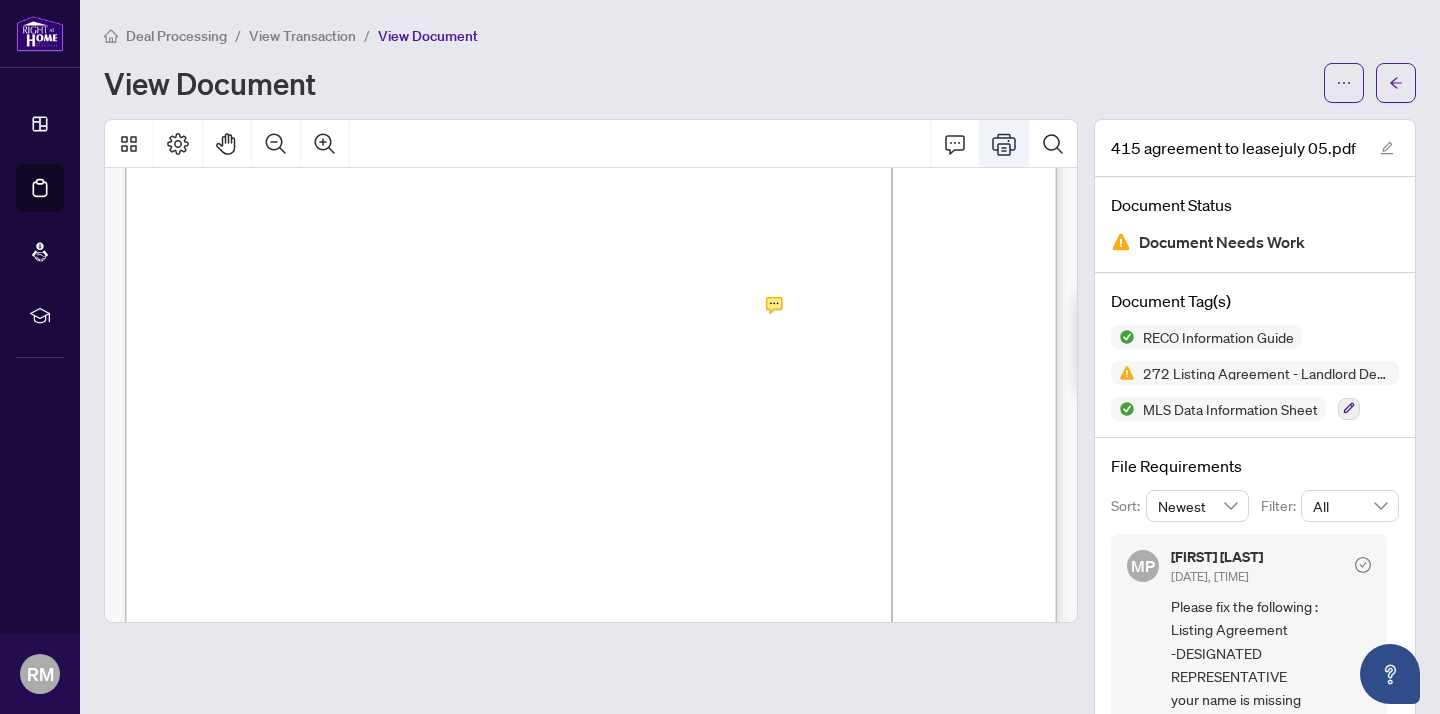click 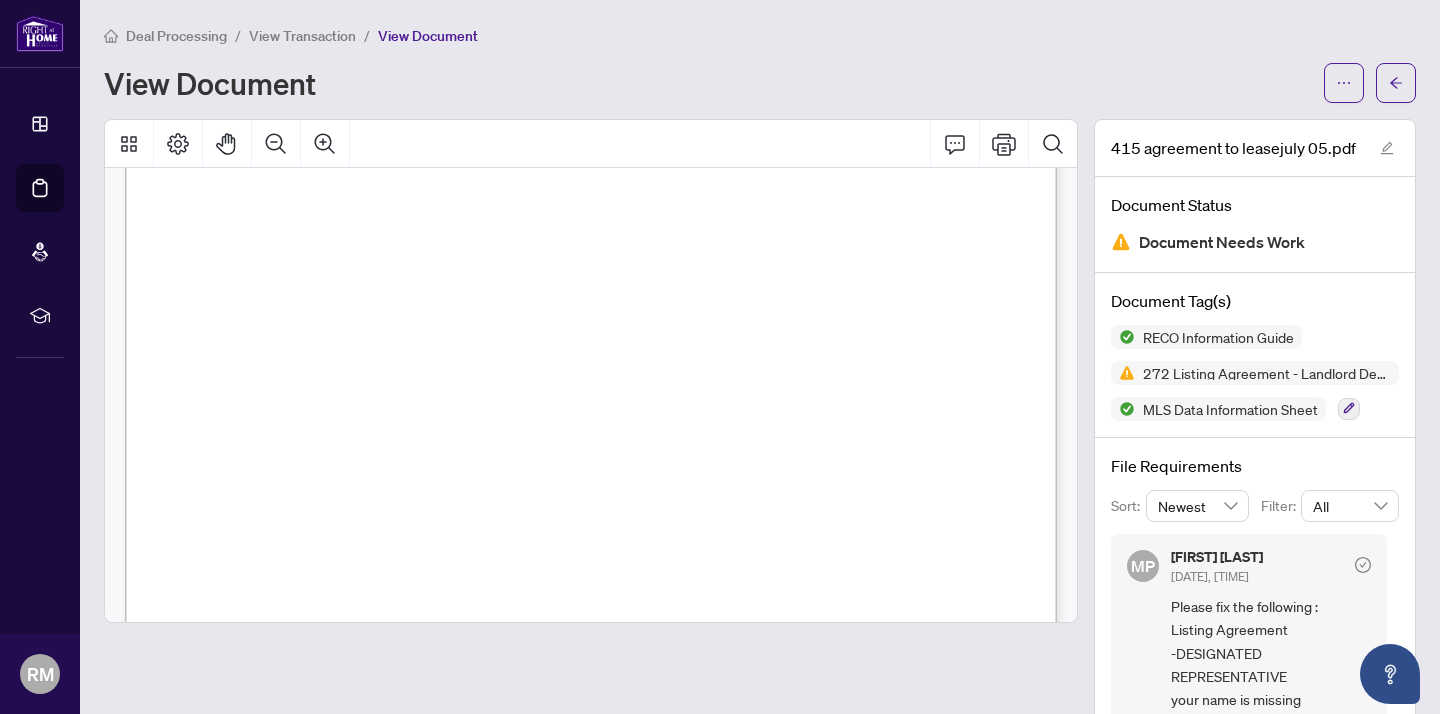 scroll, scrollTop: 8949, scrollLeft: 0, axis: vertical 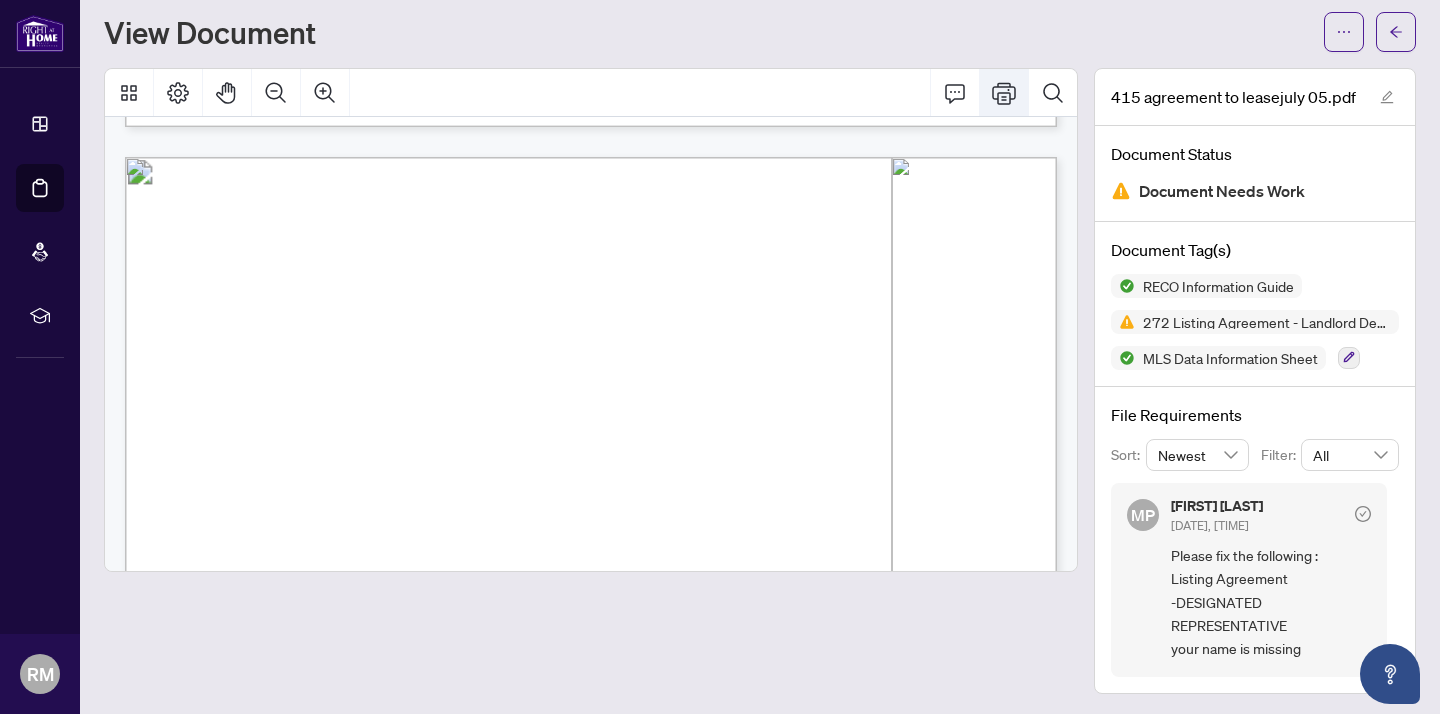 click 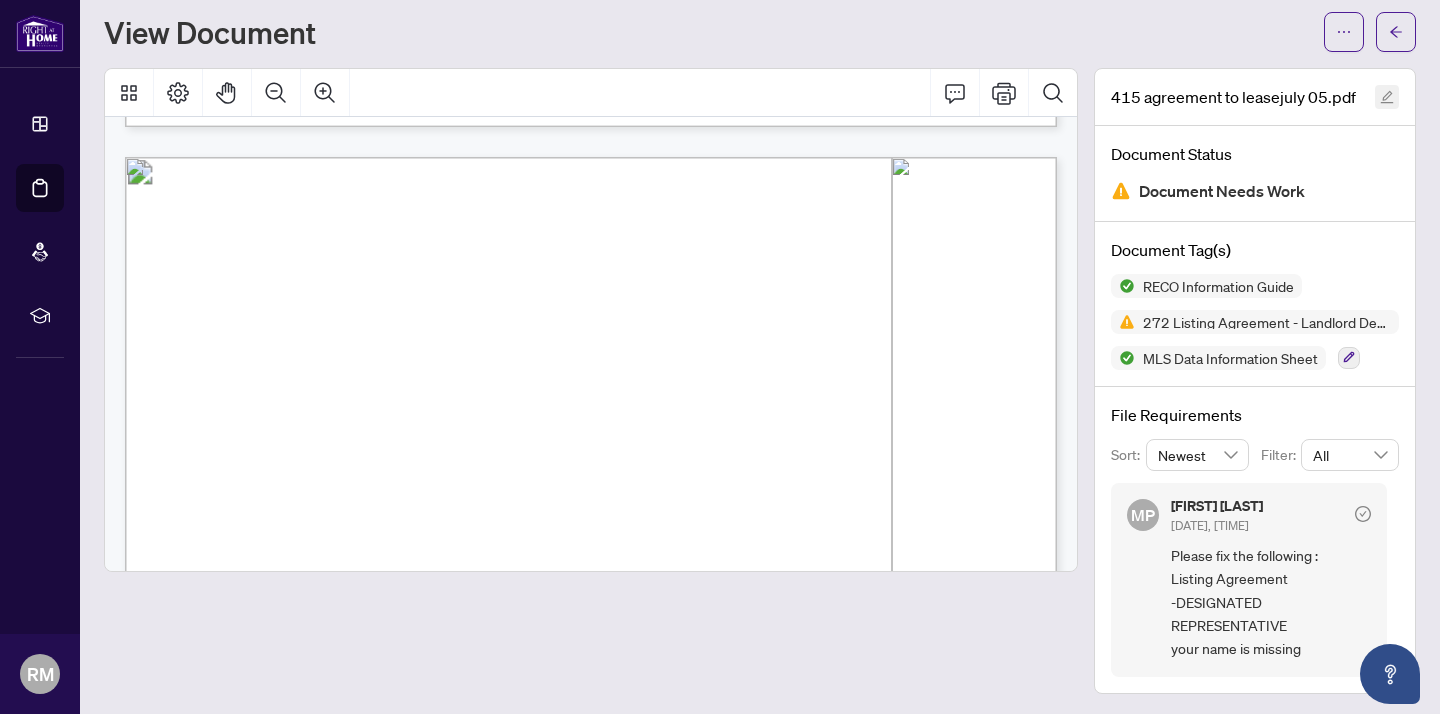 click 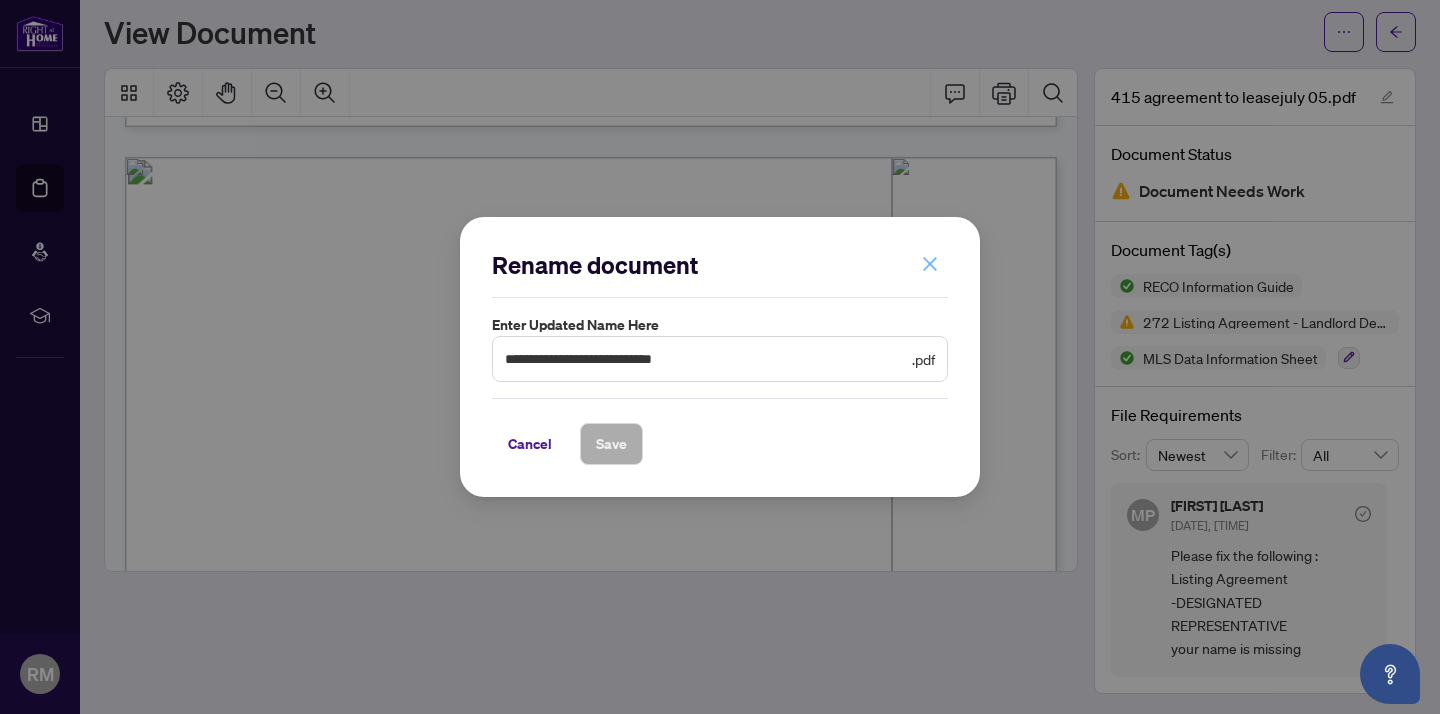click 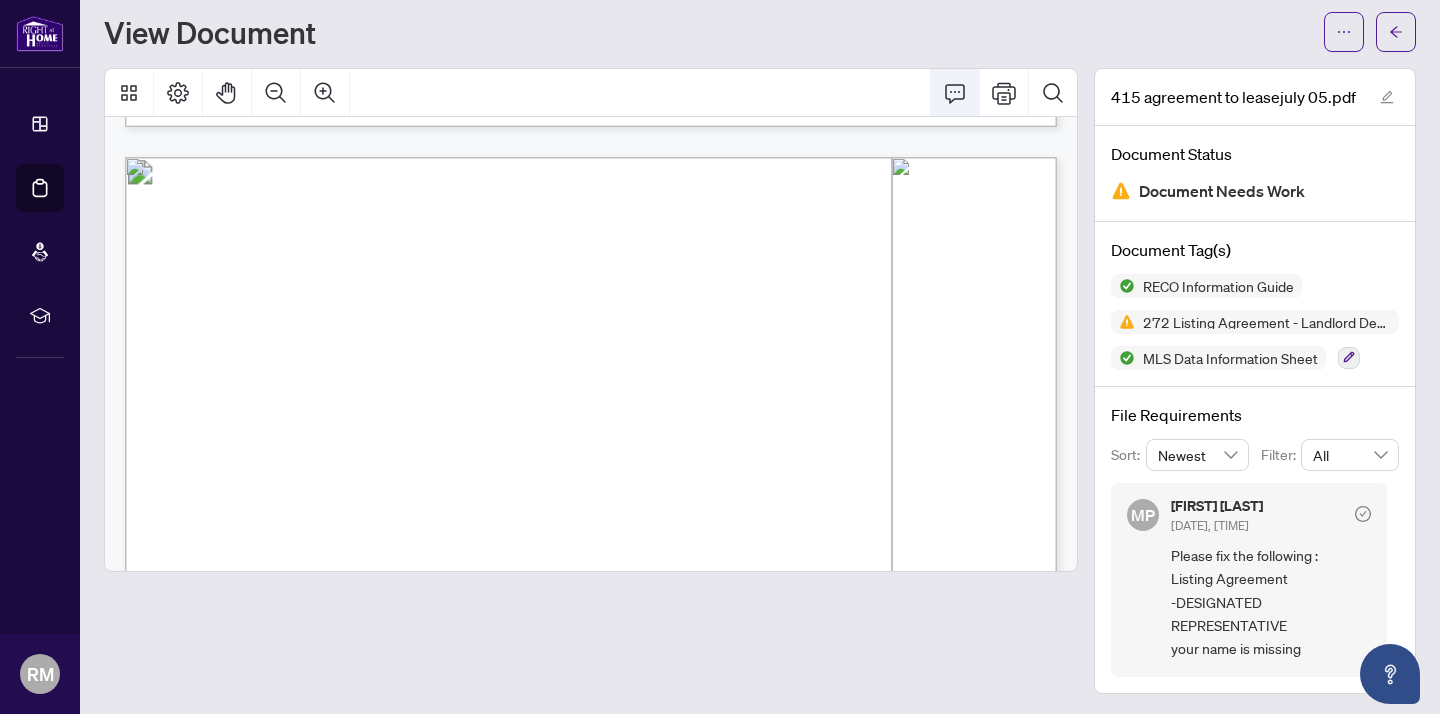 click 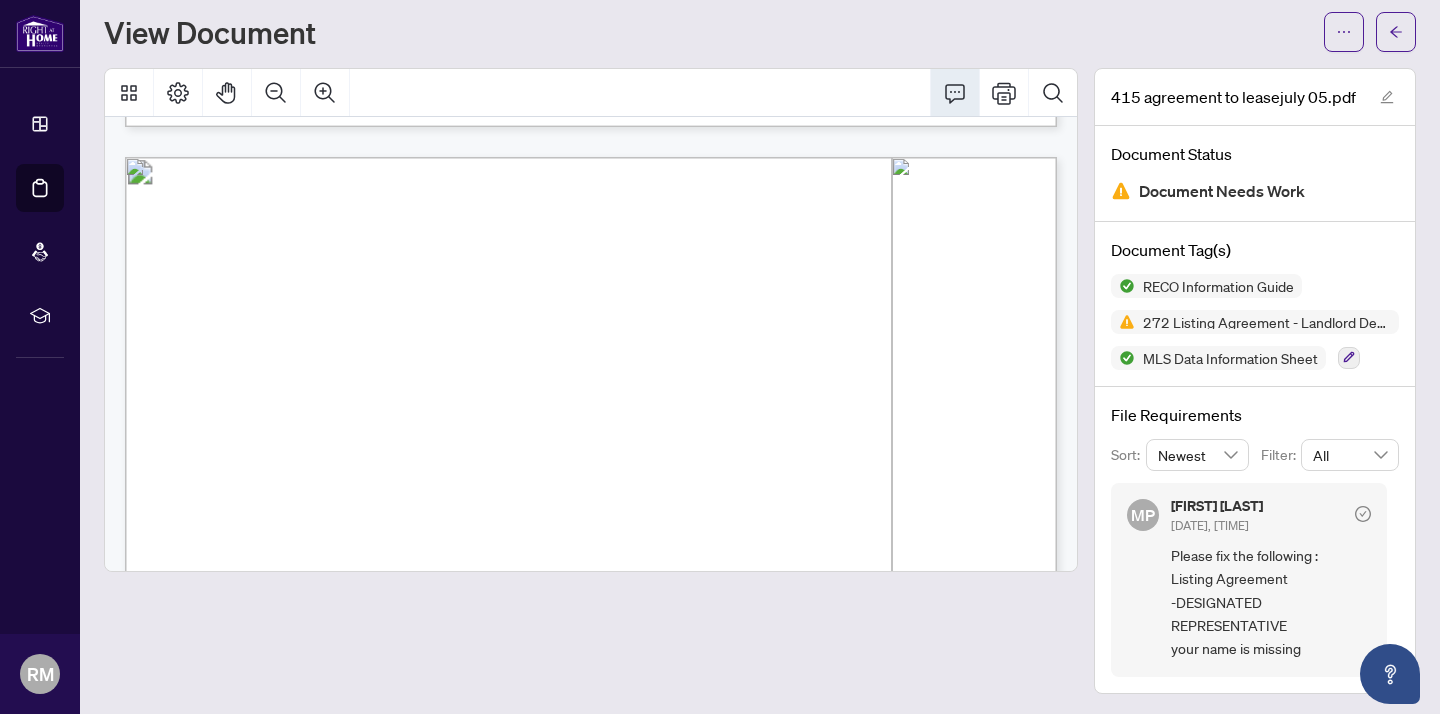 click 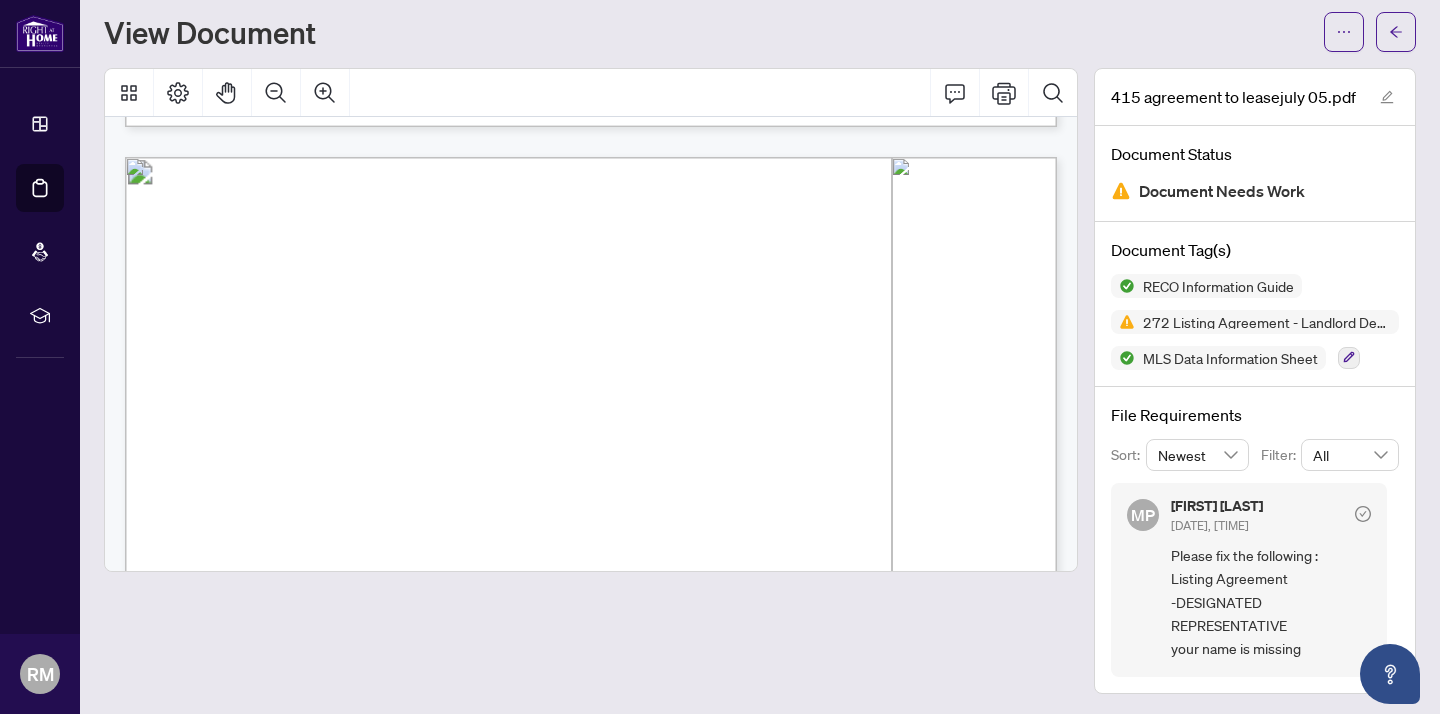click on "a real estate brokerage" at bounding box center (401, 295) 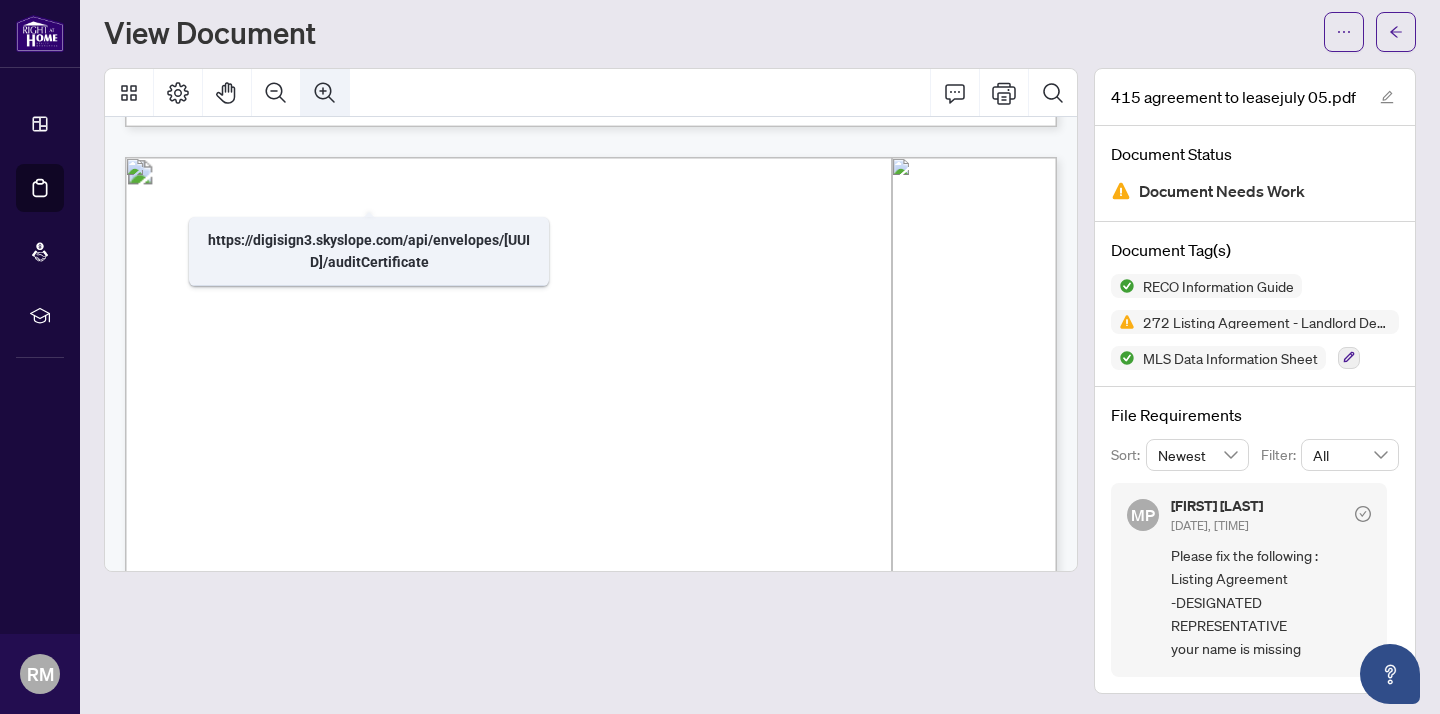 click 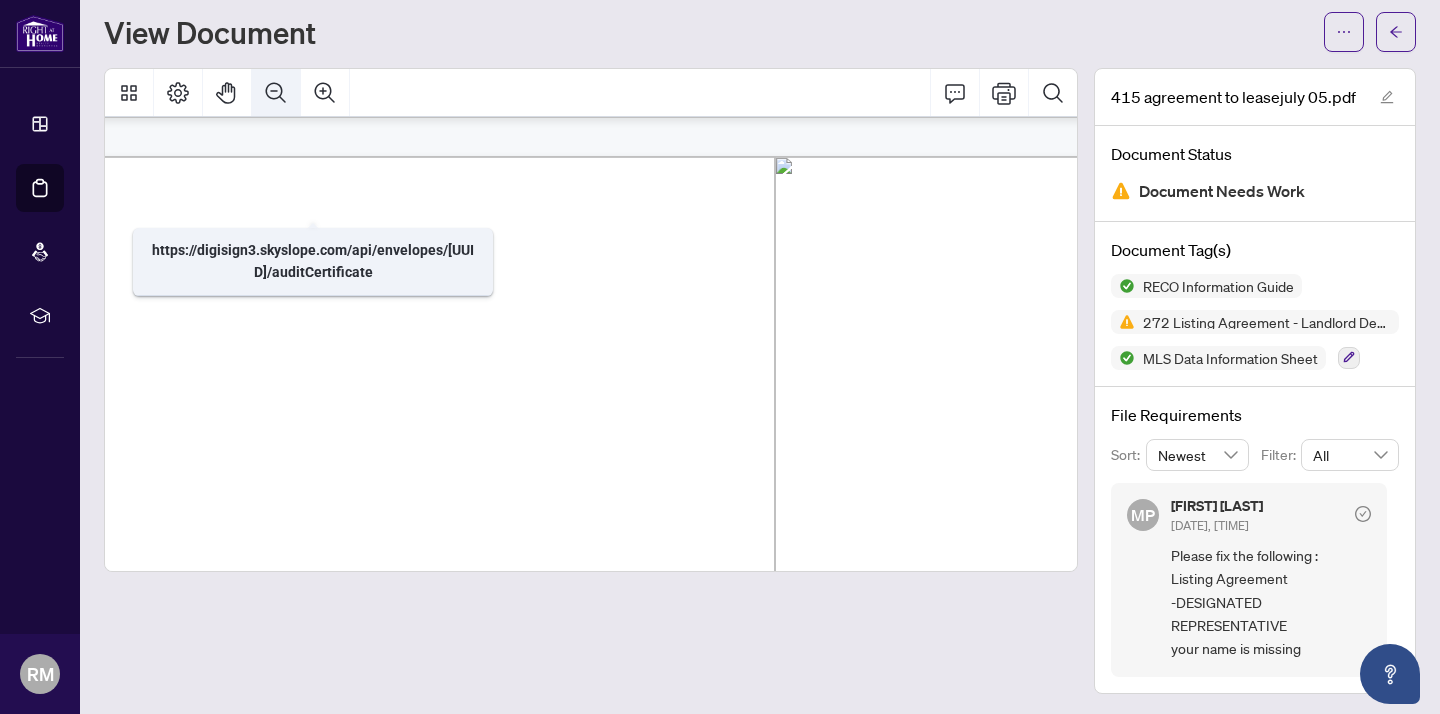click 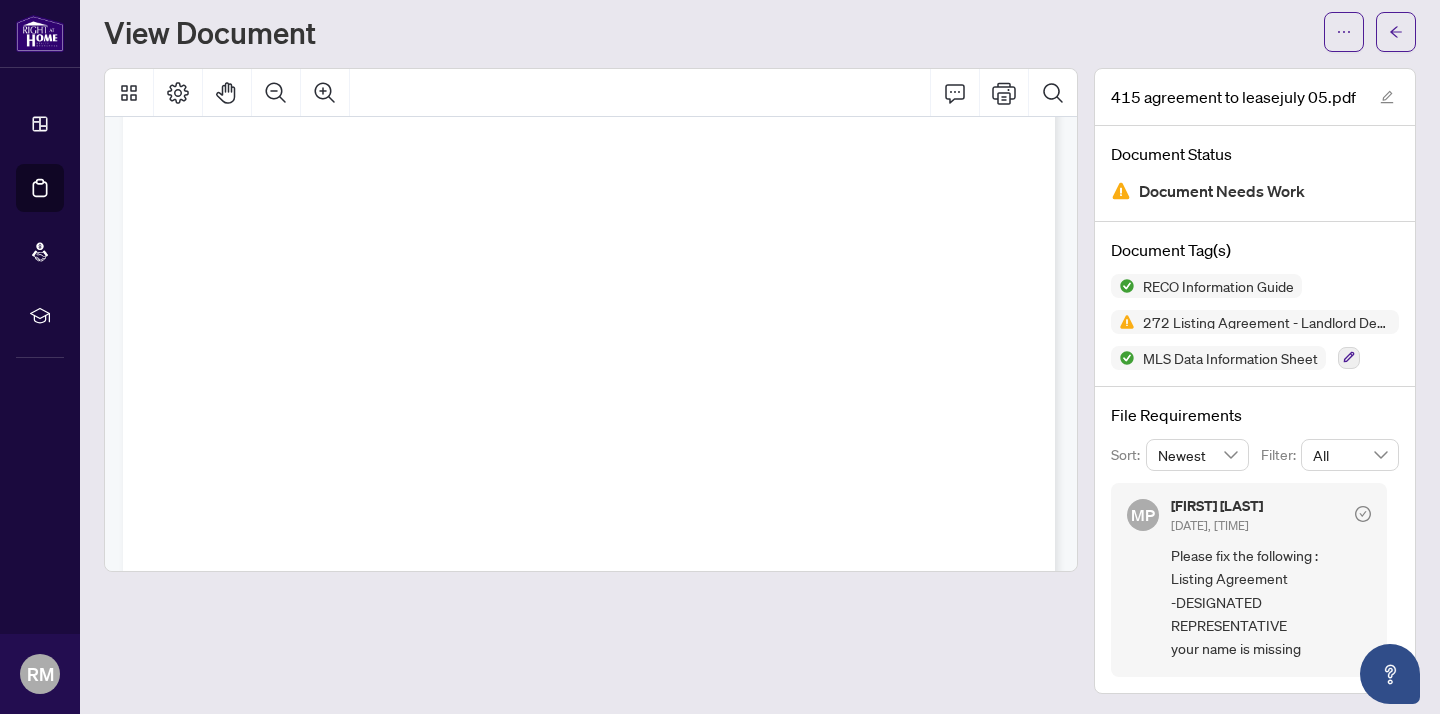 scroll, scrollTop: 7579, scrollLeft: 2, axis: both 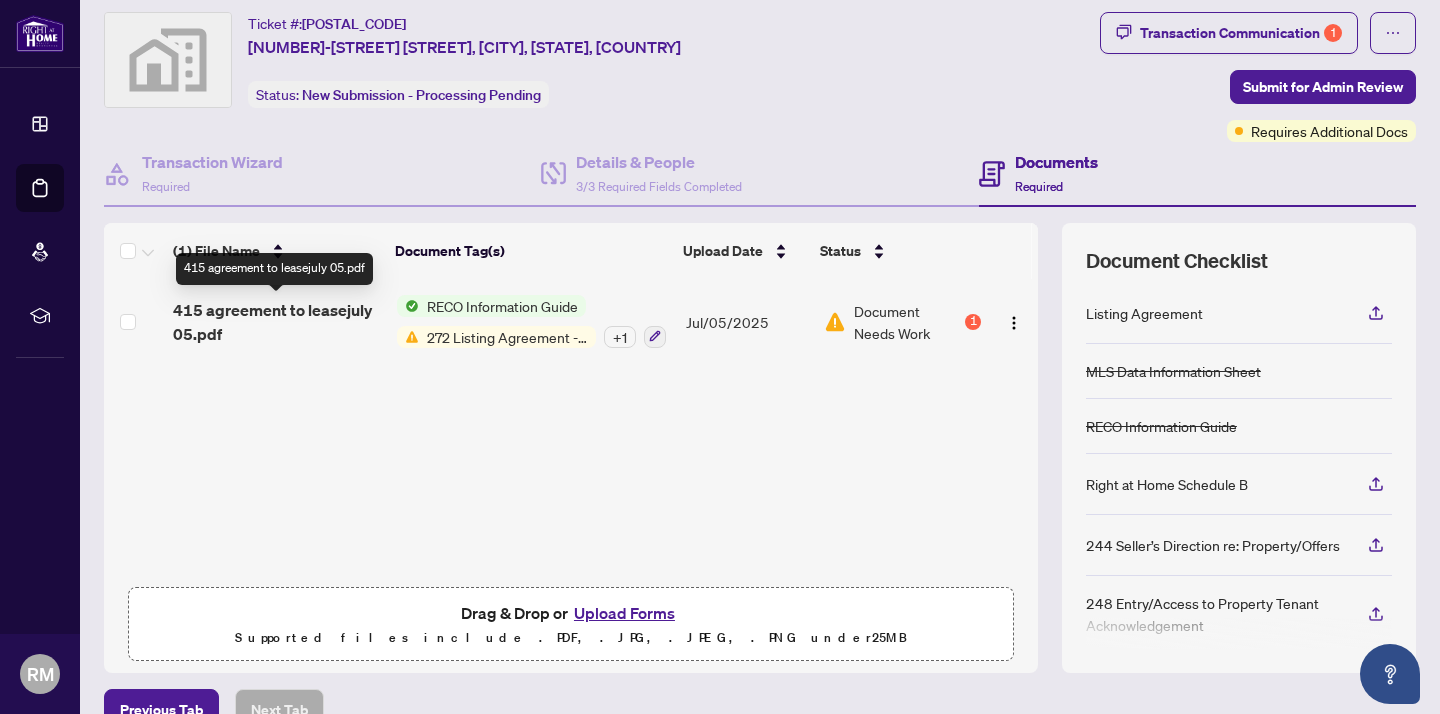 click on "415 agreement to leasejuly 05.pdf" at bounding box center (277, 322) 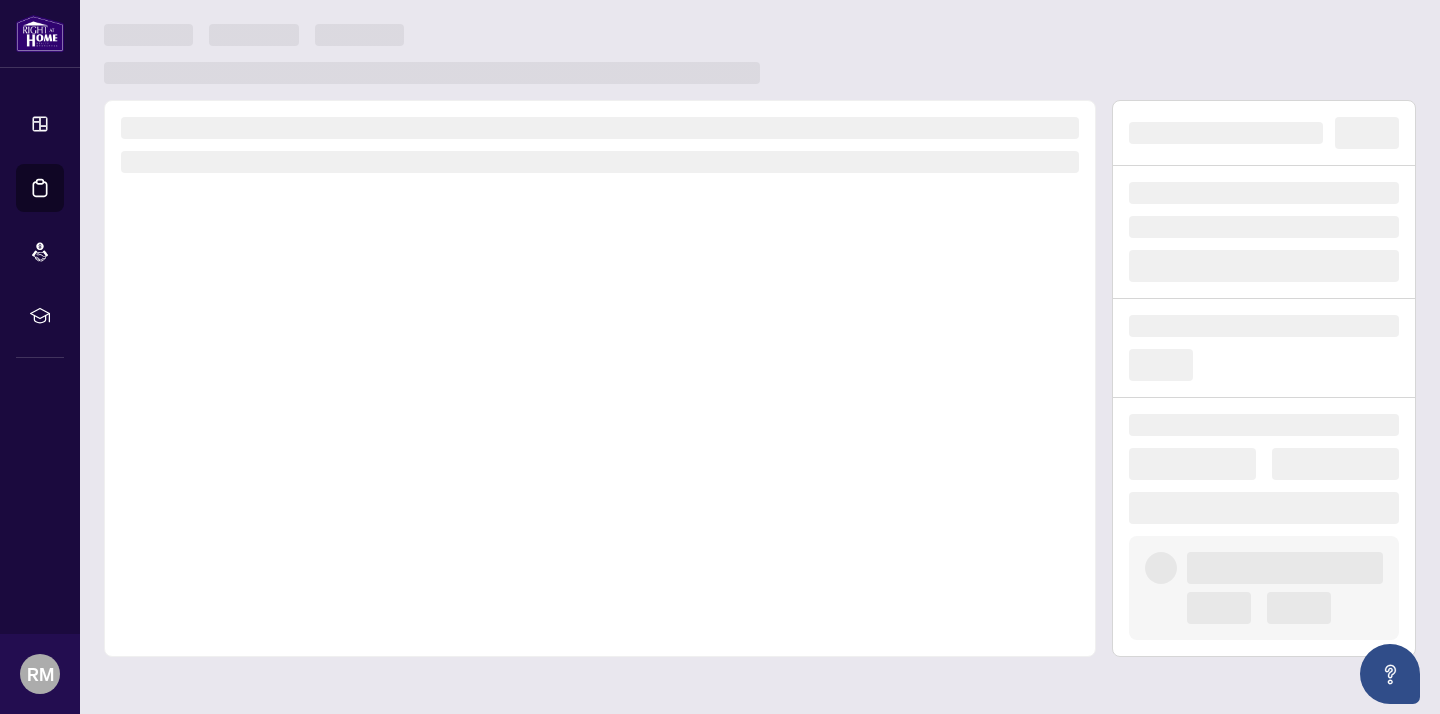 scroll, scrollTop: 0, scrollLeft: 0, axis: both 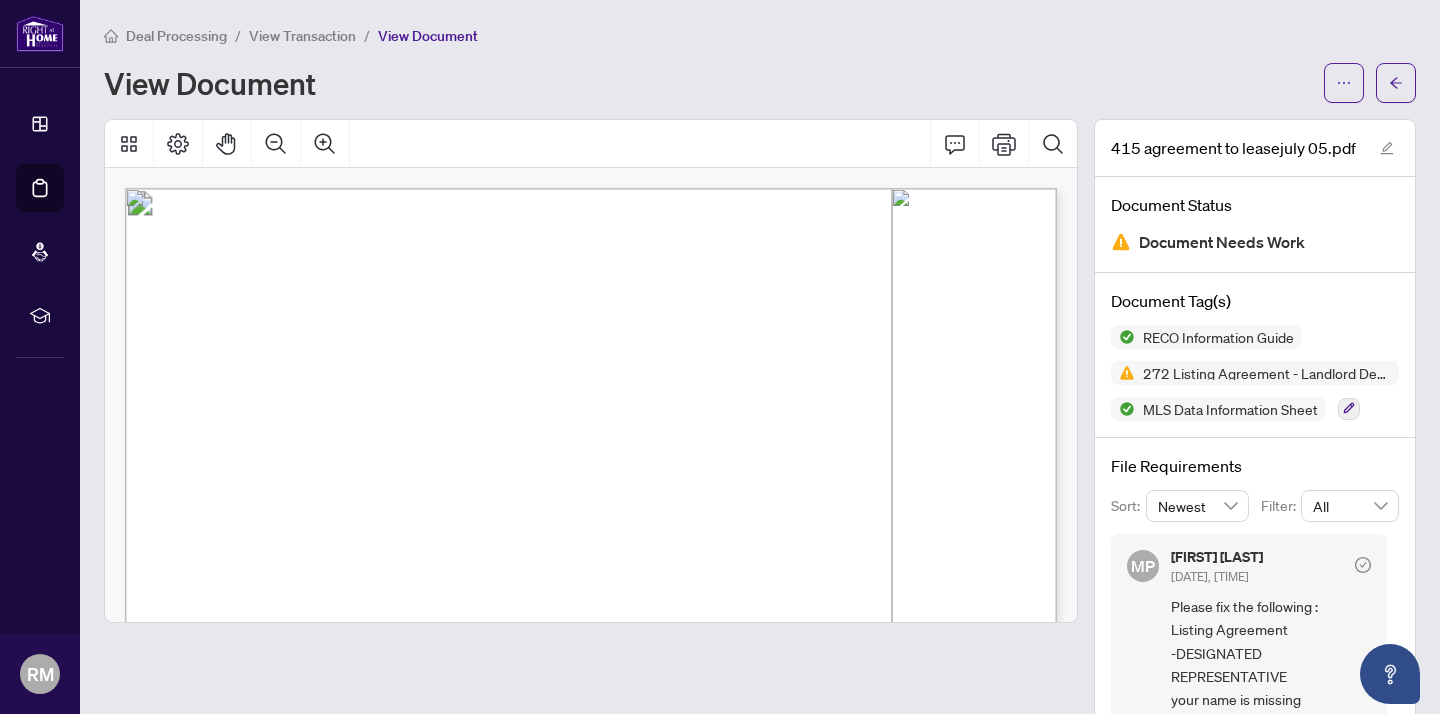 click on "RECO INFORMATION GUIDE" at bounding box center (591, 431) 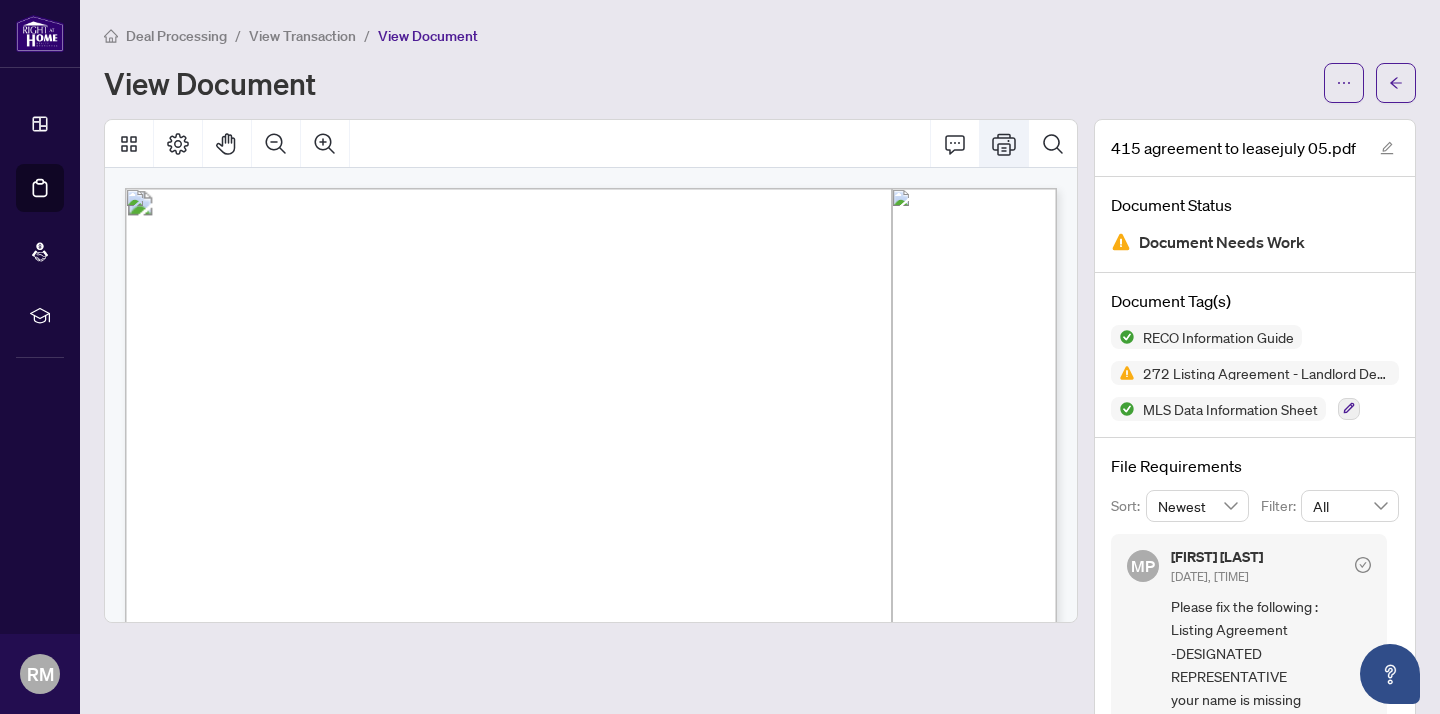 click 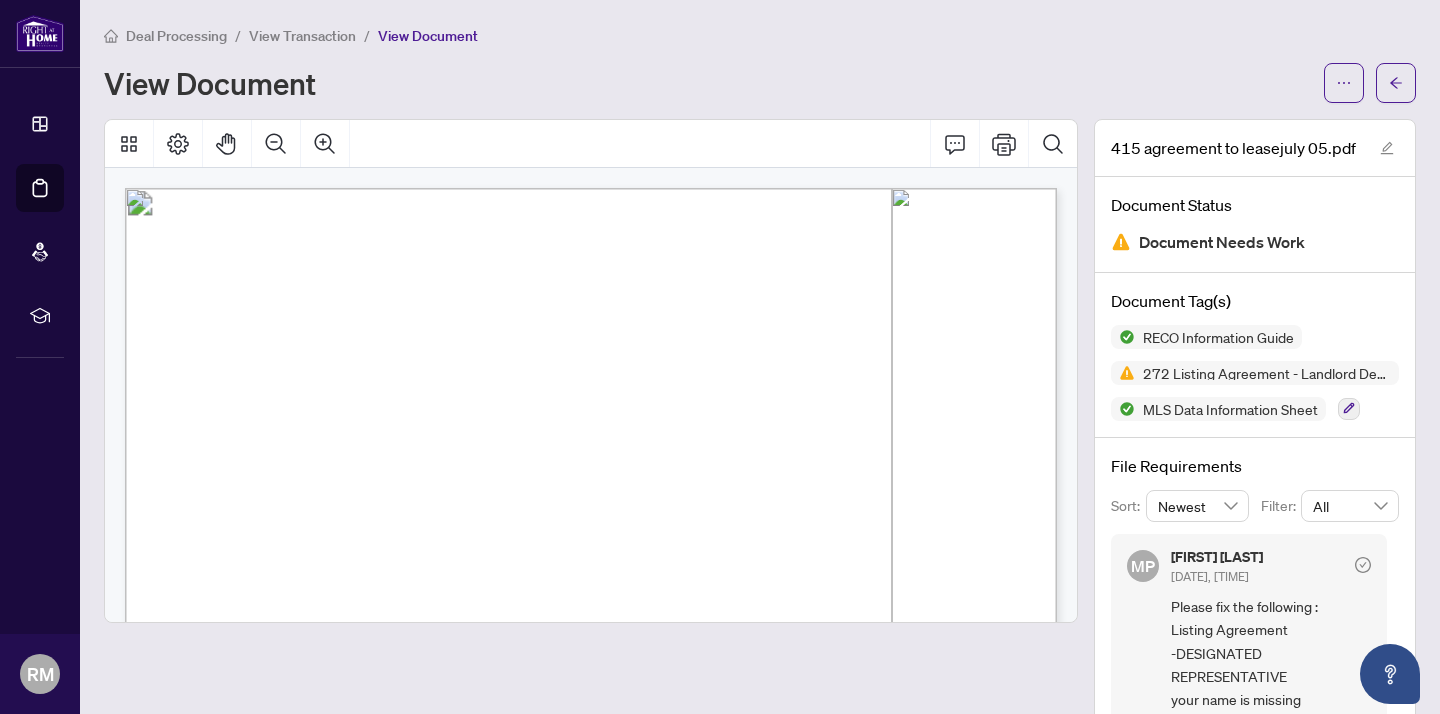 click on "Things you need to know" at bounding box center [532, 337] 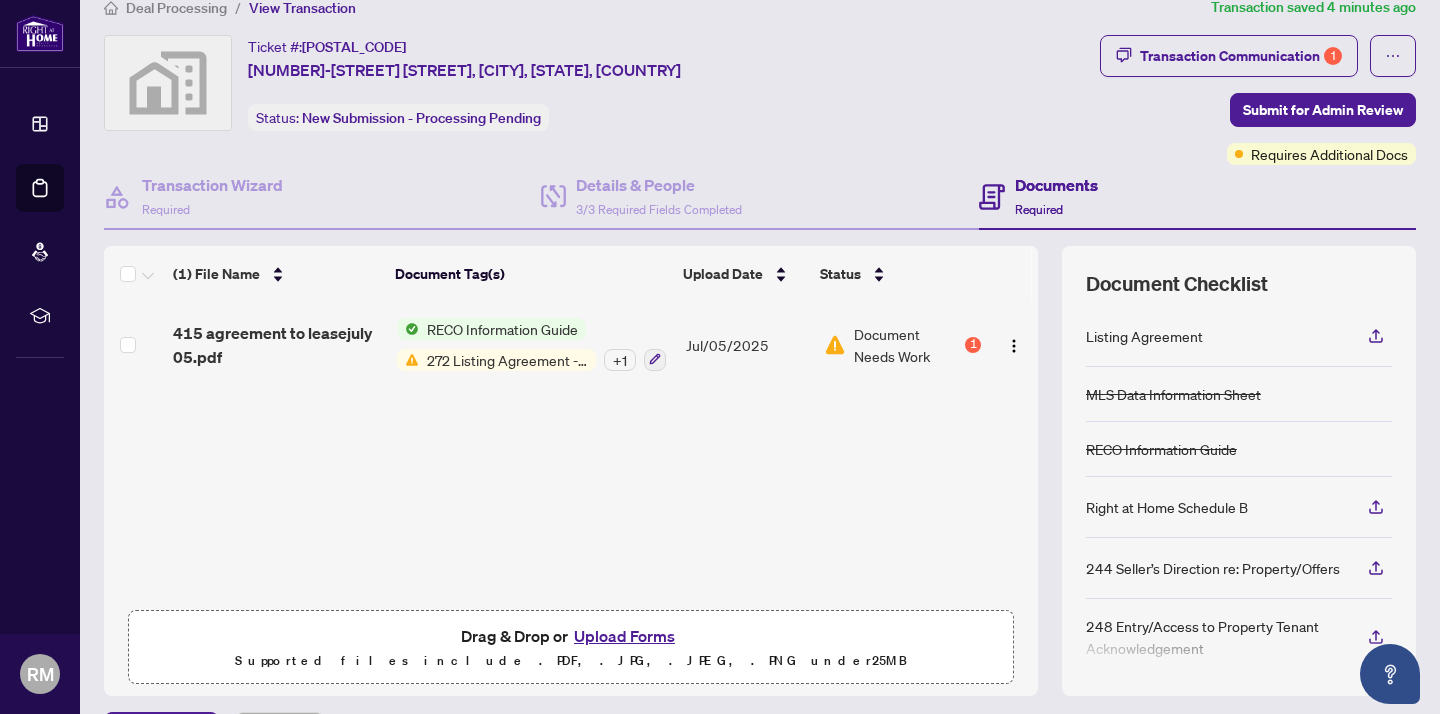 scroll, scrollTop: 35, scrollLeft: 0, axis: vertical 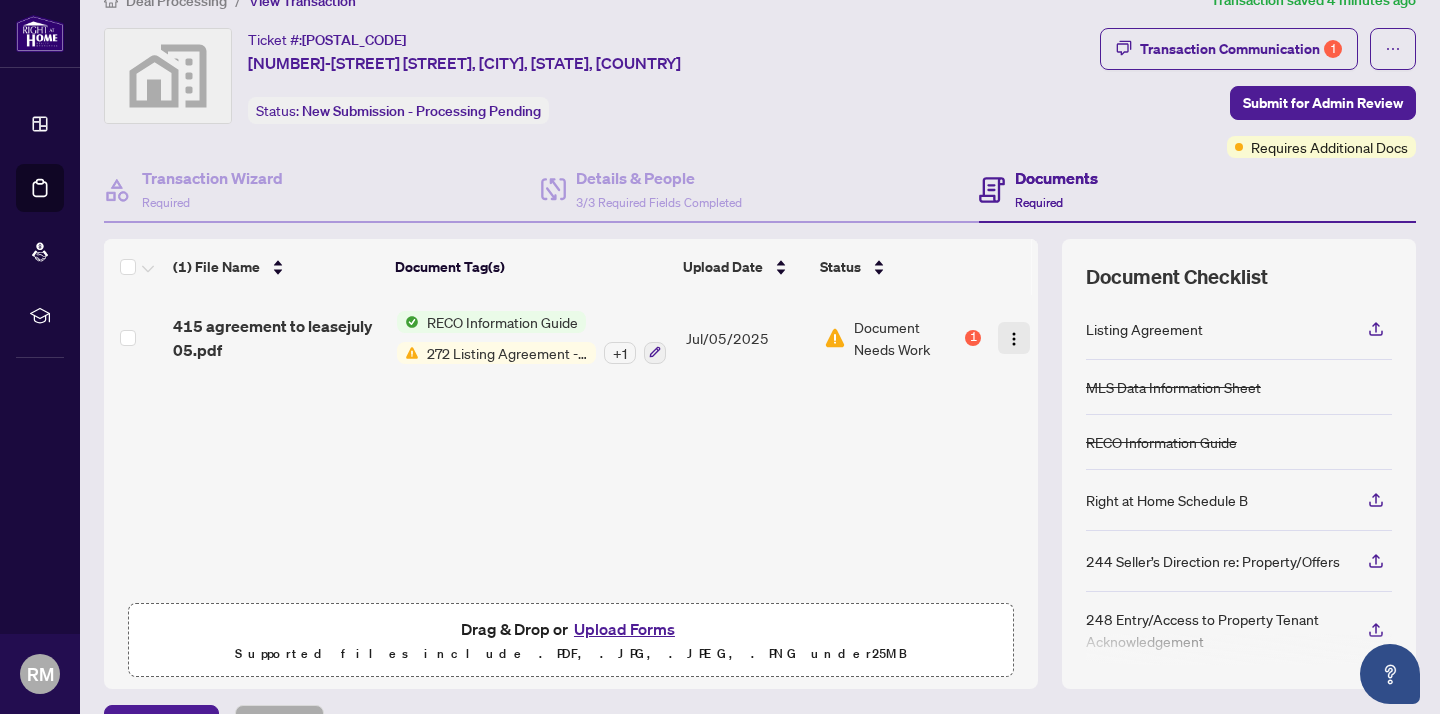 click at bounding box center (1014, 339) 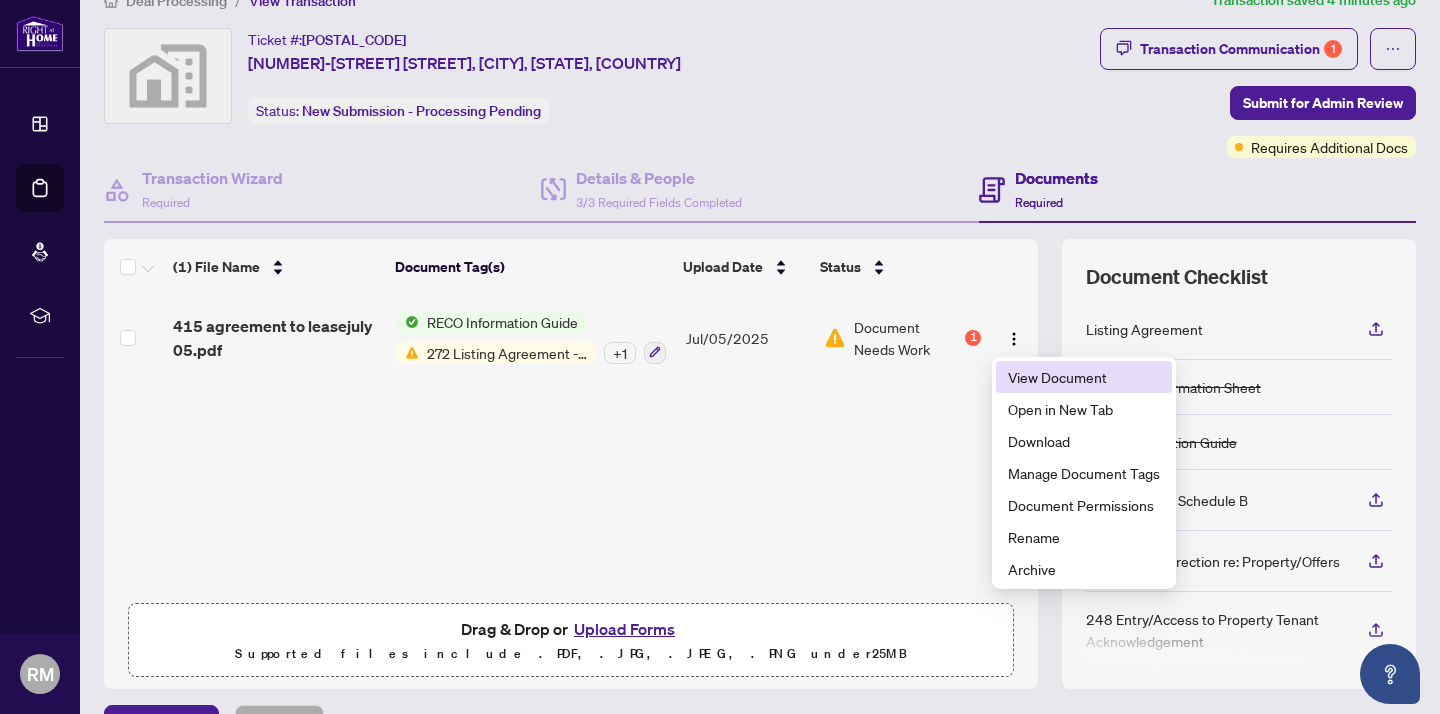click on "View Document" at bounding box center (1084, 377) 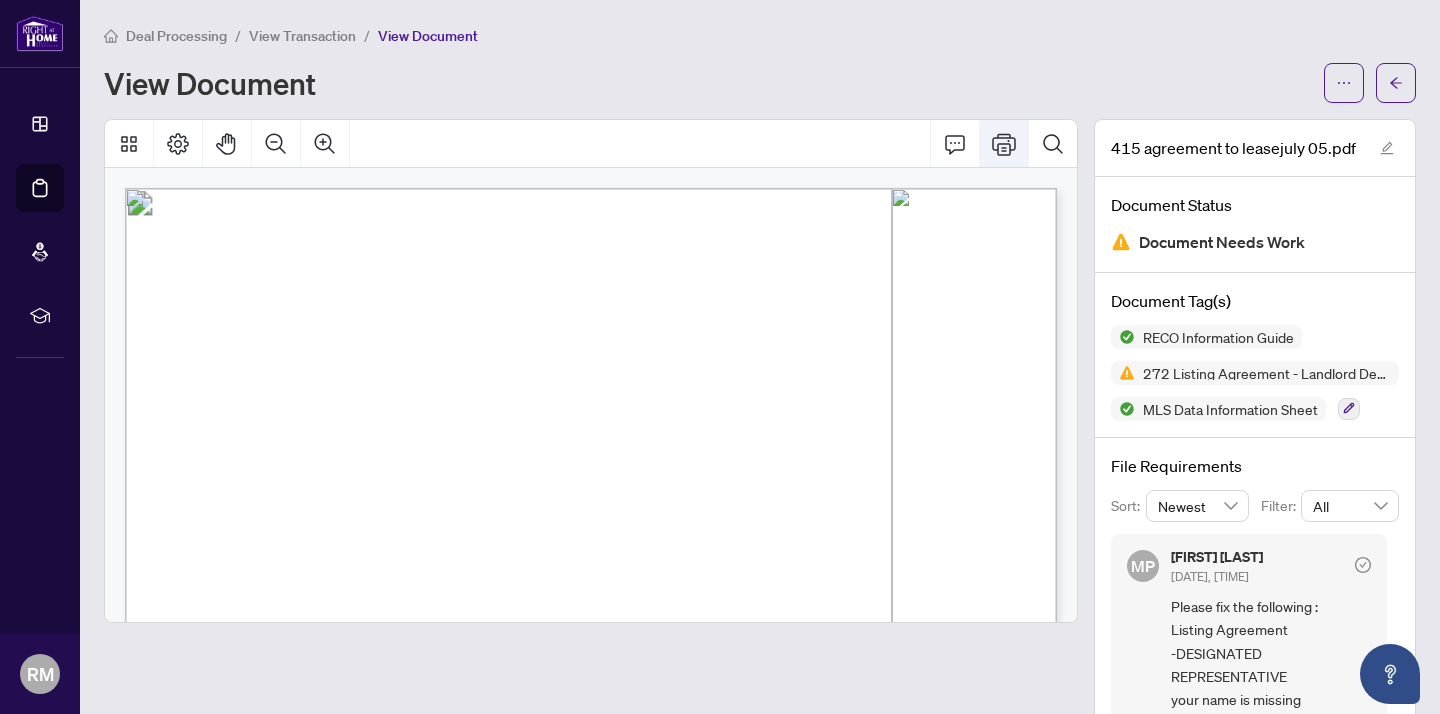 click 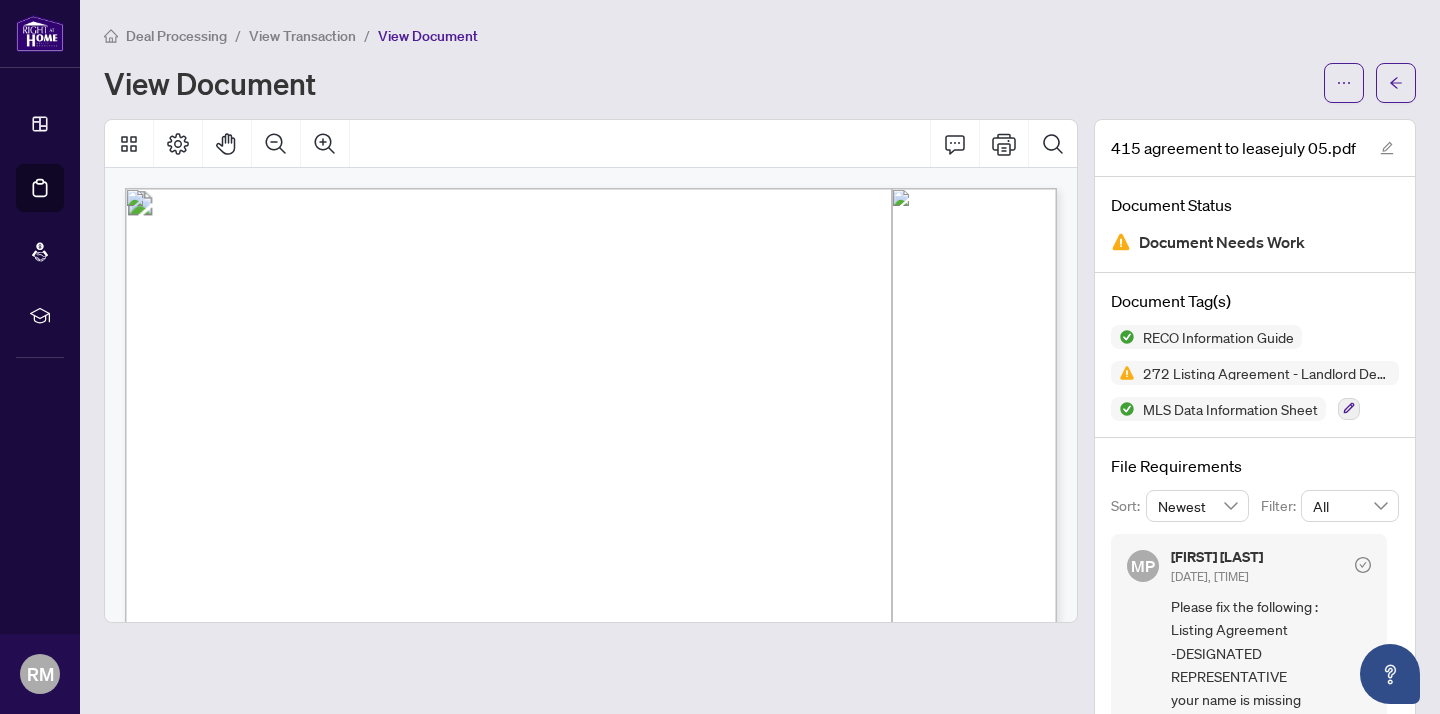 scroll, scrollTop: 0, scrollLeft: 0, axis: both 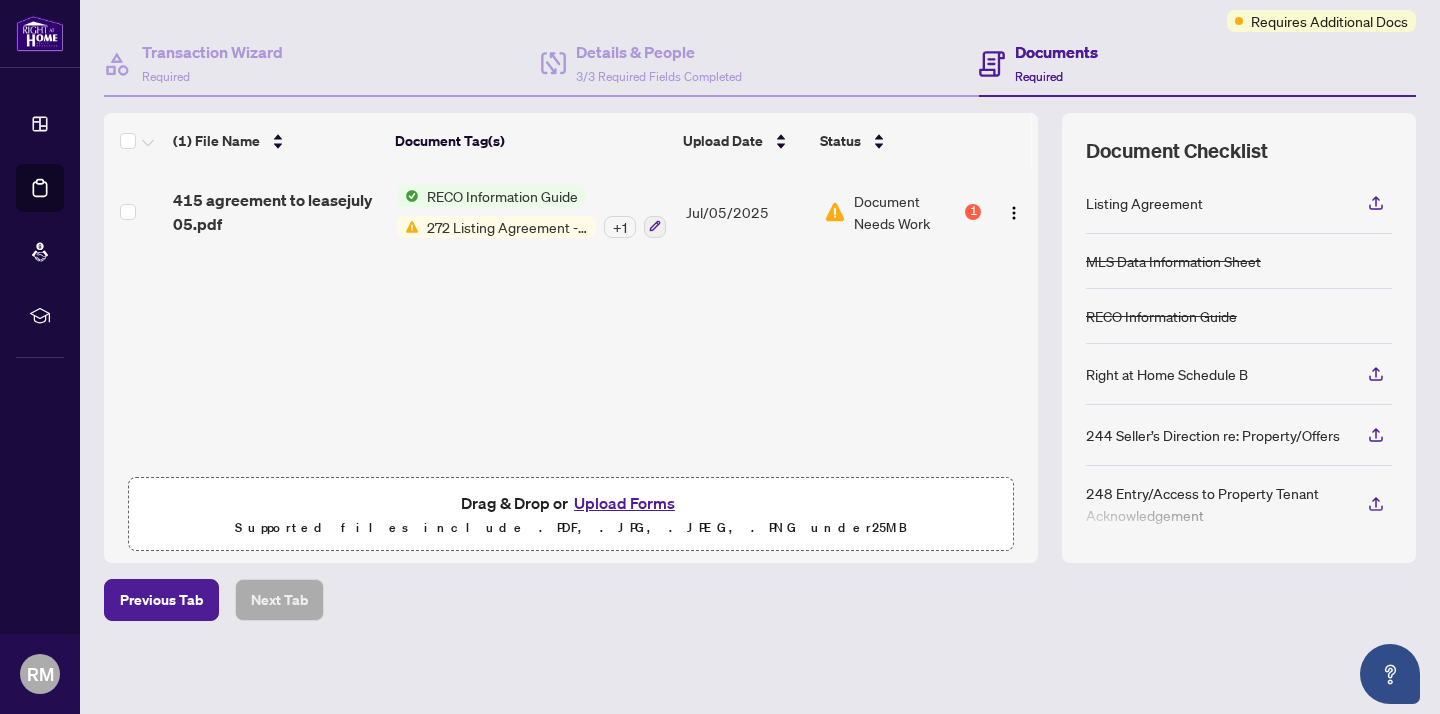 click on "Upload Forms" at bounding box center [624, 503] 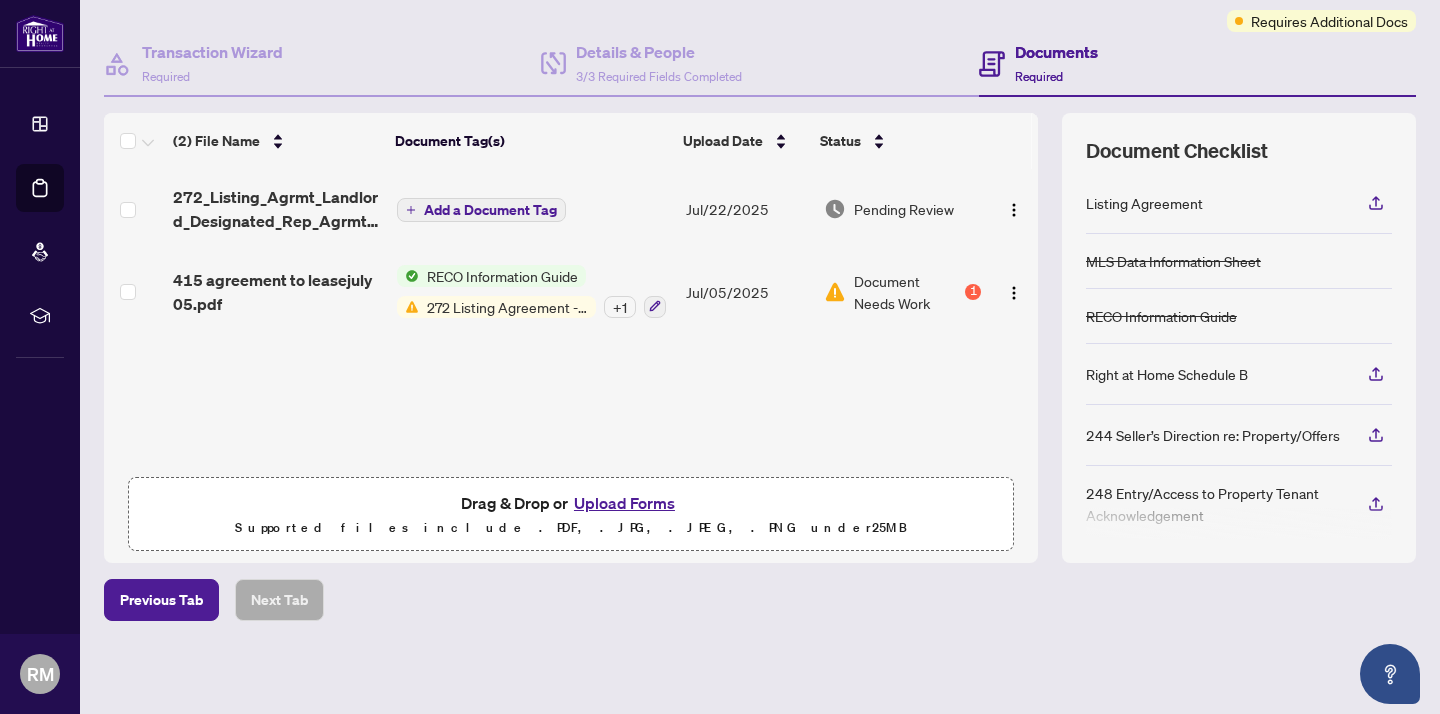 click on "(2) File Name Document Tag(s) Upload Date Status &nbsp;&nbsp;&nbsp;&nbsp;&nbsp;&nbsp;&nbsp;&nbsp;&nbsp; 272_Listing_Agrmt_Landlord_Designated_Rep_Agrmt_Auth_to_Offer_for_Lease_-_PropTx-OREA_2025-07-22_13_28_25.pdf Add a Document Tag Jul/22/2025 Pending Review 415 agreement to leasejuly 05.pdf RECO Information Guide 272 Listing Agreement - Landlord Designated Representation Agreement Authority
to Offer for Lease + 1 Jul/05/2025 Document Needs Work 1 Drag & Drop or Upload Forms Supported files include   .PDF, .JPG, .JPEG, .PNG   under  25 MB" at bounding box center (571, 338) 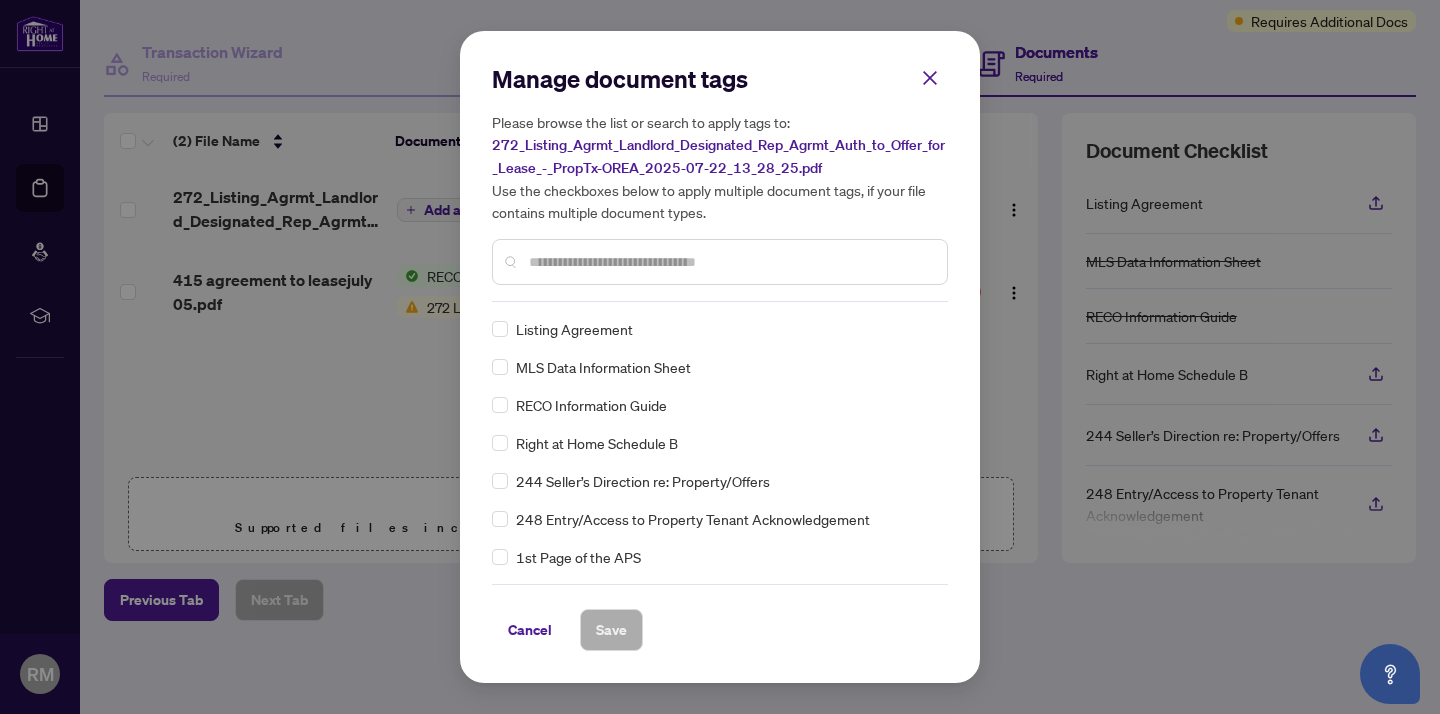 click on "Manage document tags Please browse the list or search to apply tags to:   272_Listing_Agrmt_Landlord_Designated_Rep_Agrmt_Auth_to_Offer_for_Lease_-_PropTx-OREA_2025-07-22_13_28_25.pdf   Use the checkboxes below to apply multiple document tags, if your file contains multiple document types.   Listing Agreement MLS Data Information Sheet RECO Information Guide Right at Home Schedule B 244 Seller’s Direction re: Property/Offers 248 Entry/Access to Property Tenant Acknowledgement 1st Page of the APS Advance Paperwork Agent Correspondence Agreement of Assignment of Purchase and Sale Agreement of Purchase and Sale Agreement to Cooperate /Broker Referral Agreement to Lease Articles of Incorporation Back to Vendor Letter Belongs to Another Transaction Builder's Consent Buyer Designated Representation Agreement Buyer Designated Representation Agreement Buyers Lawyer Information Certificate of Estate Trustee(s) Client Refused to Sign Closing Date Change Co-op Brokerage Commission Statement Co-op EFT Correspondence OK" at bounding box center (720, 357) 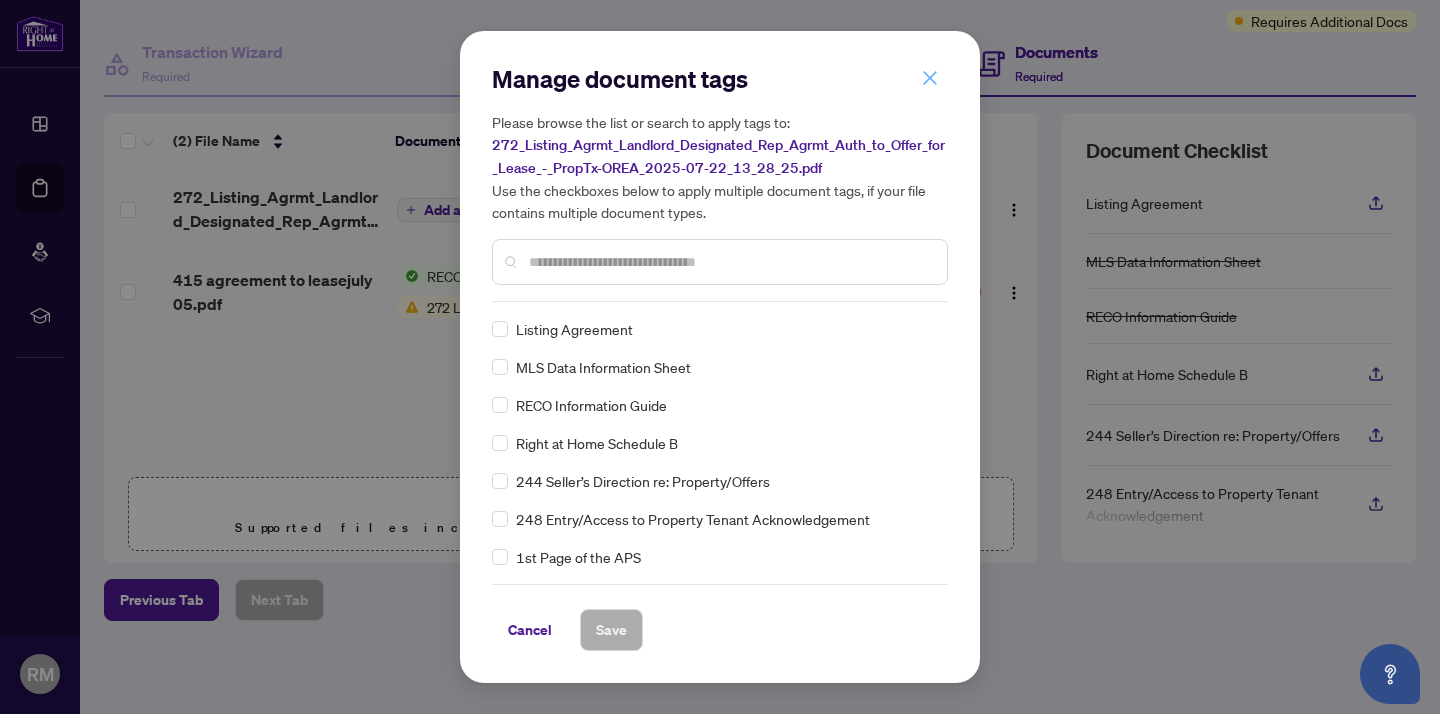 click 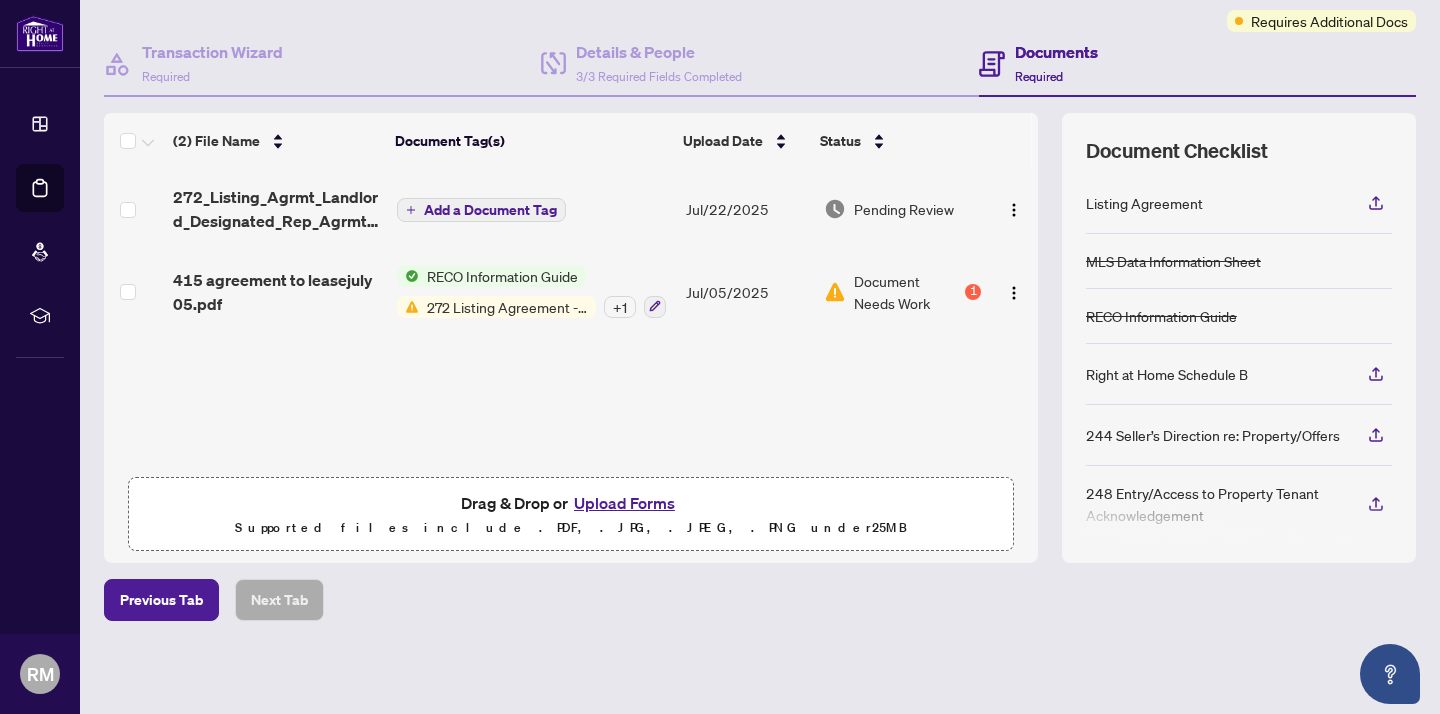 click on "272_Listing_Agrmt_Landlord_Designated_Rep_Agrmt_Auth_to_Offer_for_Lease_-_PropTx-OREA_2025-07-22_13_28_25.pdf" at bounding box center [277, 209] 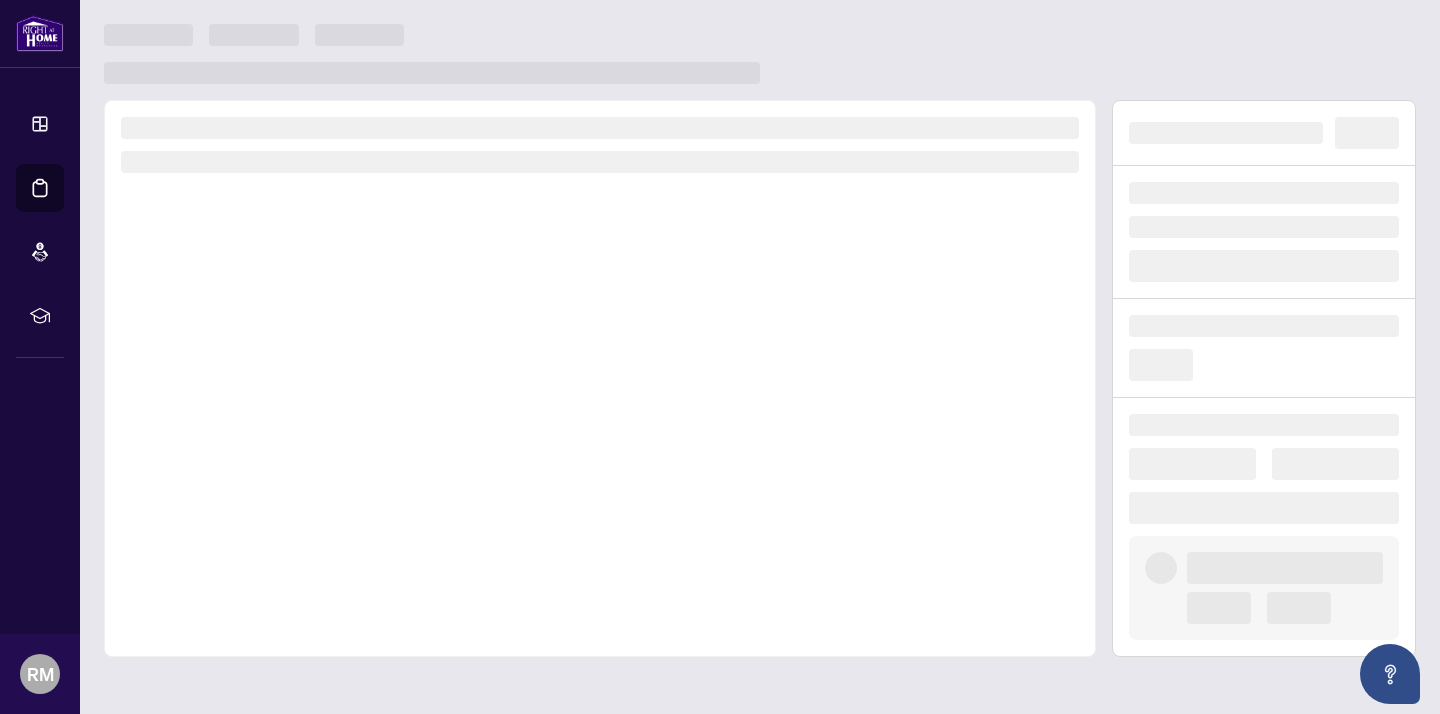 scroll, scrollTop: 0, scrollLeft: 0, axis: both 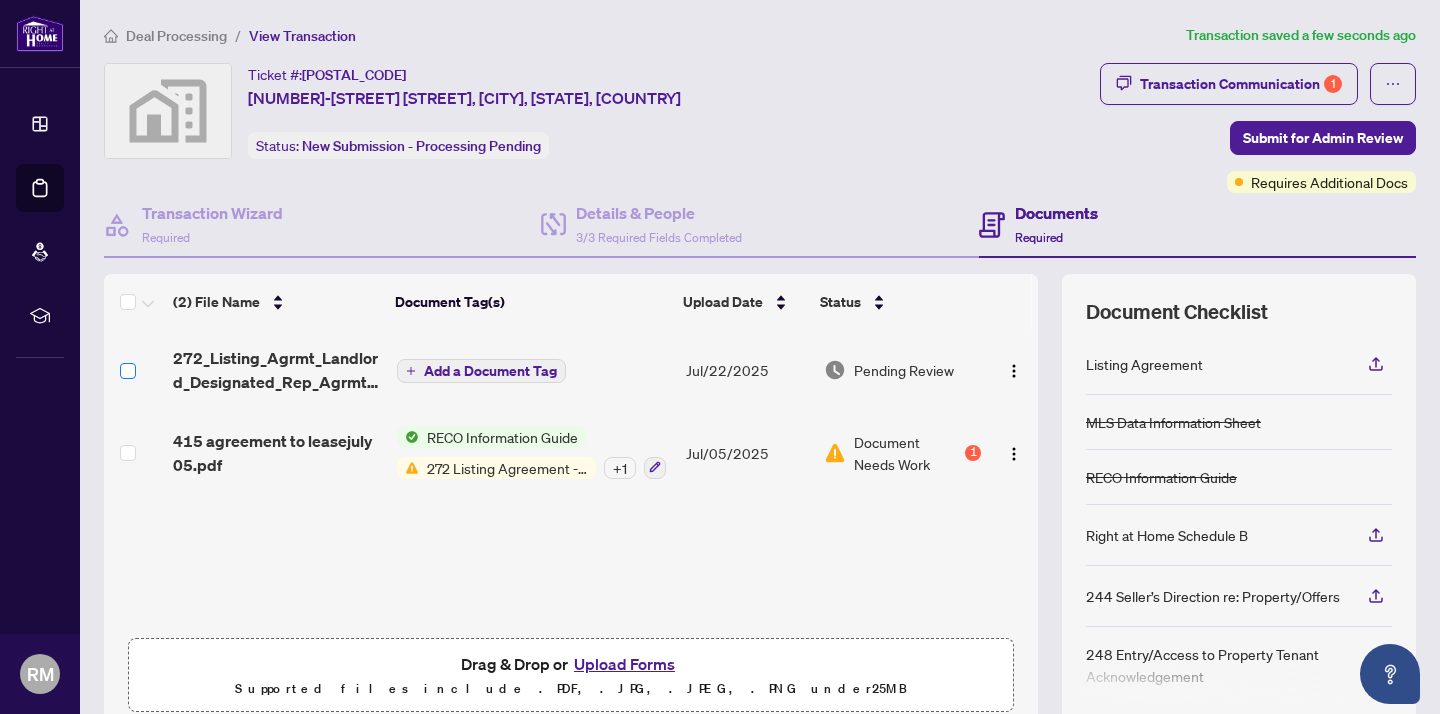 click at bounding box center [128, 371] 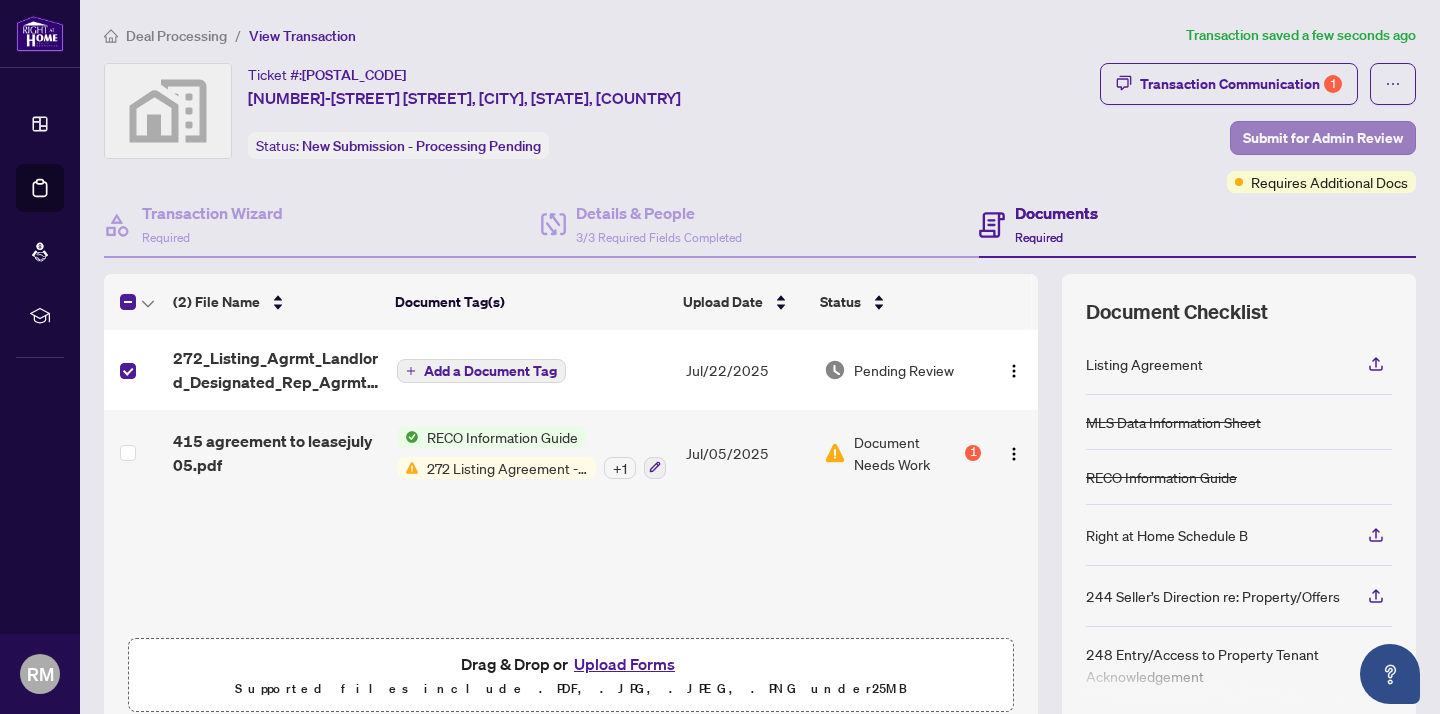 click on "Submit for Admin Review" at bounding box center (1323, 138) 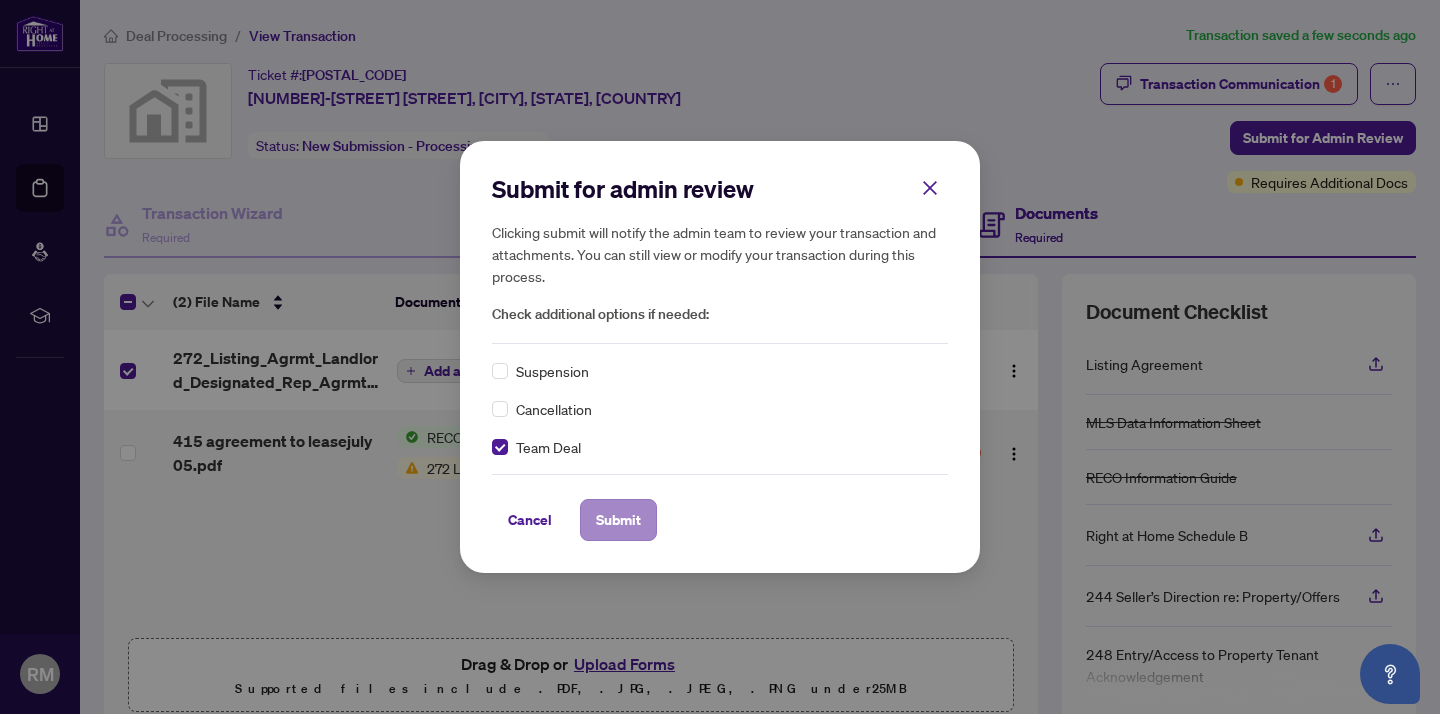 click on "Submit" at bounding box center (618, 520) 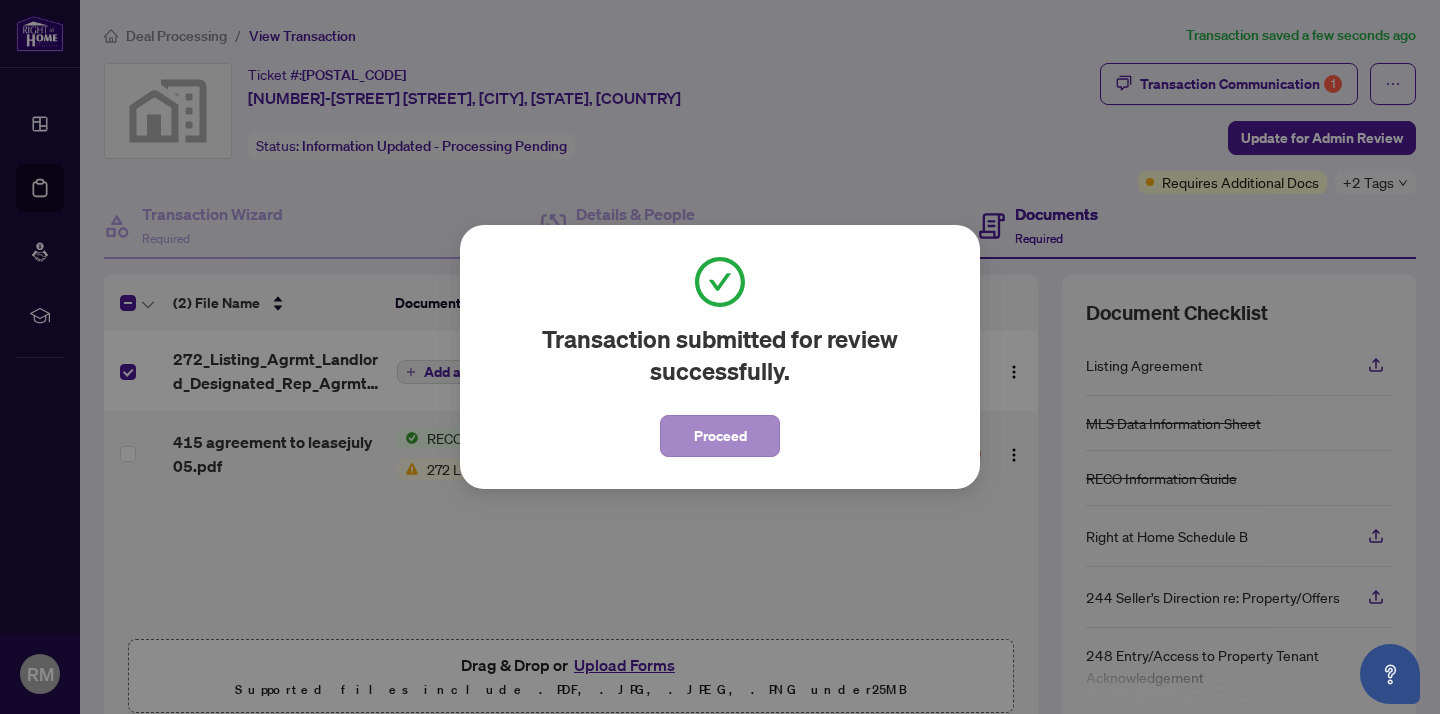 click on "Proceed" at bounding box center (720, 436) 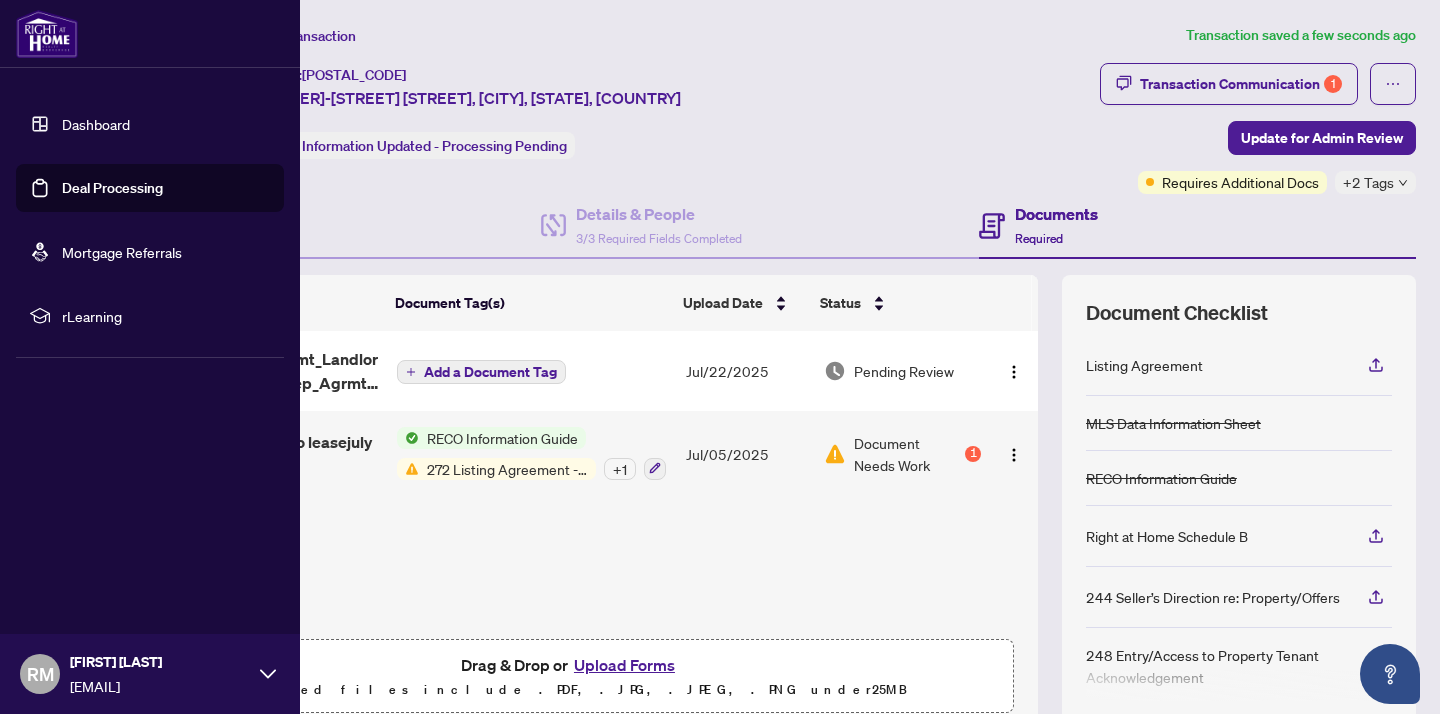 click on "Dashboard" at bounding box center [96, 124] 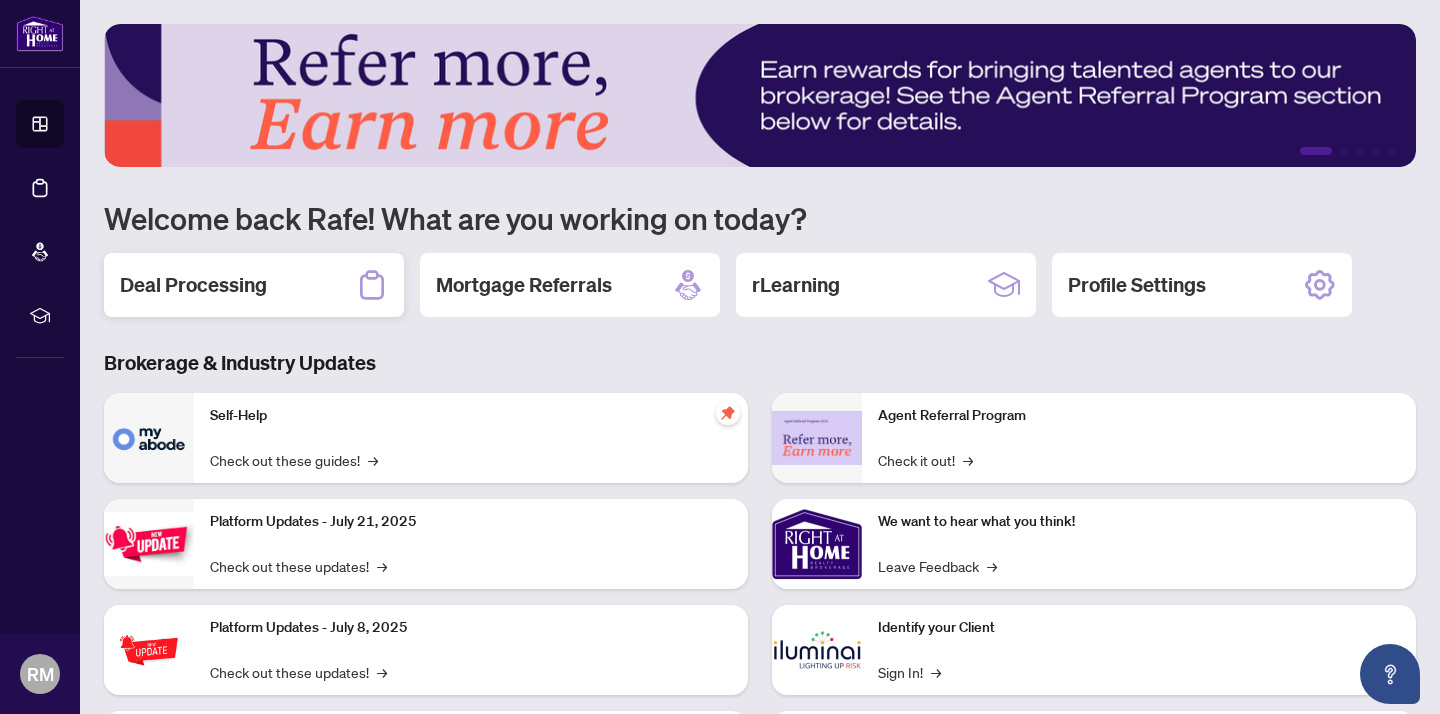 click on "Deal Processing" at bounding box center (193, 285) 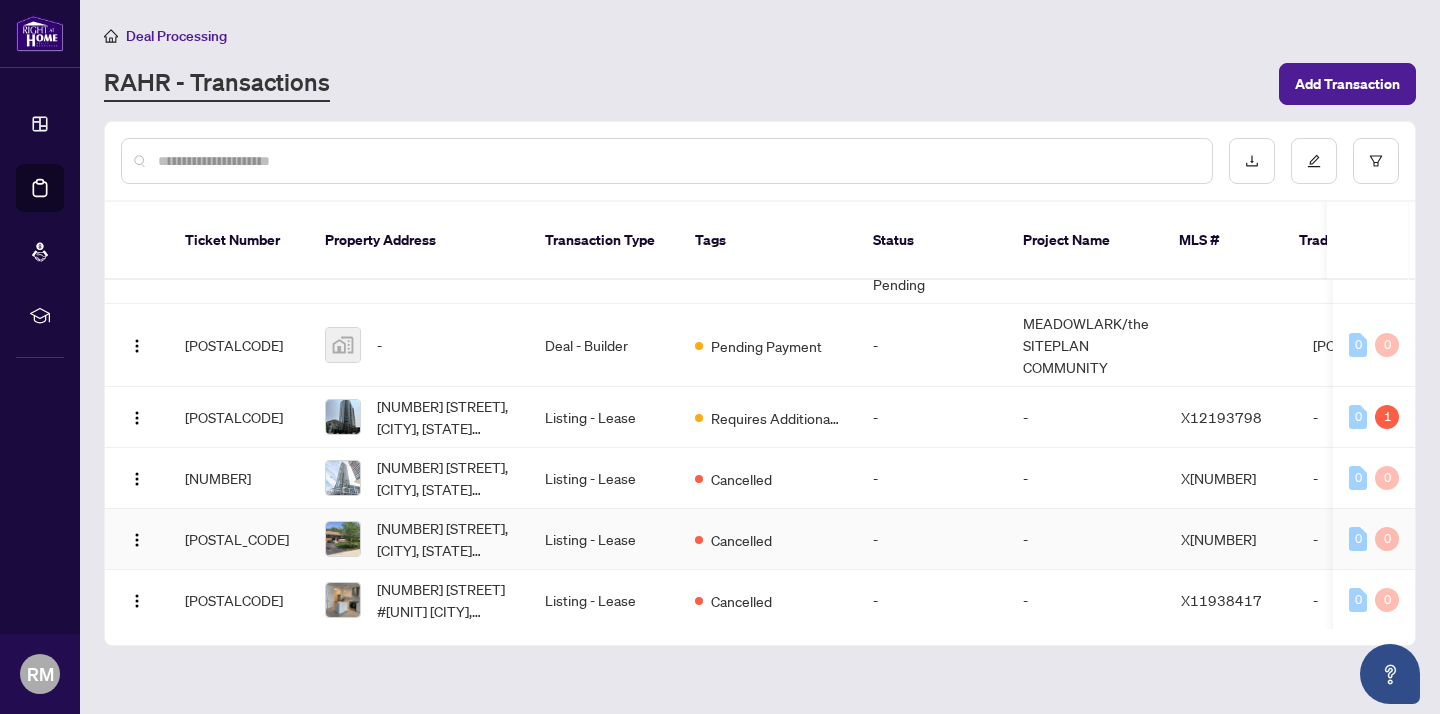 scroll, scrollTop: 541, scrollLeft: 0, axis: vertical 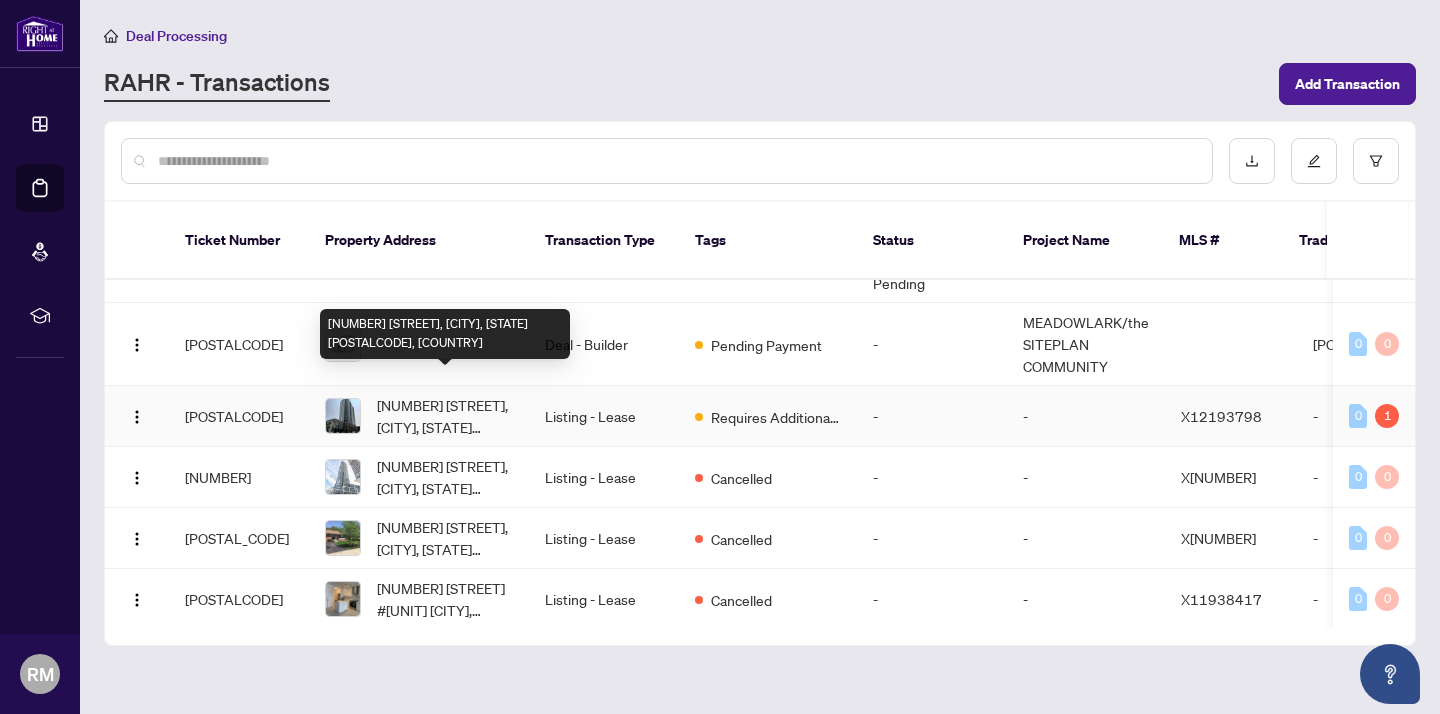 click on "[NUMBER] [STREET], [CITY], [STATE] [POSTALCODE], [COUNTRY]" at bounding box center (445, 416) 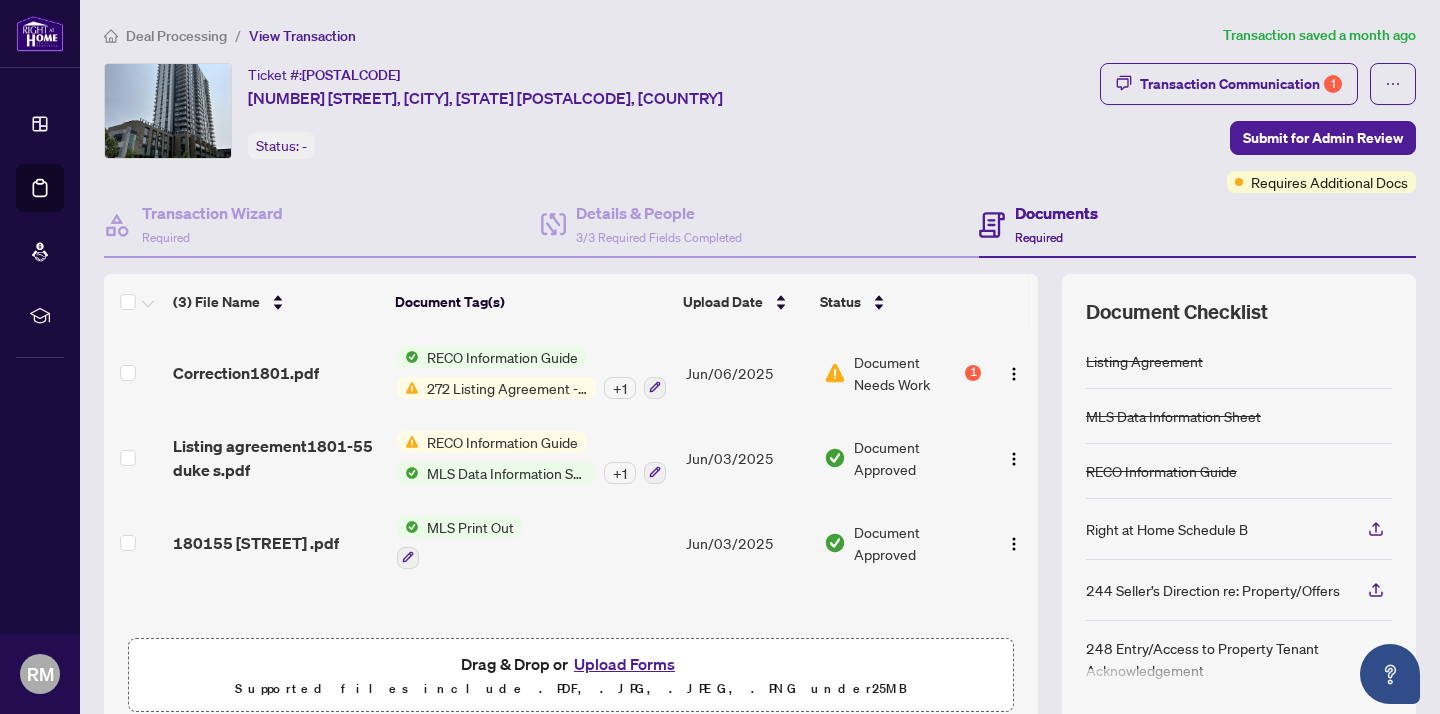 click on "272 Listing Agreement - Landlord Designated Representation Agreement Authority
to Offer for Lease" at bounding box center (507, 388) 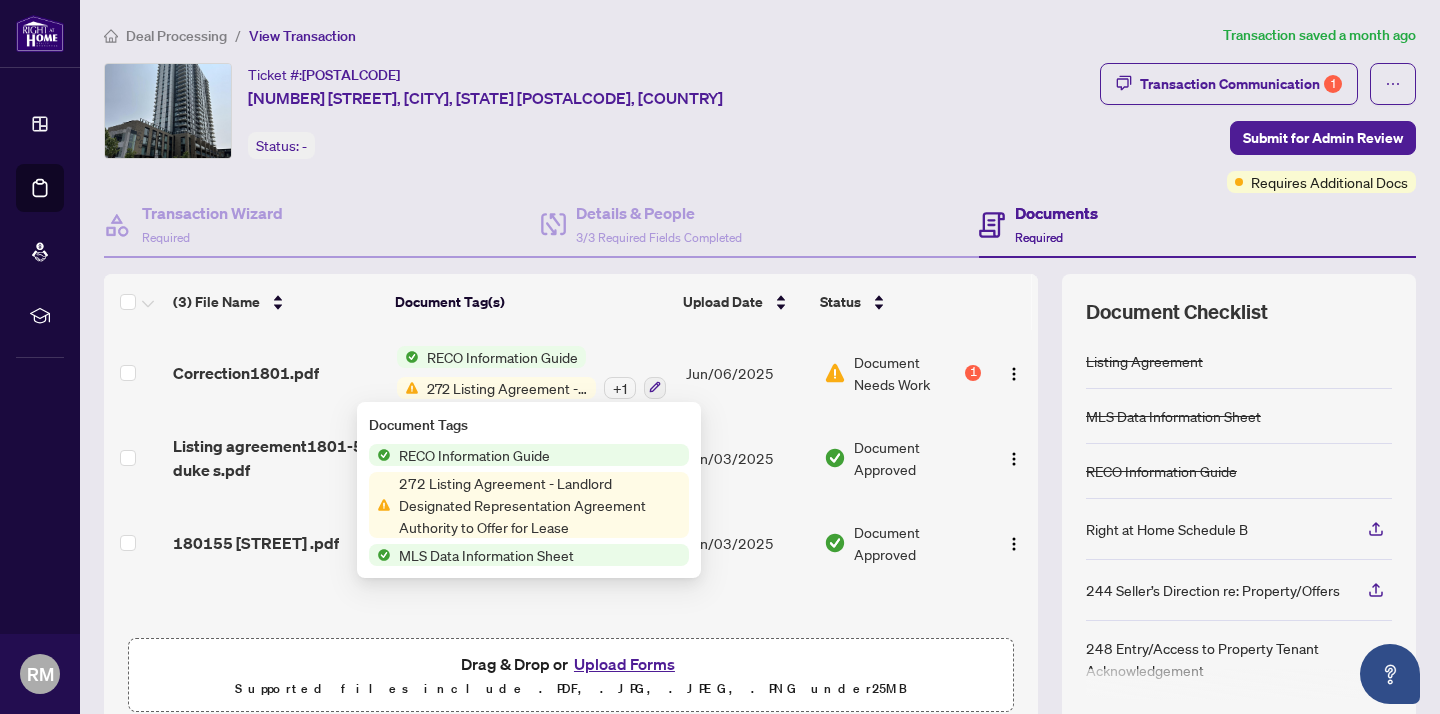 click on "272 Listing Agreement - Landlord Designated Representation Agreement Authority
to Offer for Lease" at bounding box center [540, 505] 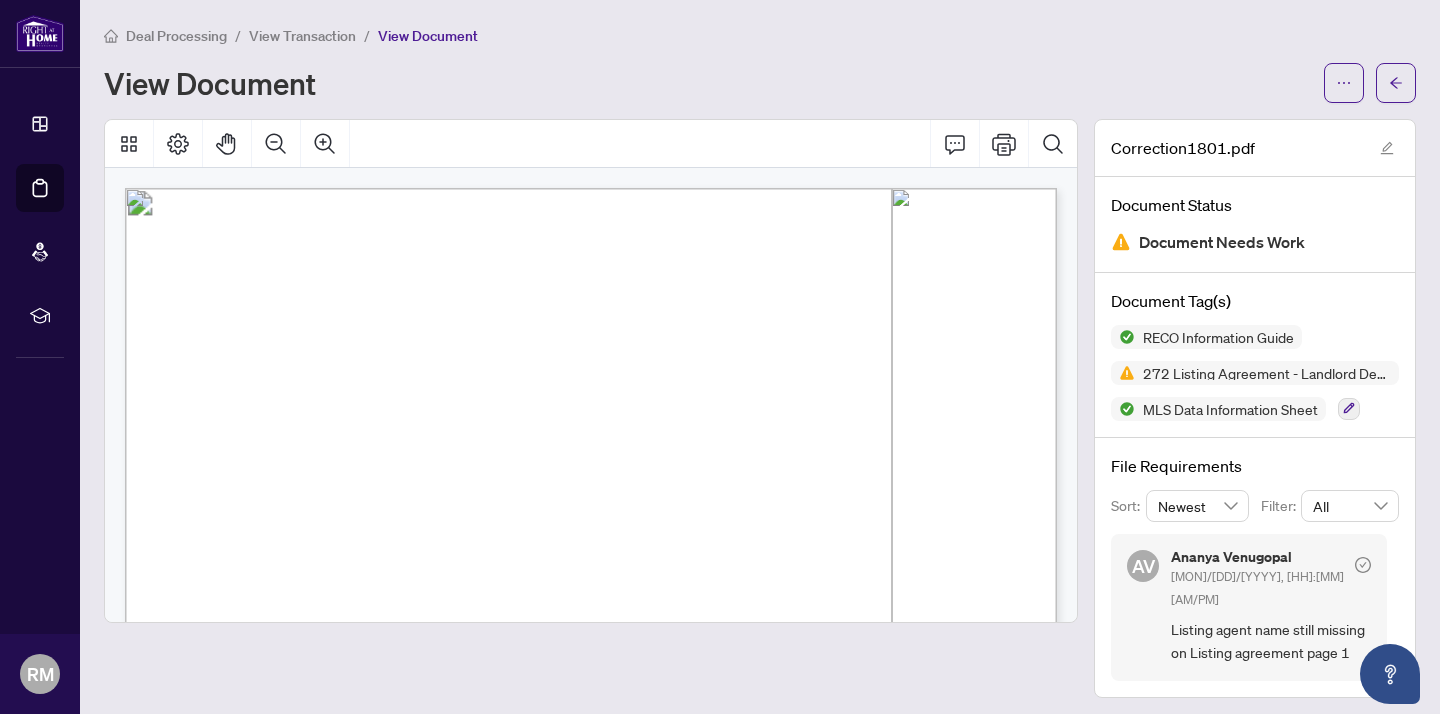 scroll, scrollTop: 0, scrollLeft: 0, axis: both 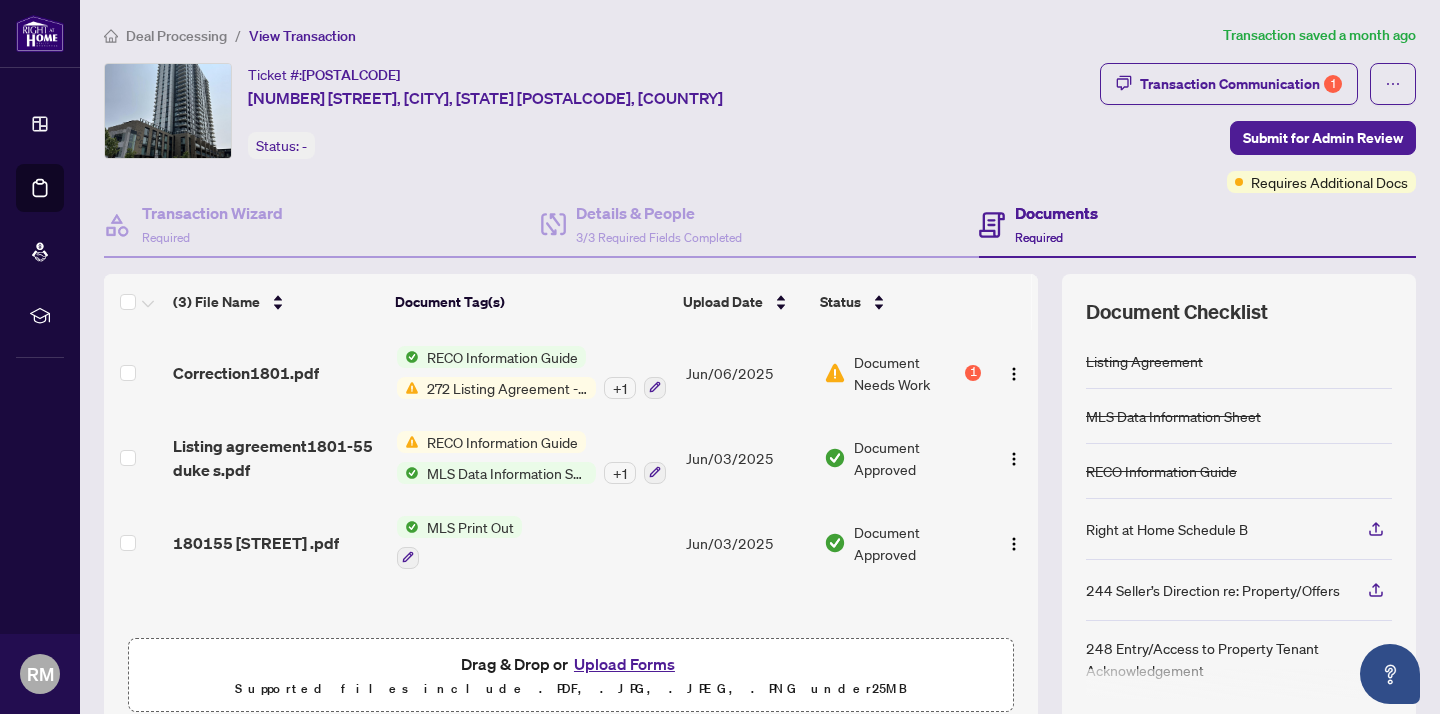 click on "RECO Information Guide" at bounding box center [502, 442] 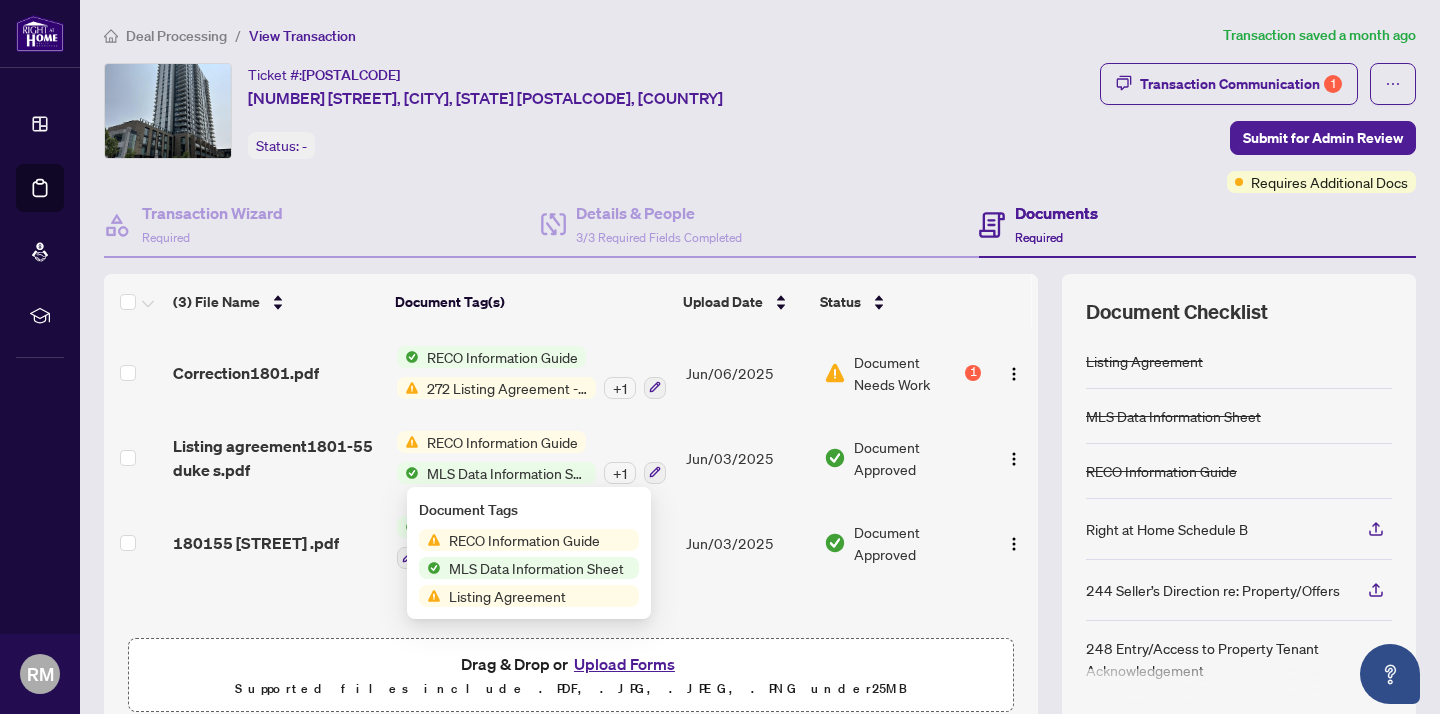 click on "RECO Information Guide" at bounding box center (524, 540) 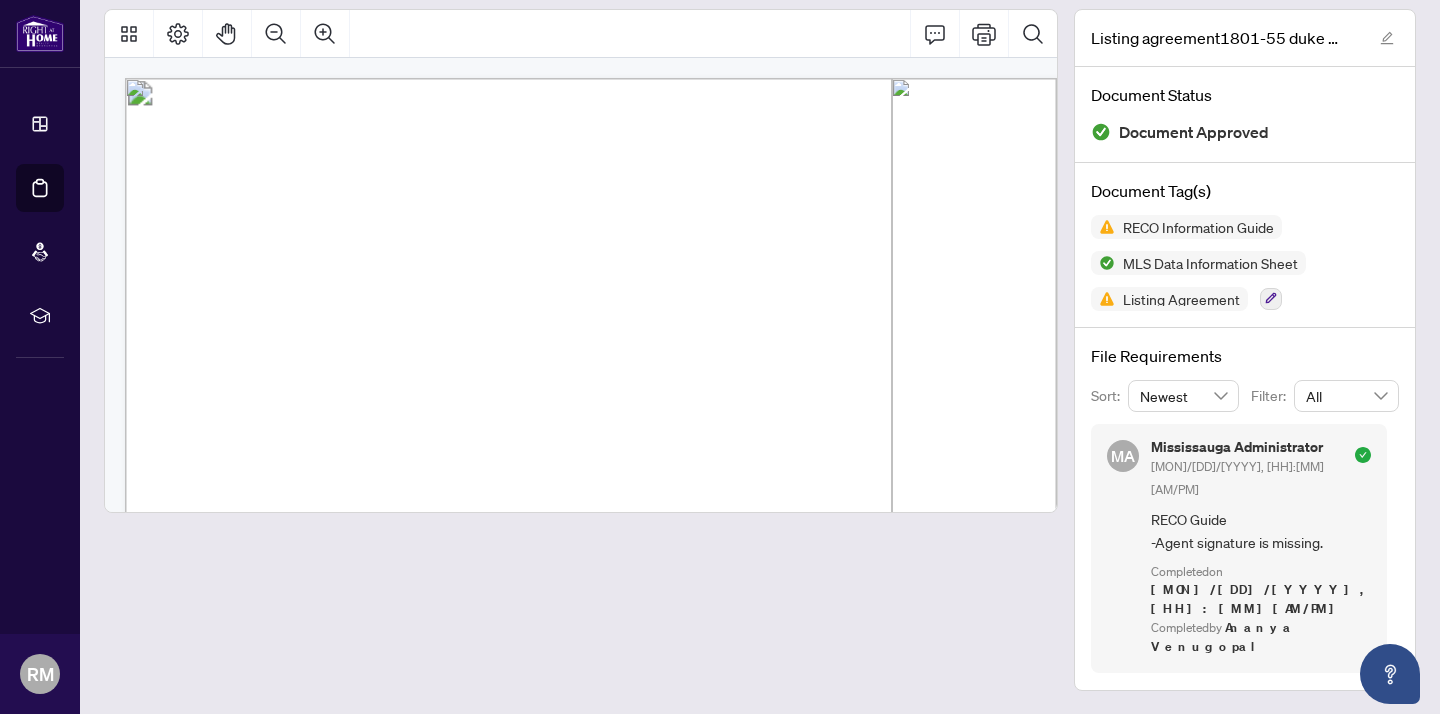 scroll, scrollTop: 109, scrollLeft: 0, axis: vertical 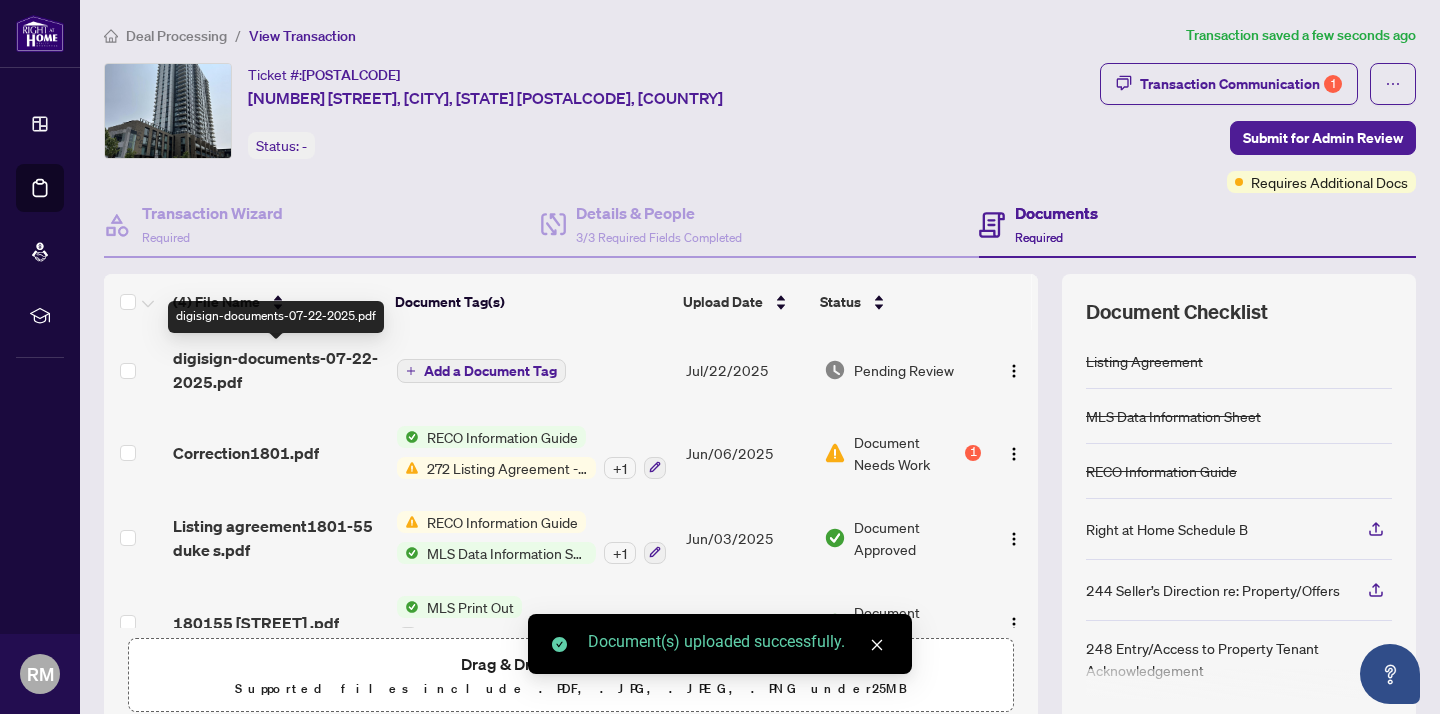 click on "digisign-documents-07-22-2025.pdf" at bounding box center (277, 370) 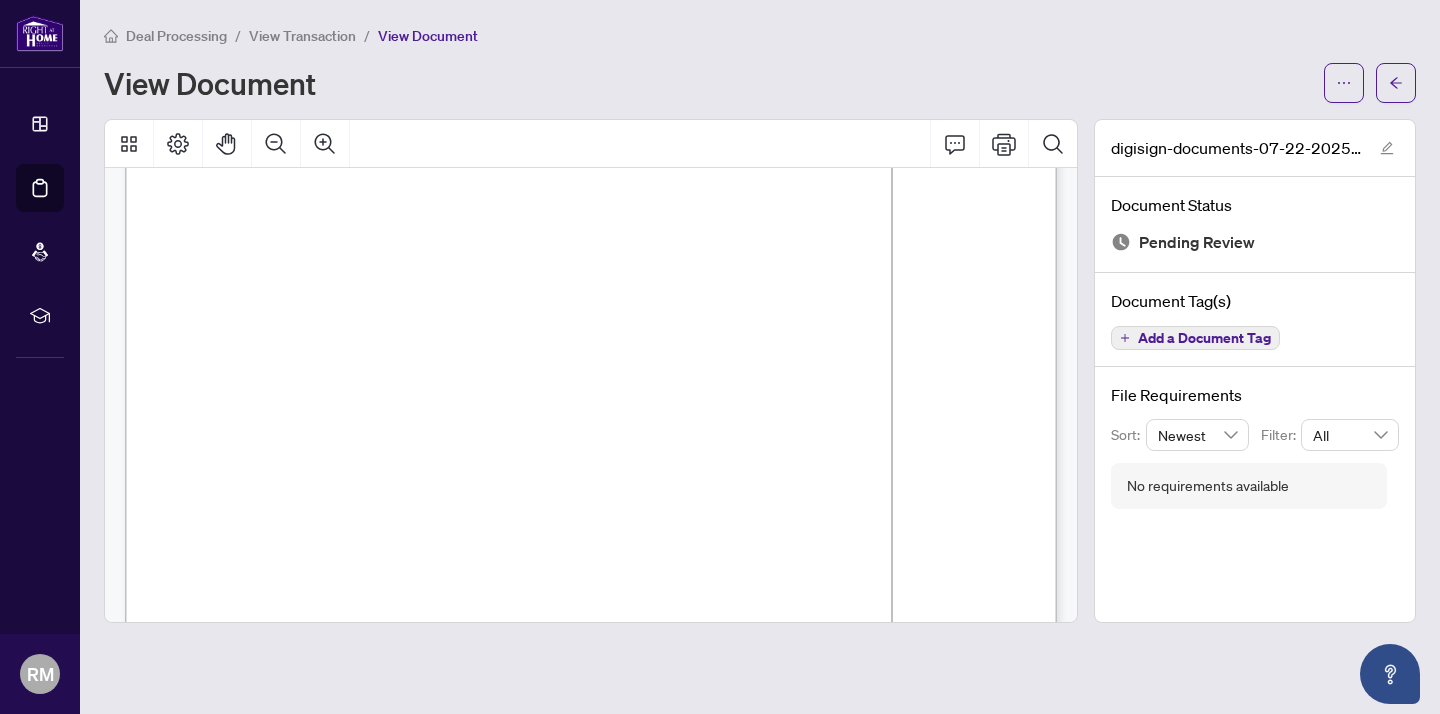 scroll, scrollTop: 16350, scrollLeft: 0, axis: vertical 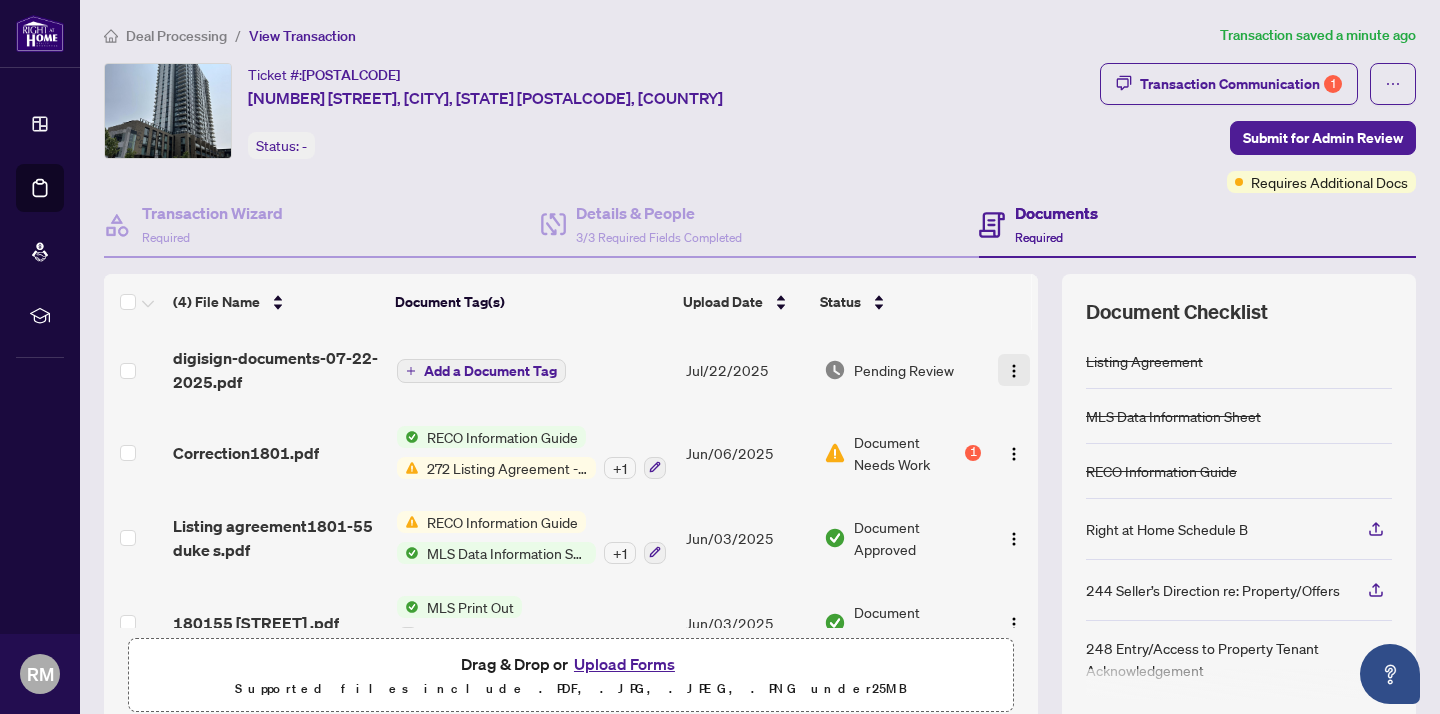 click at bounding box center (1014, 371) 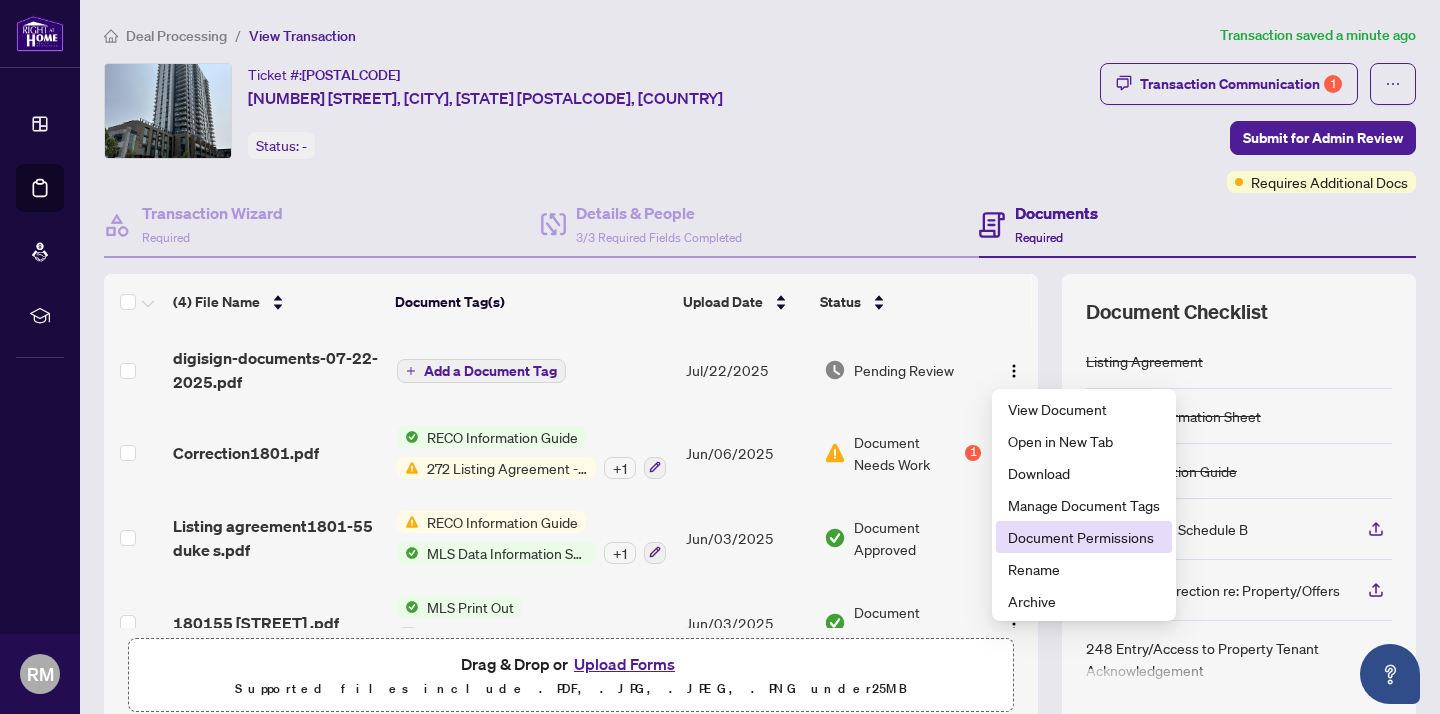 scroll, scrollTop: 0, scrollLeft: 0, axis: both 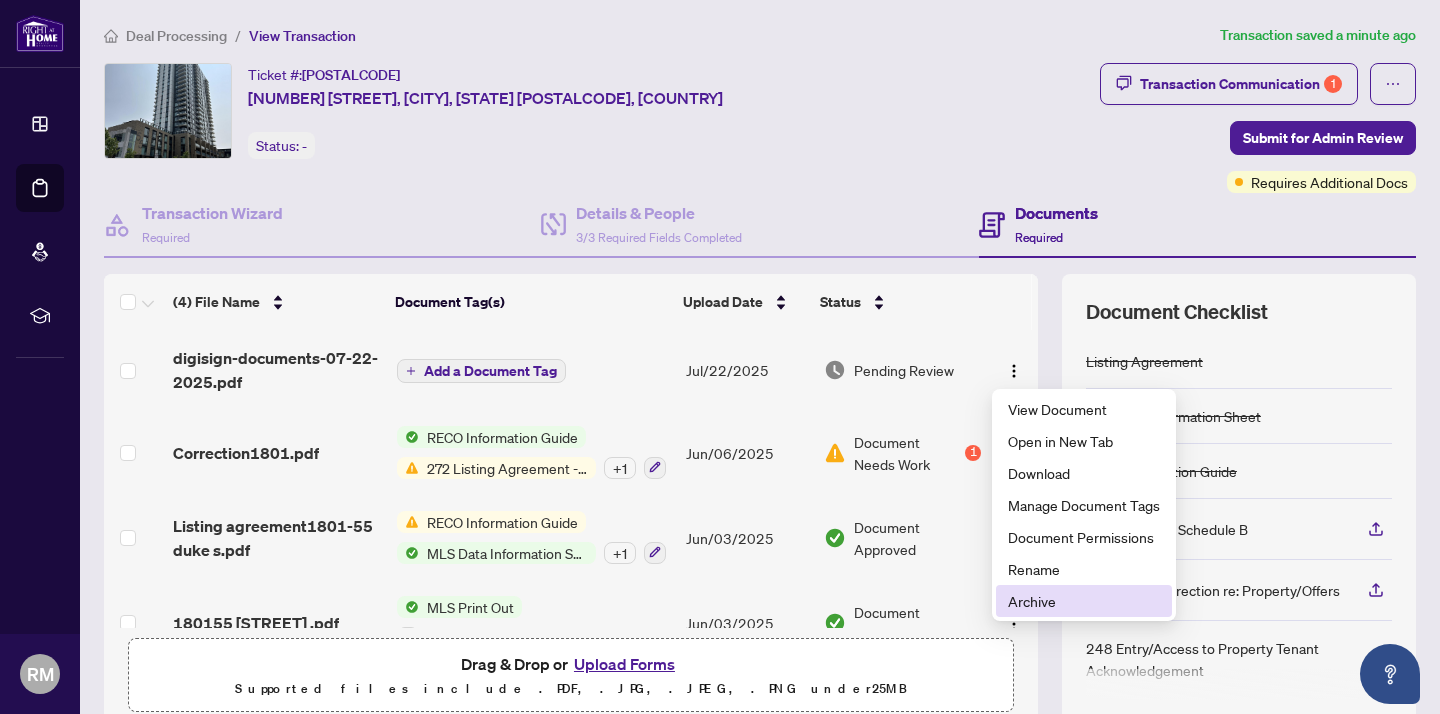 click on "Archive" at bounding box center (1084, 601) 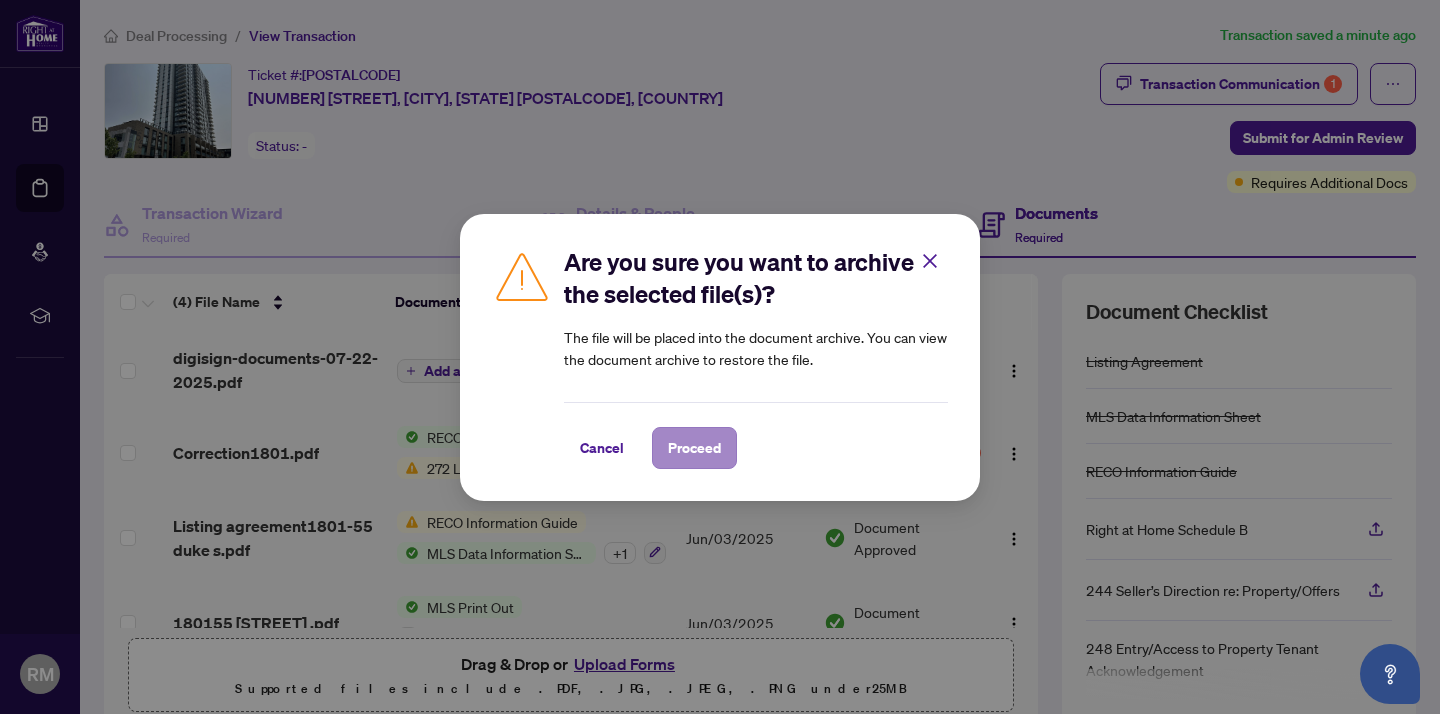 click on "Proceed" at bounding box center (694, 448) 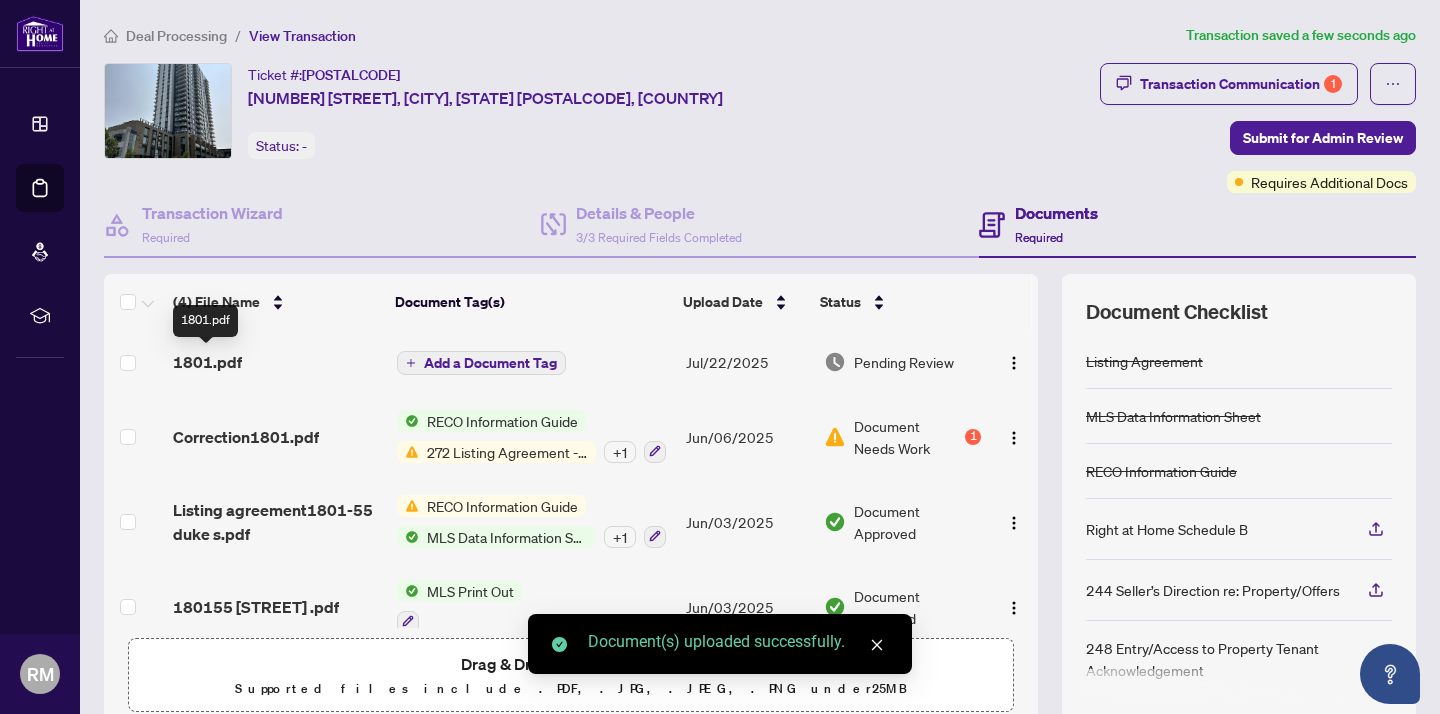 click on "1801.pdf" at bounding box center (207, 362) 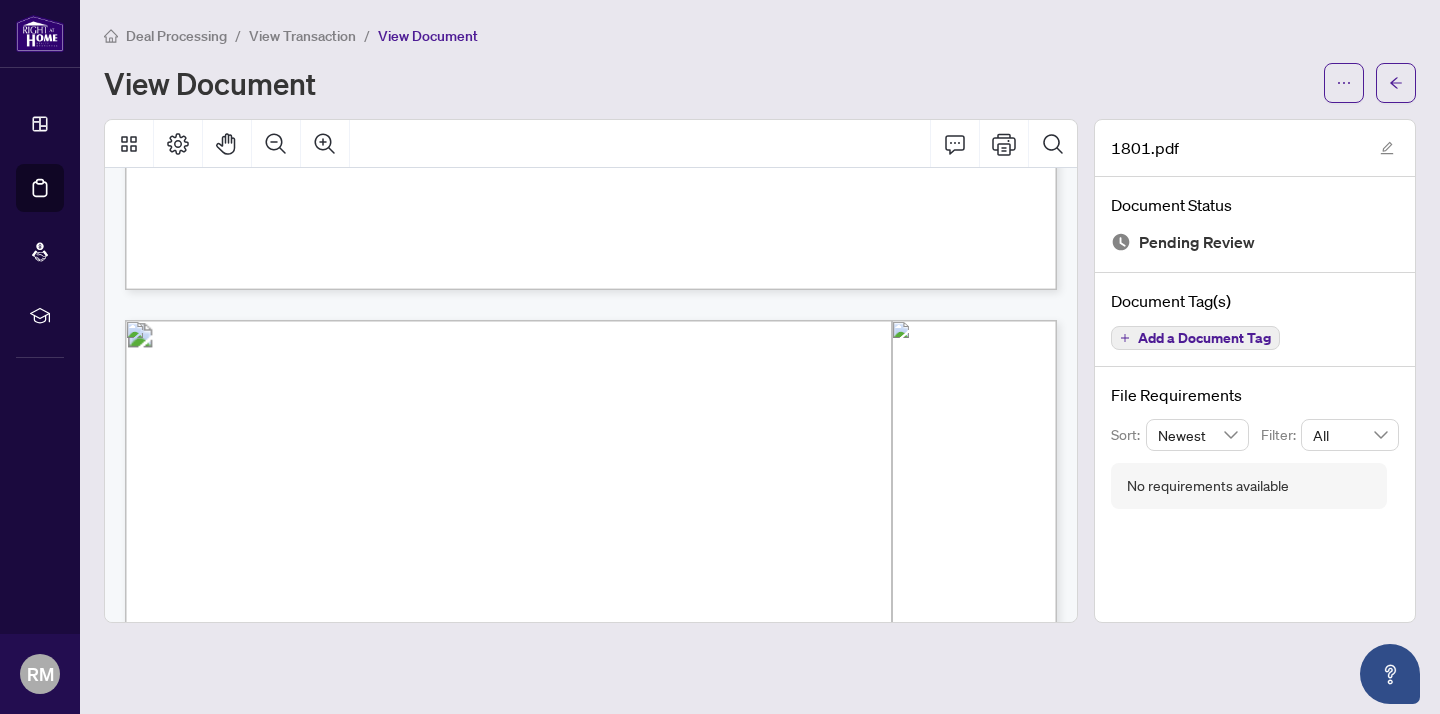 scroll, scrollTop: 14490, scrollLeft: 0, axis: vertical 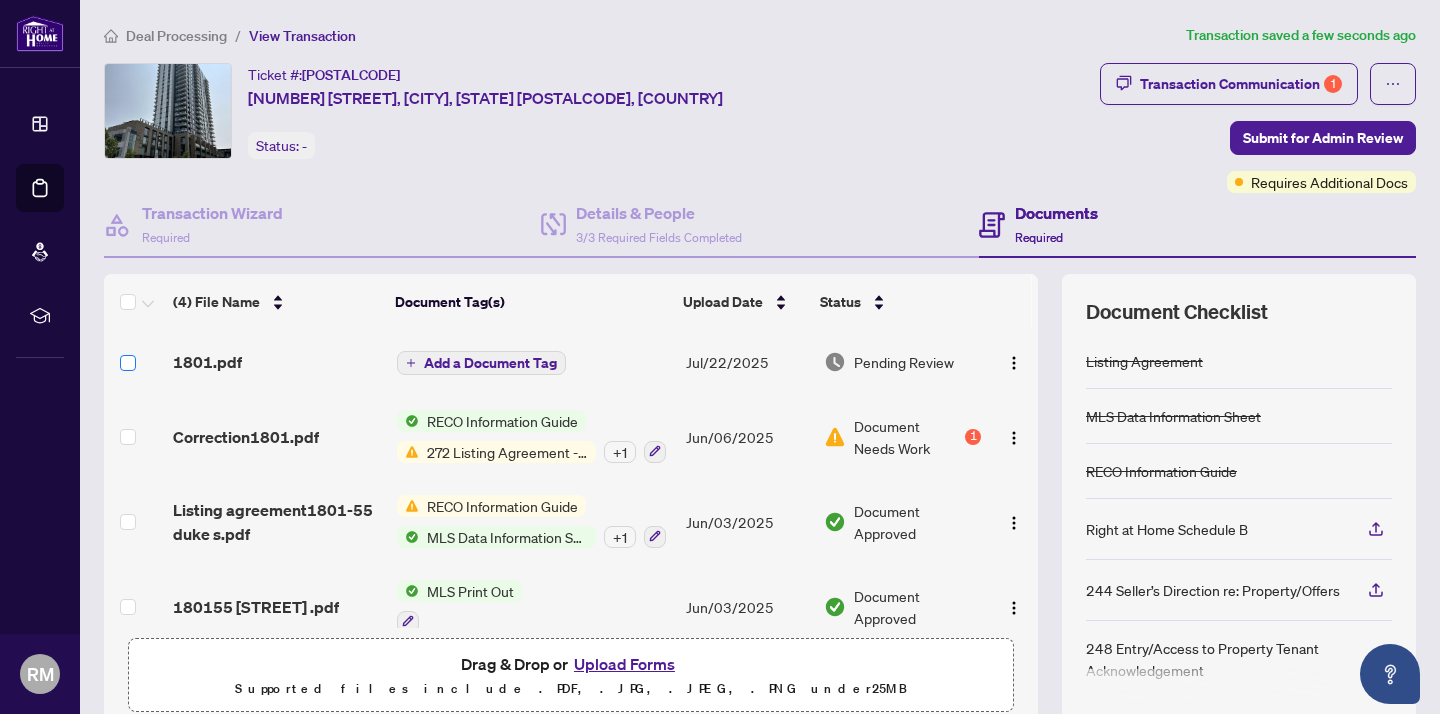 click at bounding box center (128, 363) 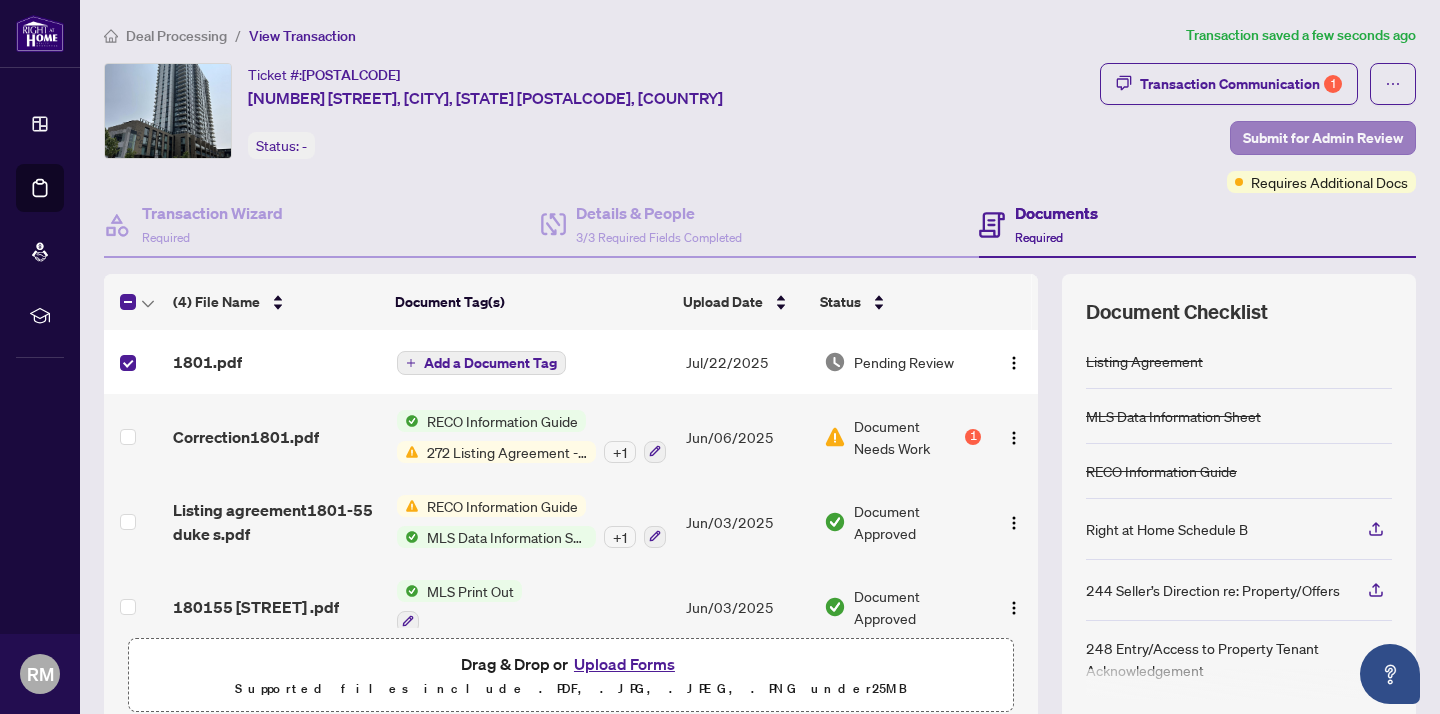click on "Submit for Admin Review" at bounding box center [1323, 138] 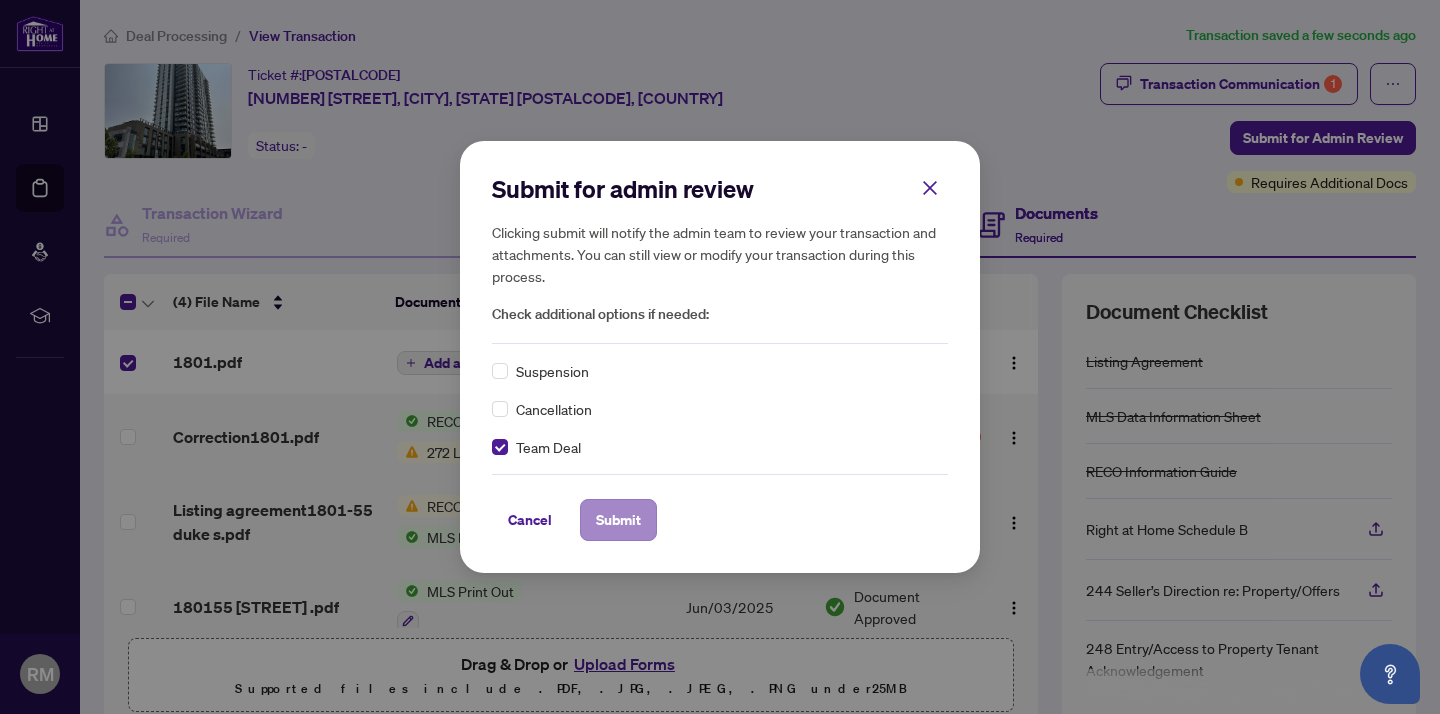 click on "Submit" at bounding box center (618, 520) 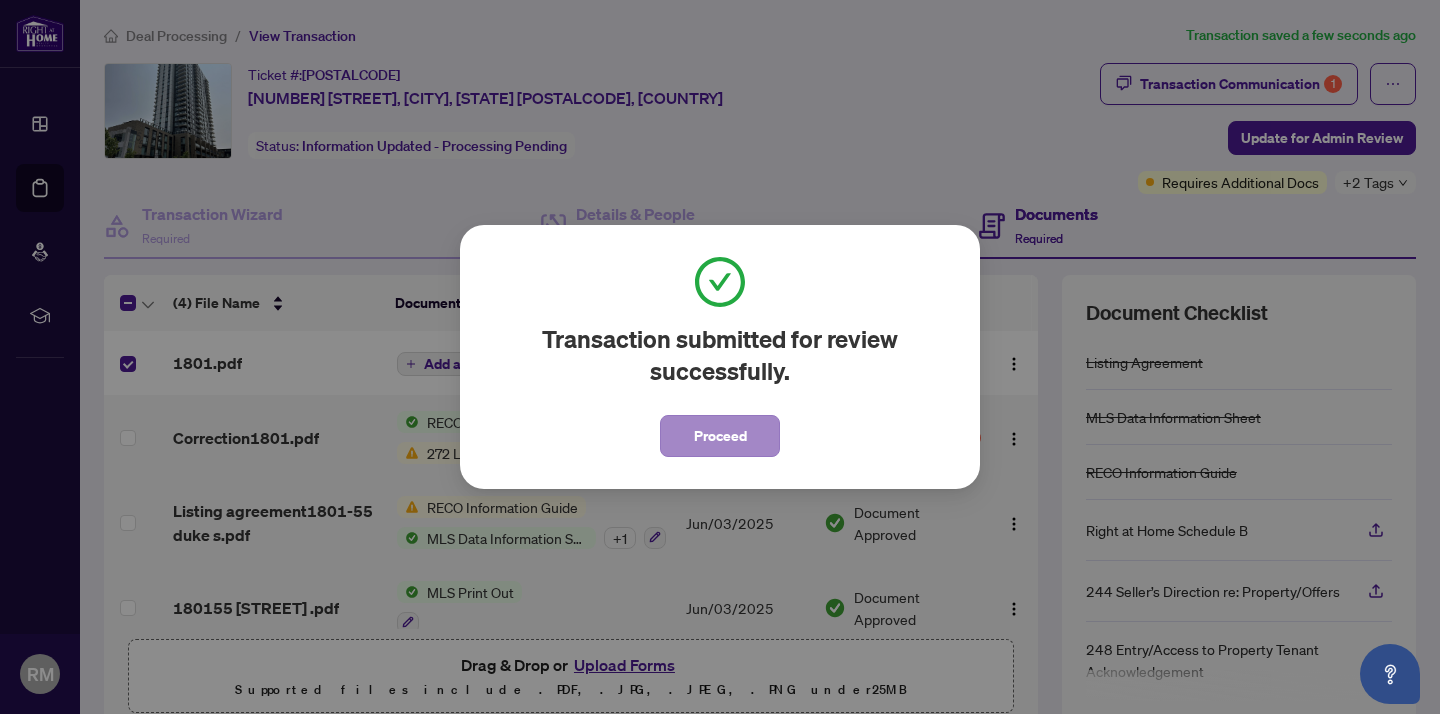 click on "Proceed" at bounding box center [720, 436] 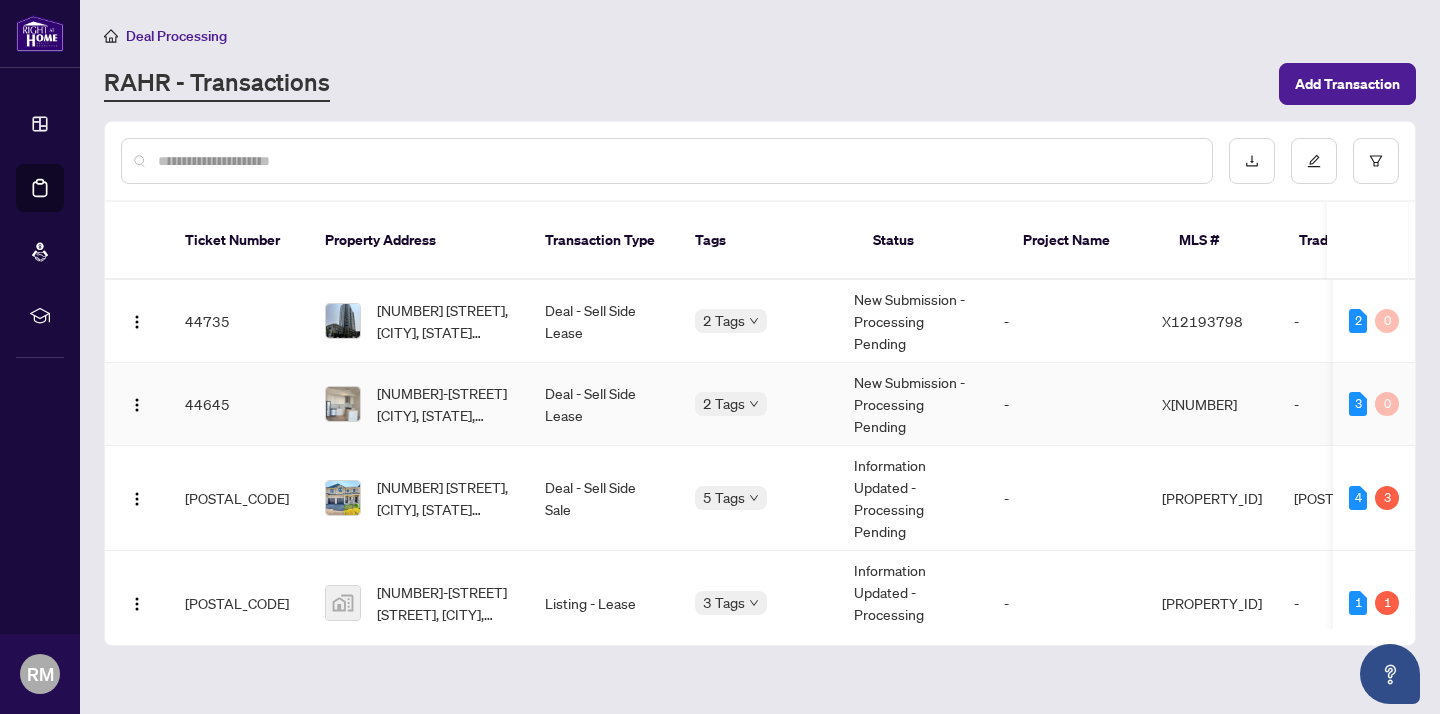 scroll, scrollTop: 0, scrollLeft: 0, axis: both 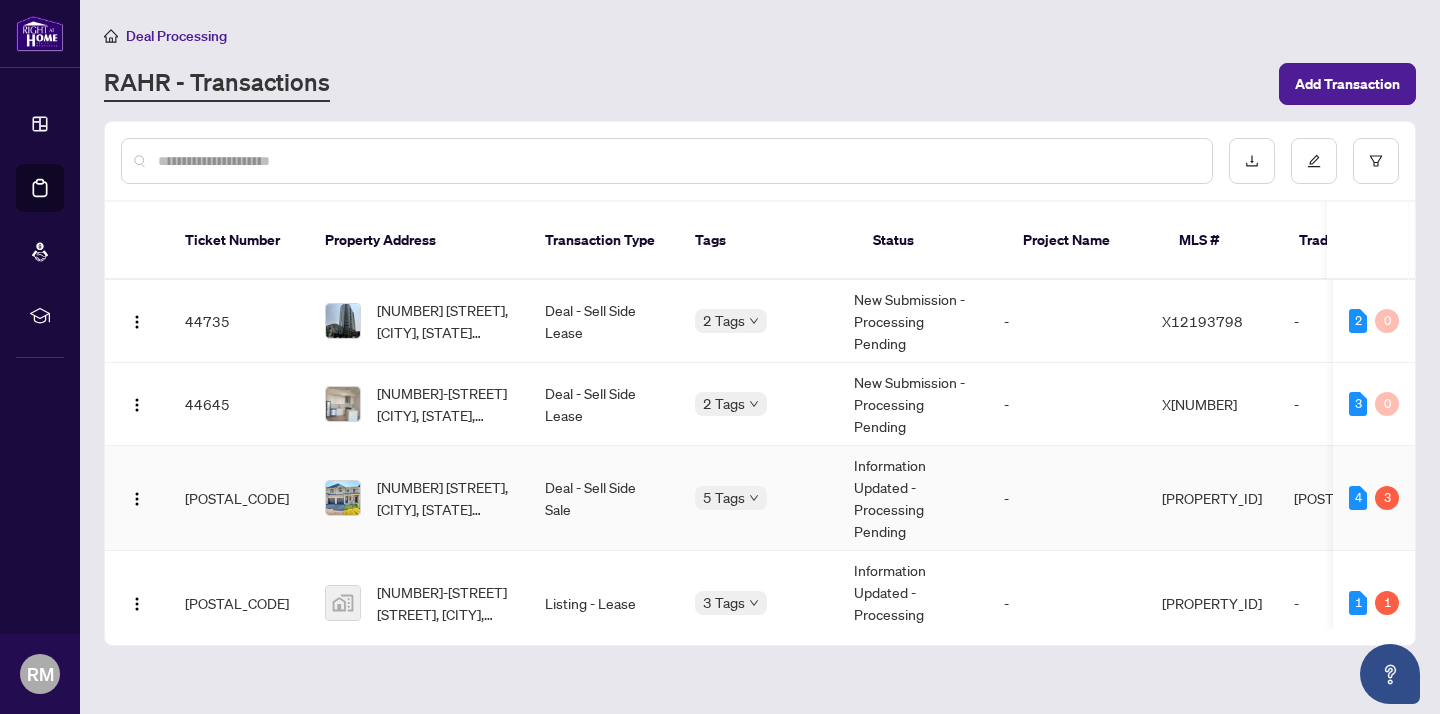 click 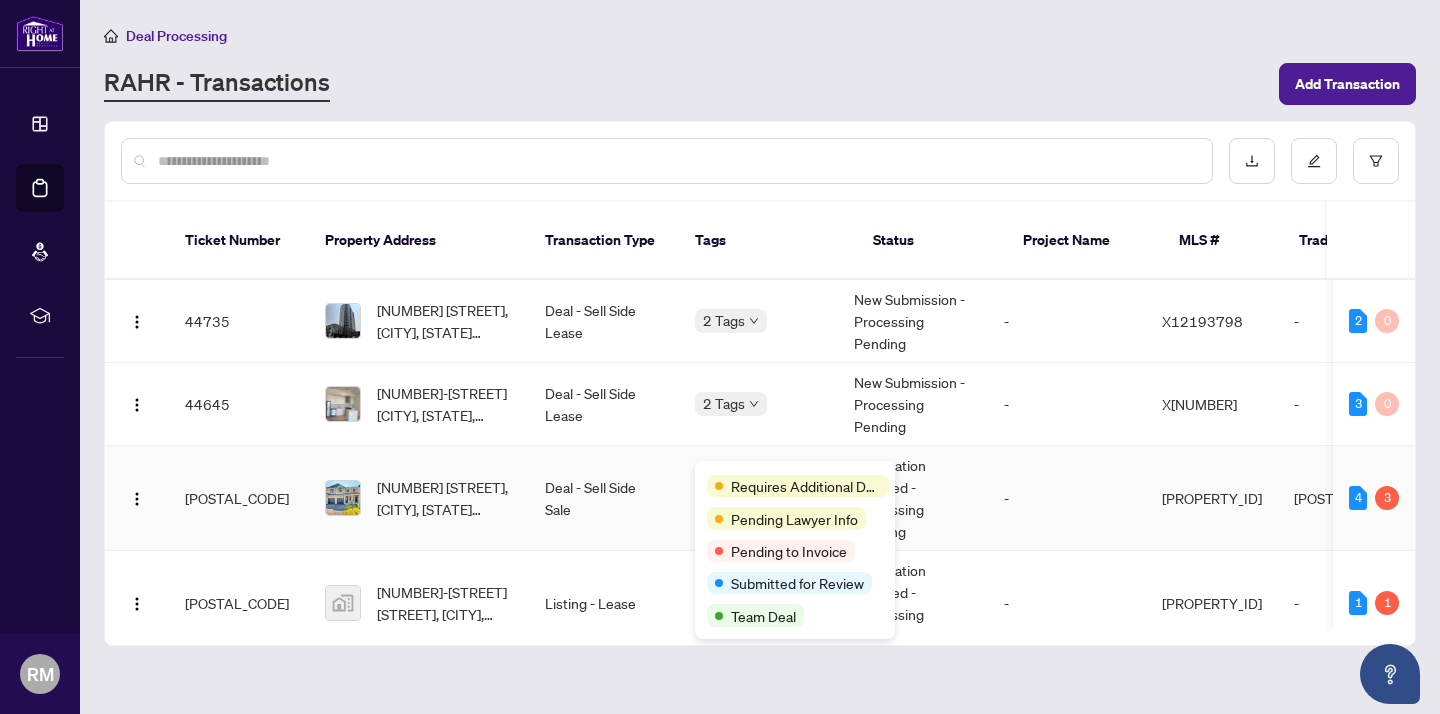 click on "Requires Additional Docs Pending Lawyer Info Pending to Invoice Submitted for Review Team Deal" at bounding box center (795, 550) 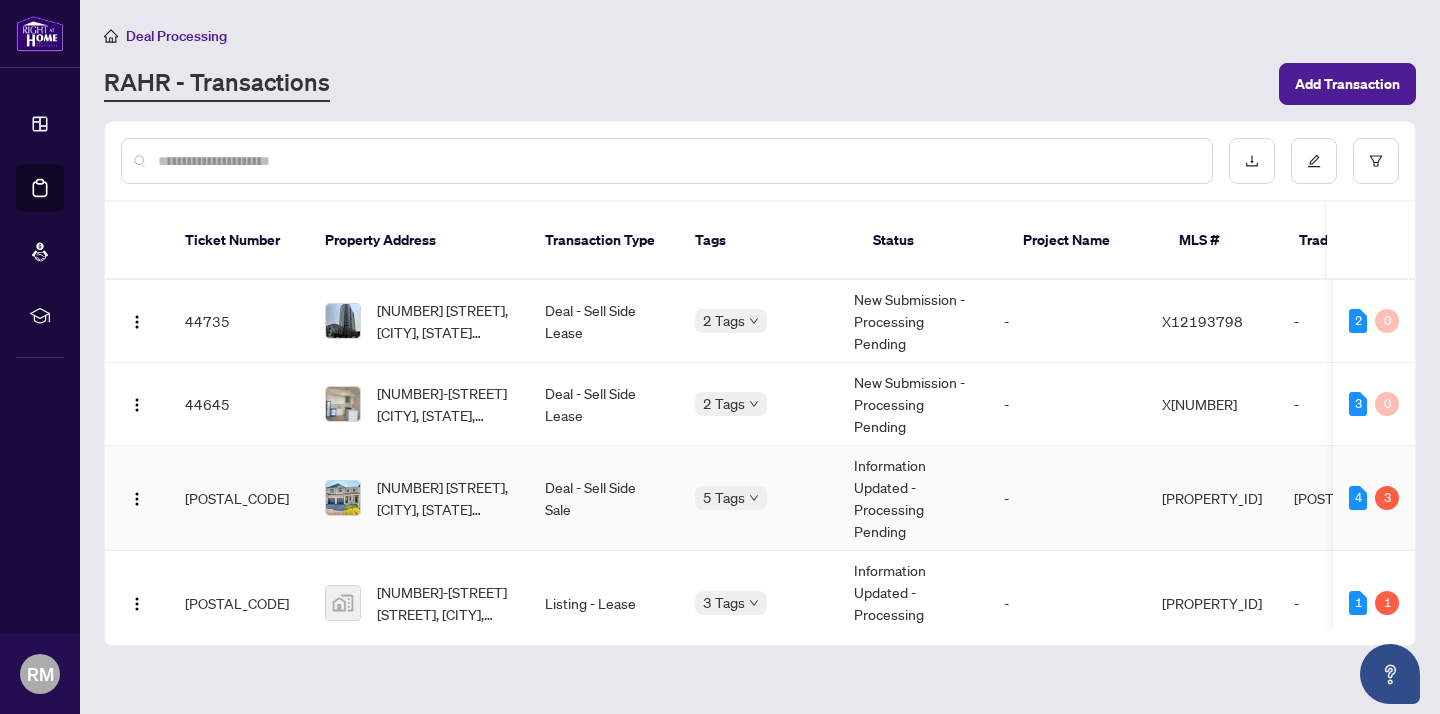 click on "Deal - Sell Side Sale" at bounding box center (604, 498) 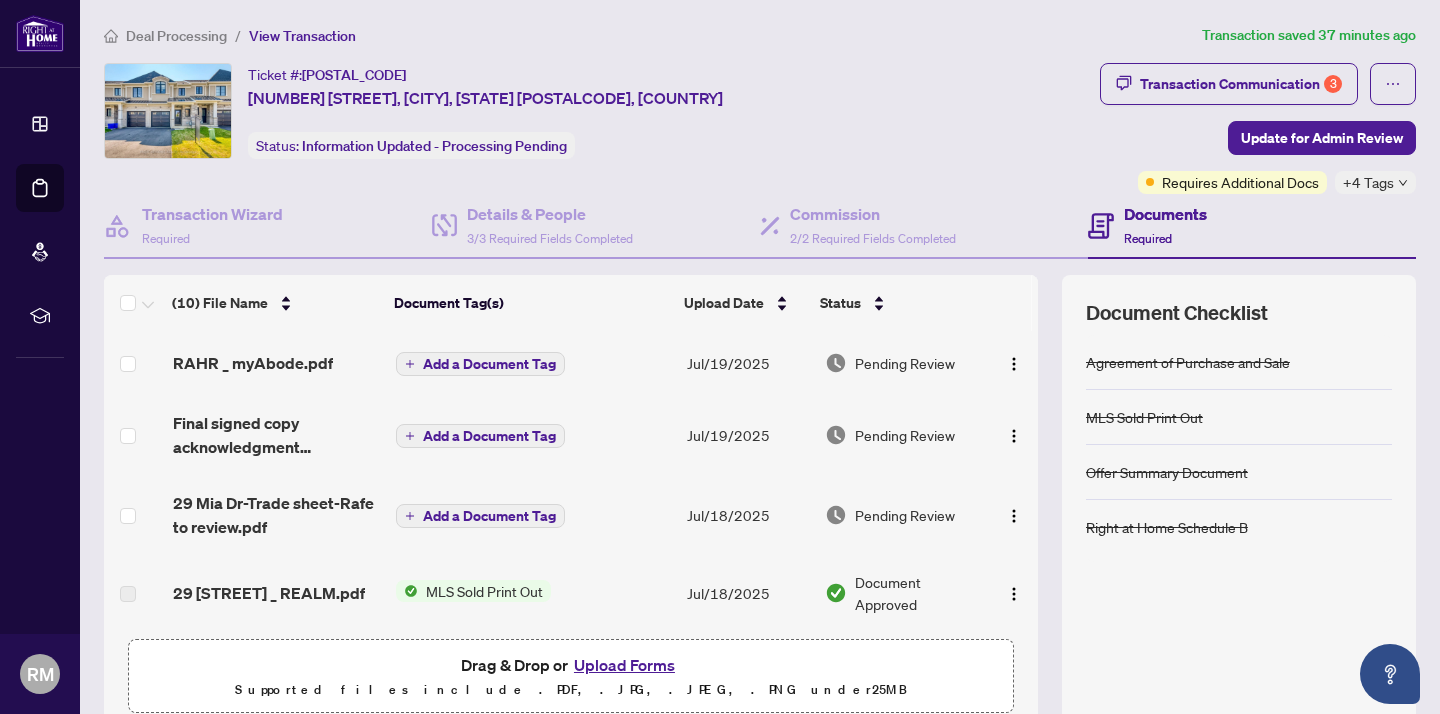 scroll, scrollTop: 0, scrollLeft: 0, axis: both 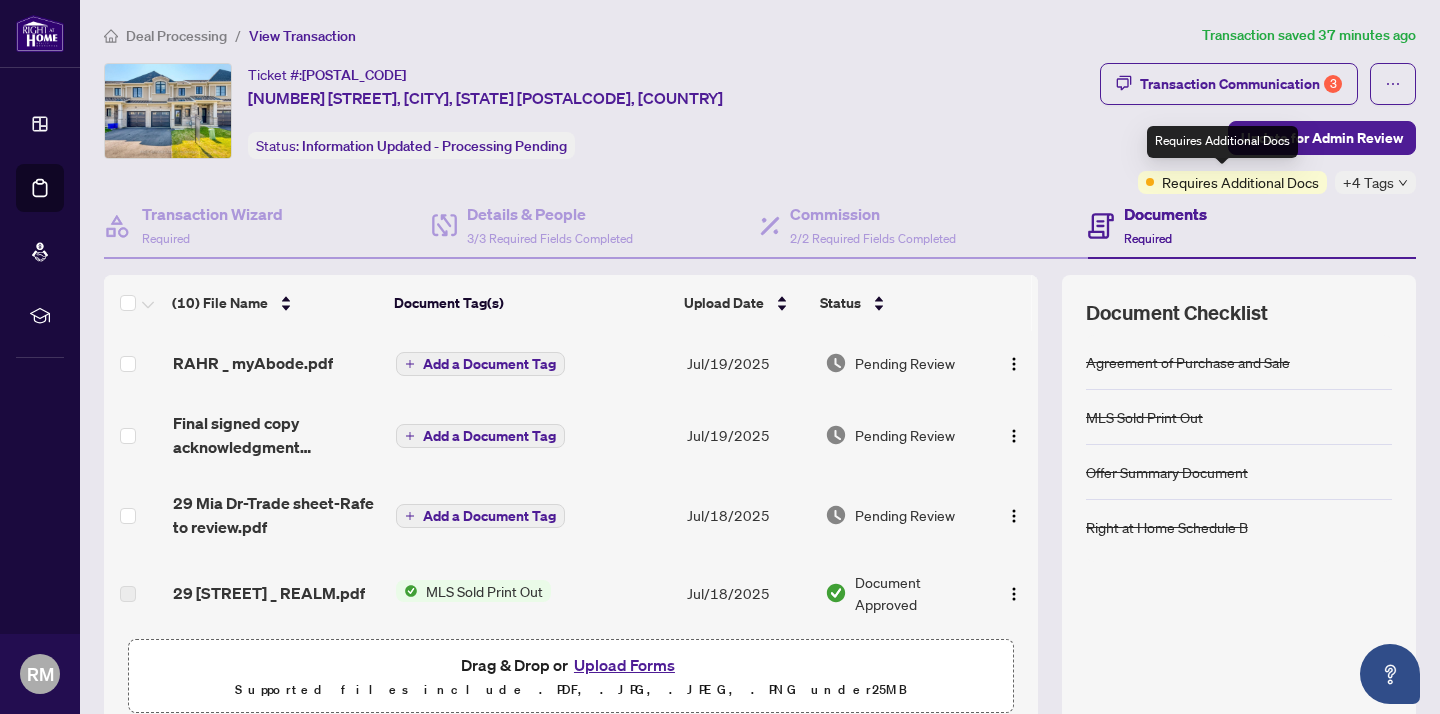 click on "Requires Additional Docs" at bounding box center [1240, 182] 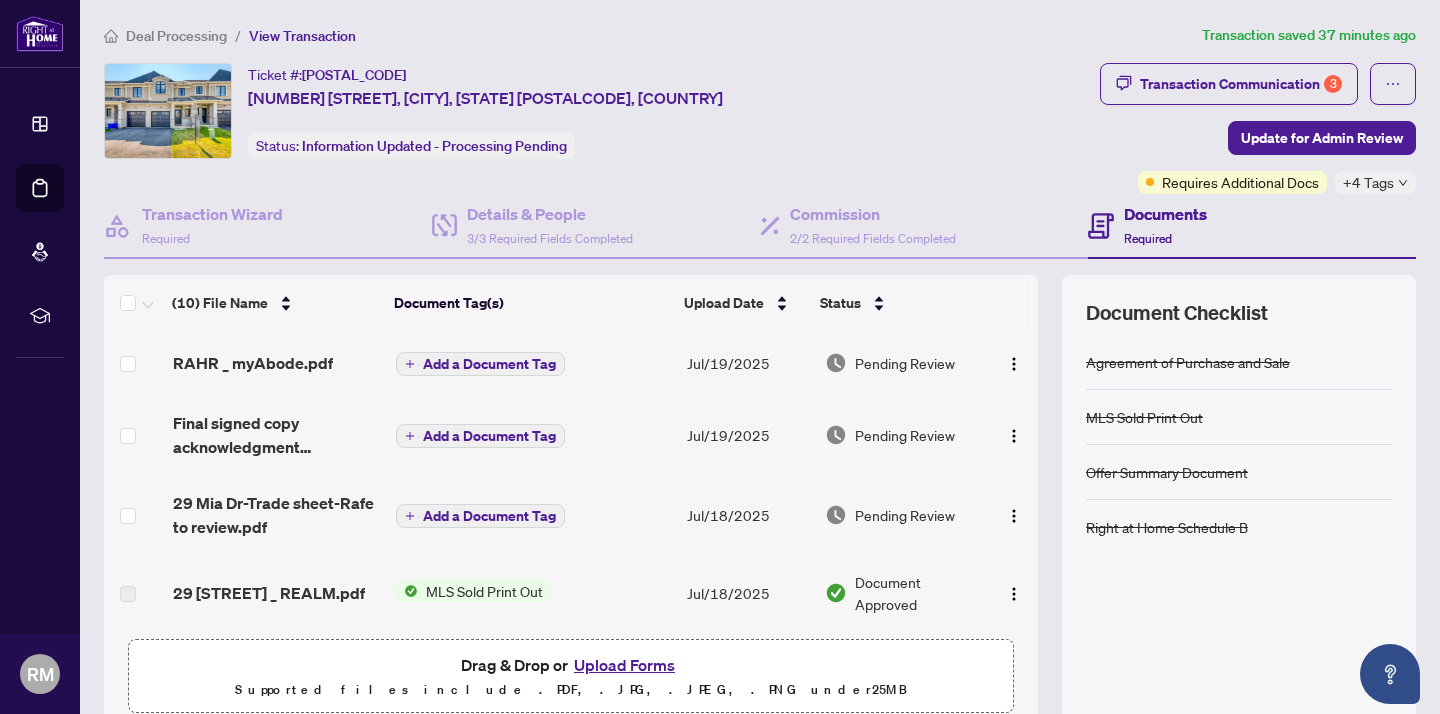 click 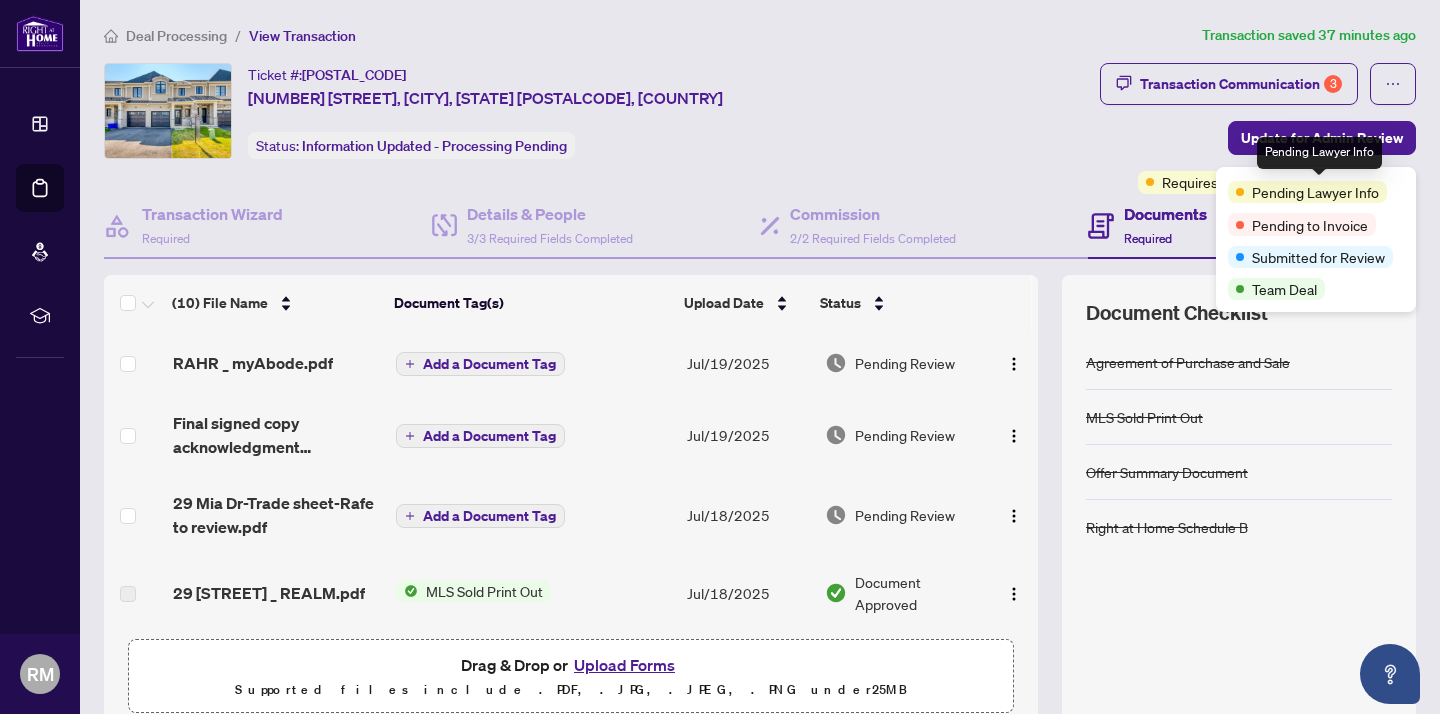 click on "Pending Lawyer Info" at bounding box center [1315, 192] 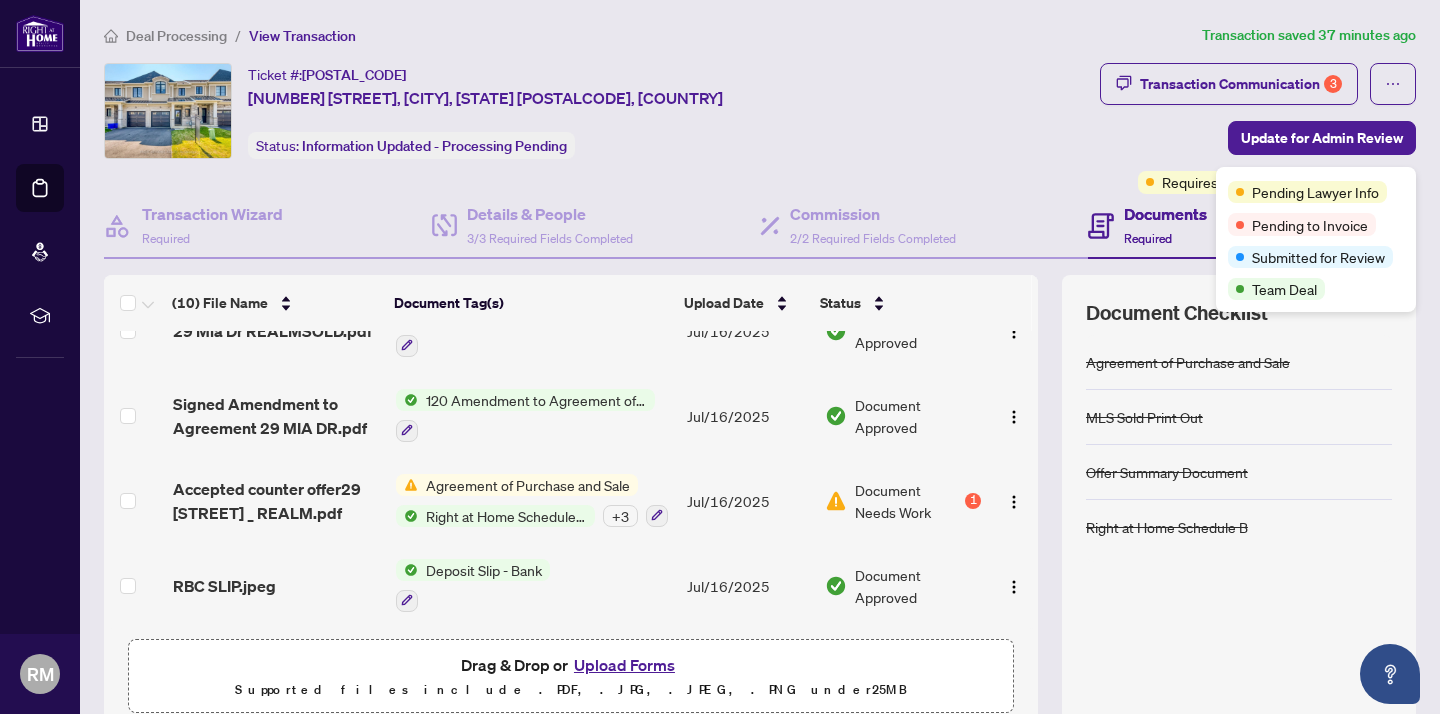 scroll, scrollTop: 514, scrollLeft: 0, axis: vertical 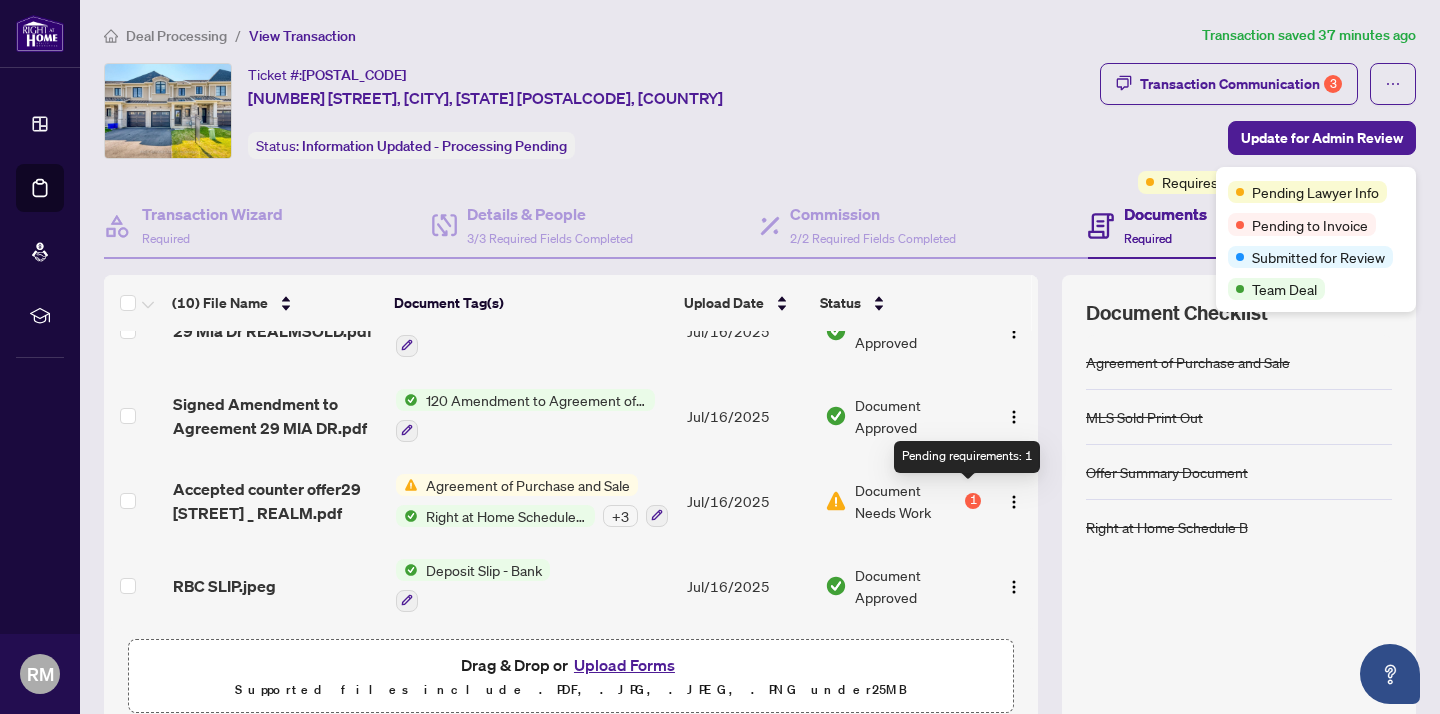 click on "1" at bounding box center [973, 501] 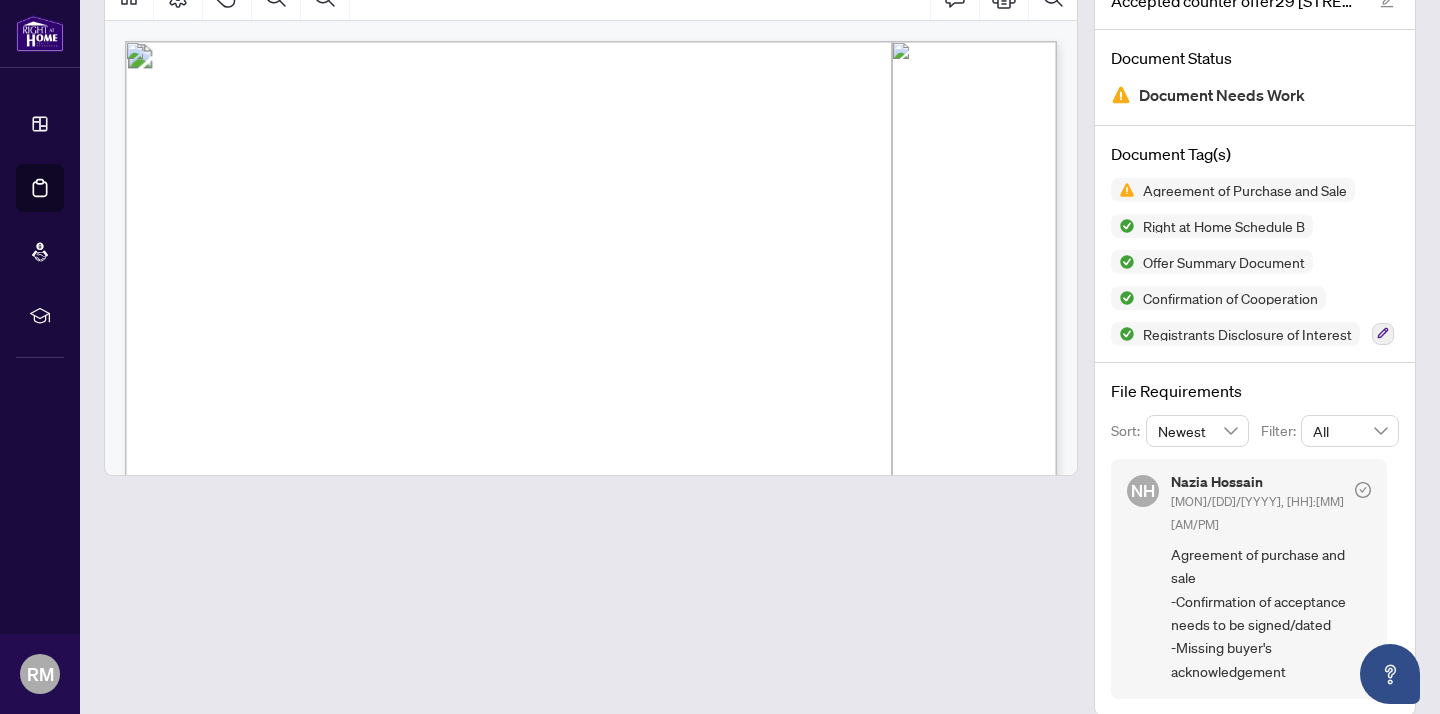 scroll, scrollTop: 146, scrollLeft: 0, axis: vertical 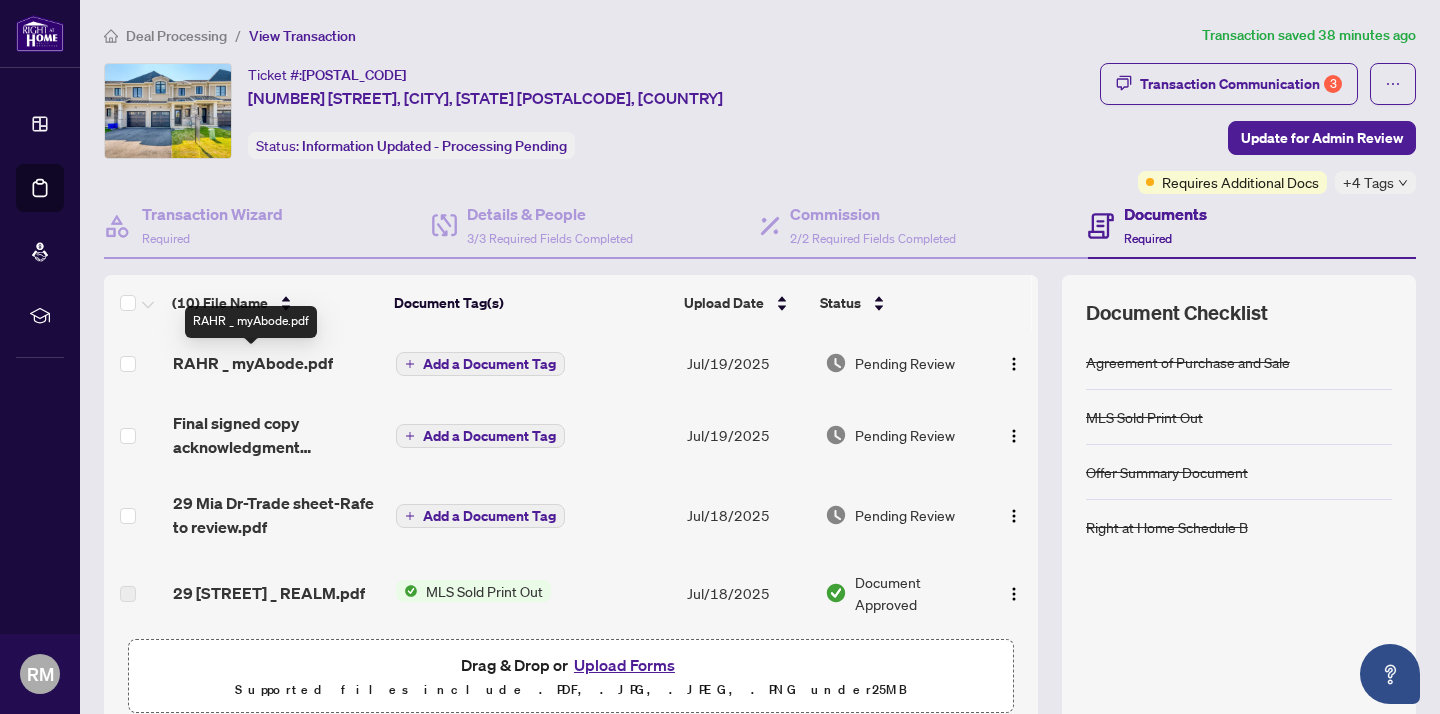 click on "RAHR _ myAbode.pdf" at bounding box center [253, 363] 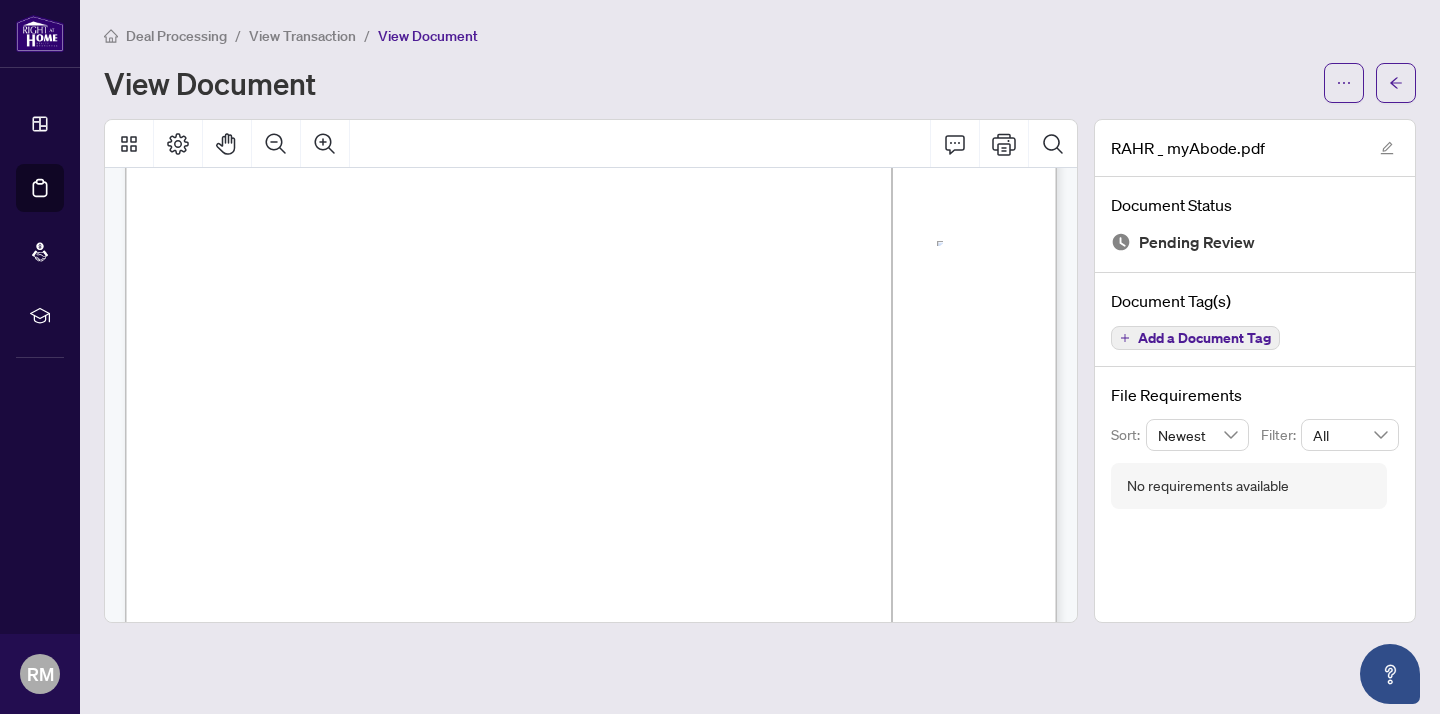 scroll, scrollTop: 200, scrollLeft: 0, axis: vertical 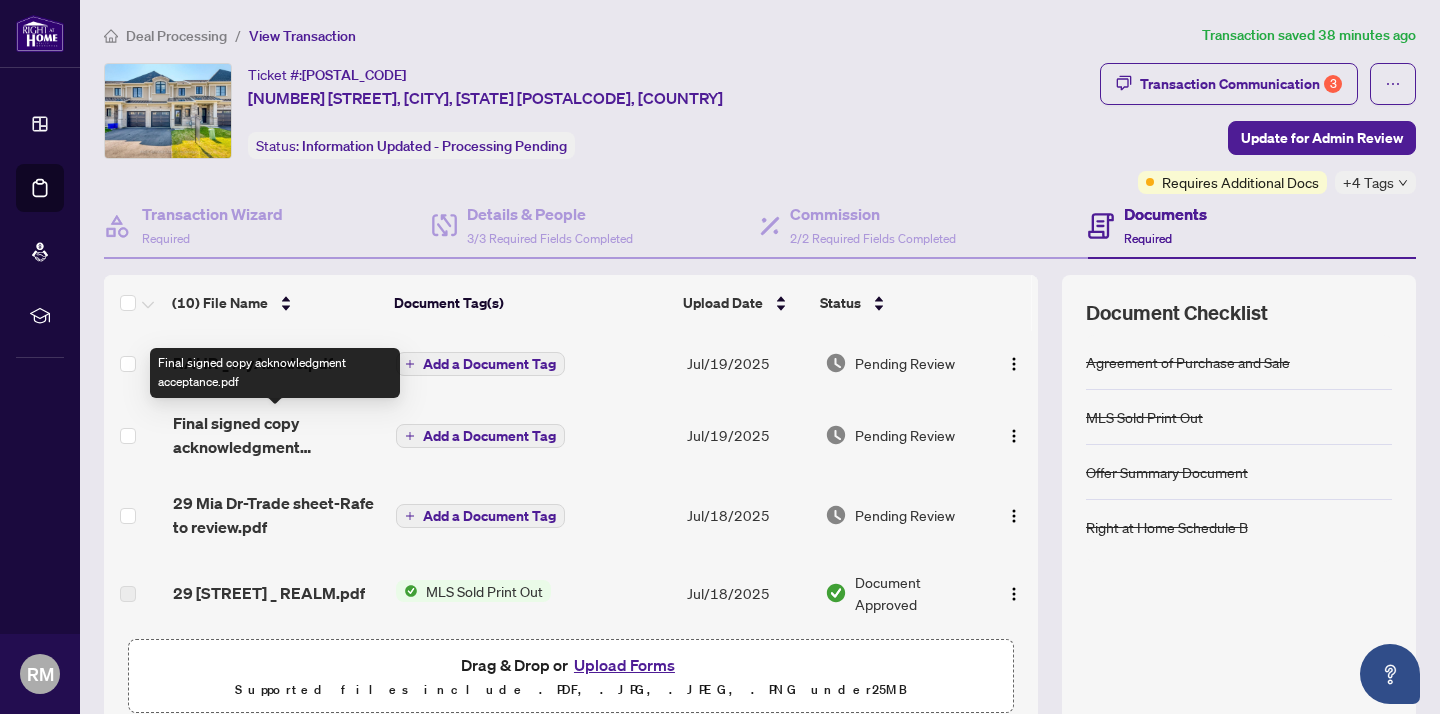 click on "Final signed copy acknowledgment acceptance.pdf" at bounding box center [276, 435] 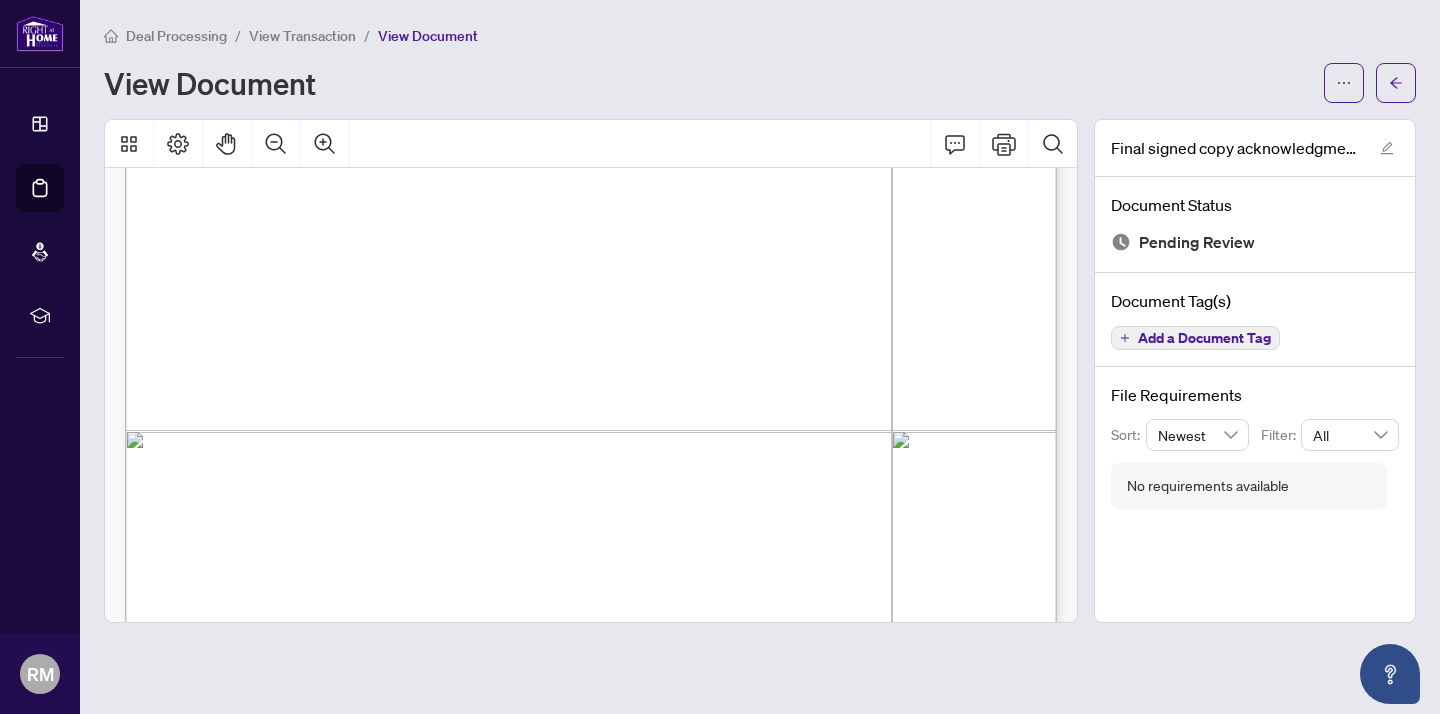 scroll, scrollTop: 7941, scrollLeft: 0, axis: vertical 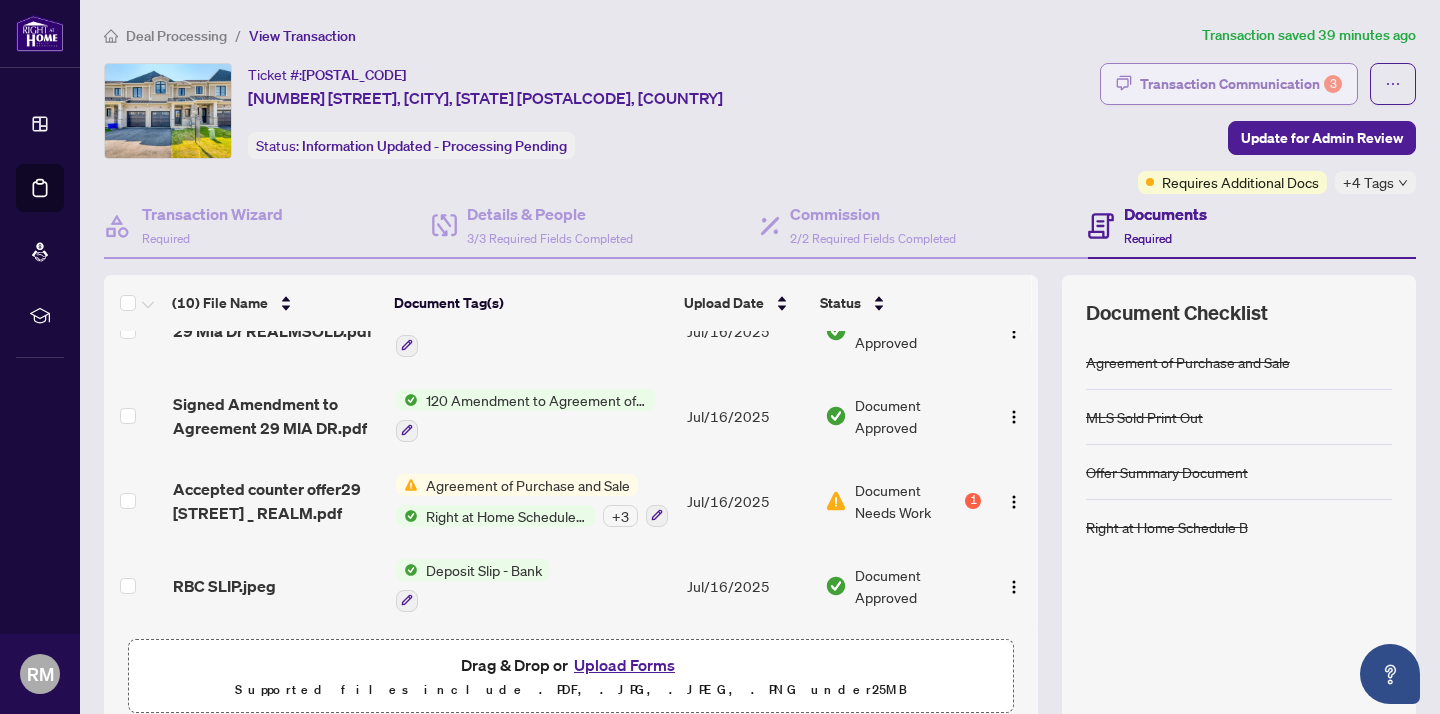 click on "Transaction Communication 3" at bounding box center [1241, 84] 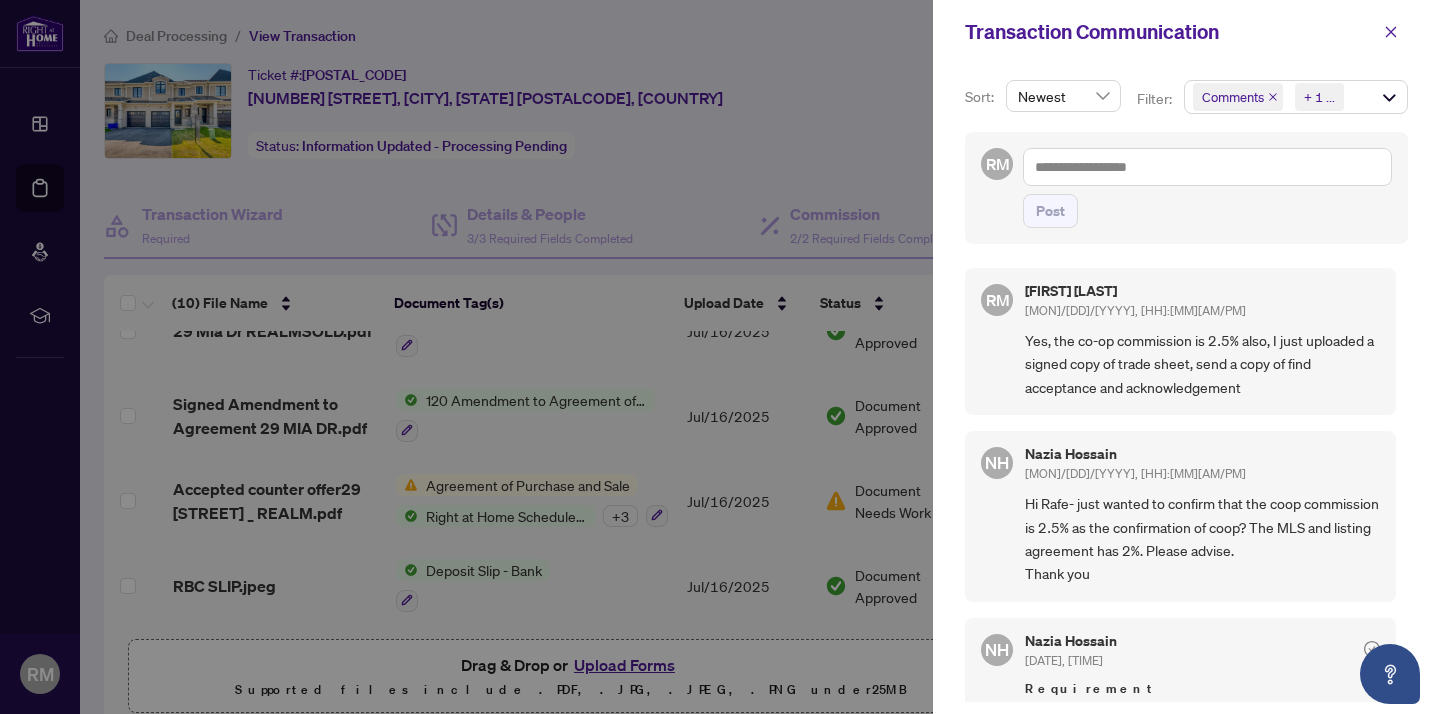 scroll, scrollTop: 0, scrollLeft: 0, axis: both 